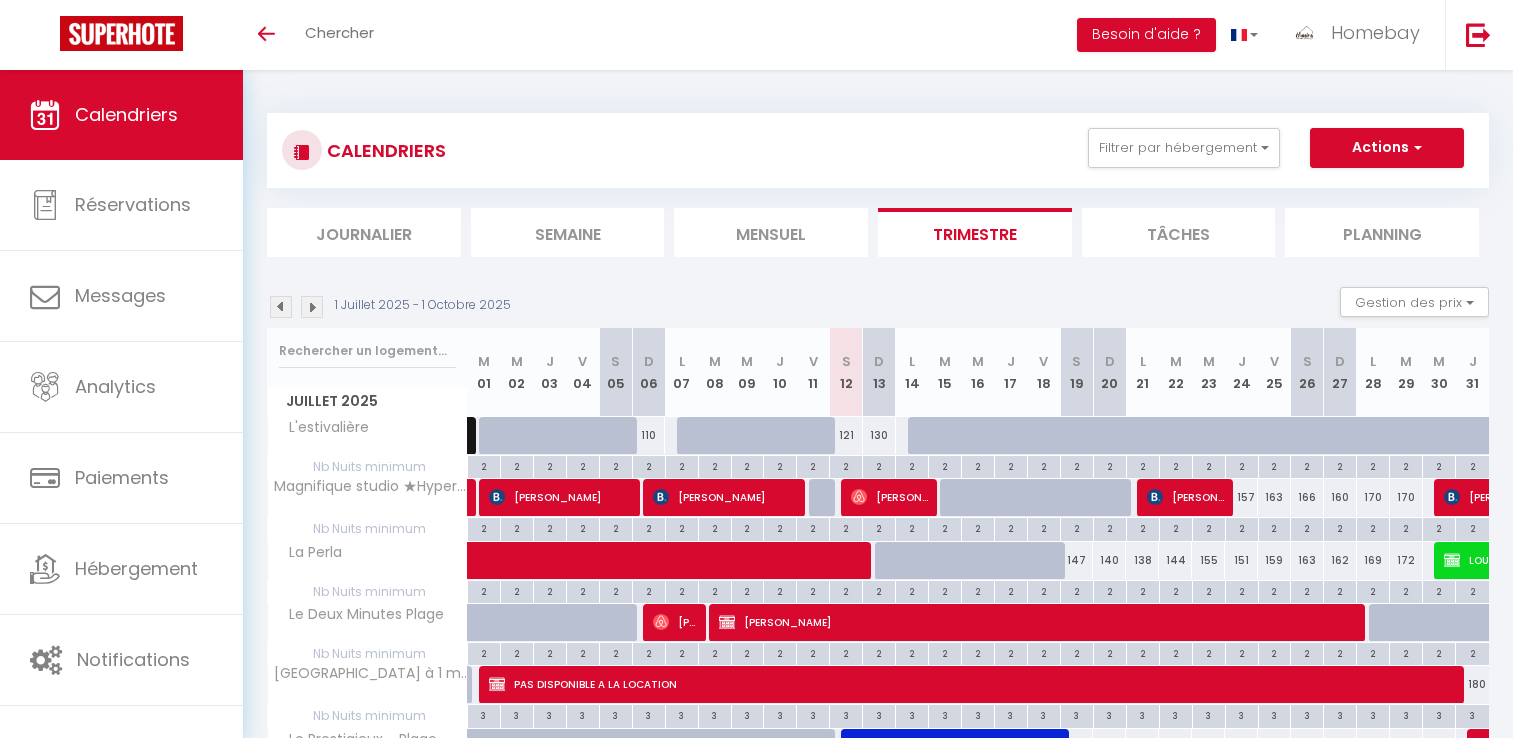 scroll, scrollTop: 97, scrollLeft: 0, axis: vertical 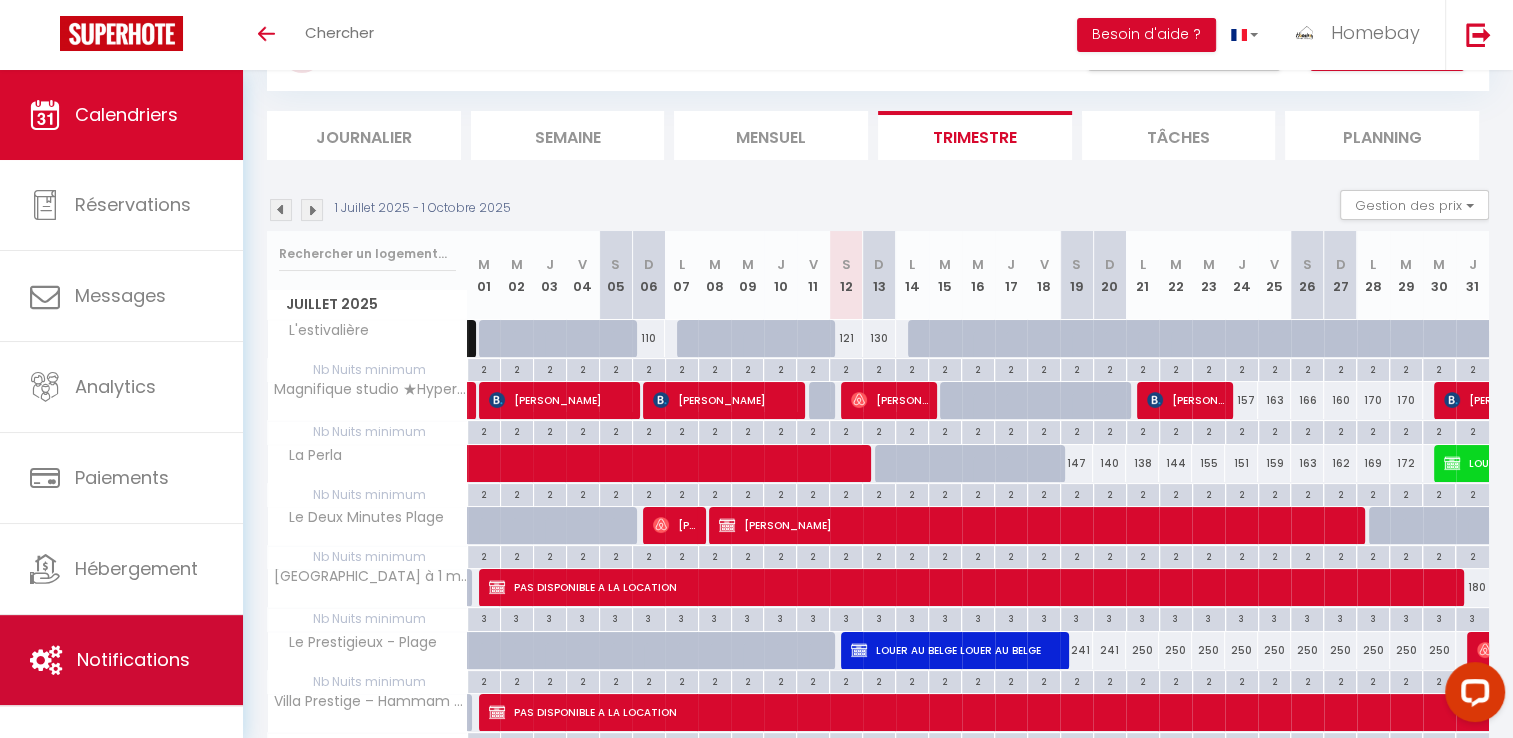 click on "Notifications" at bounding box center (133, 659) 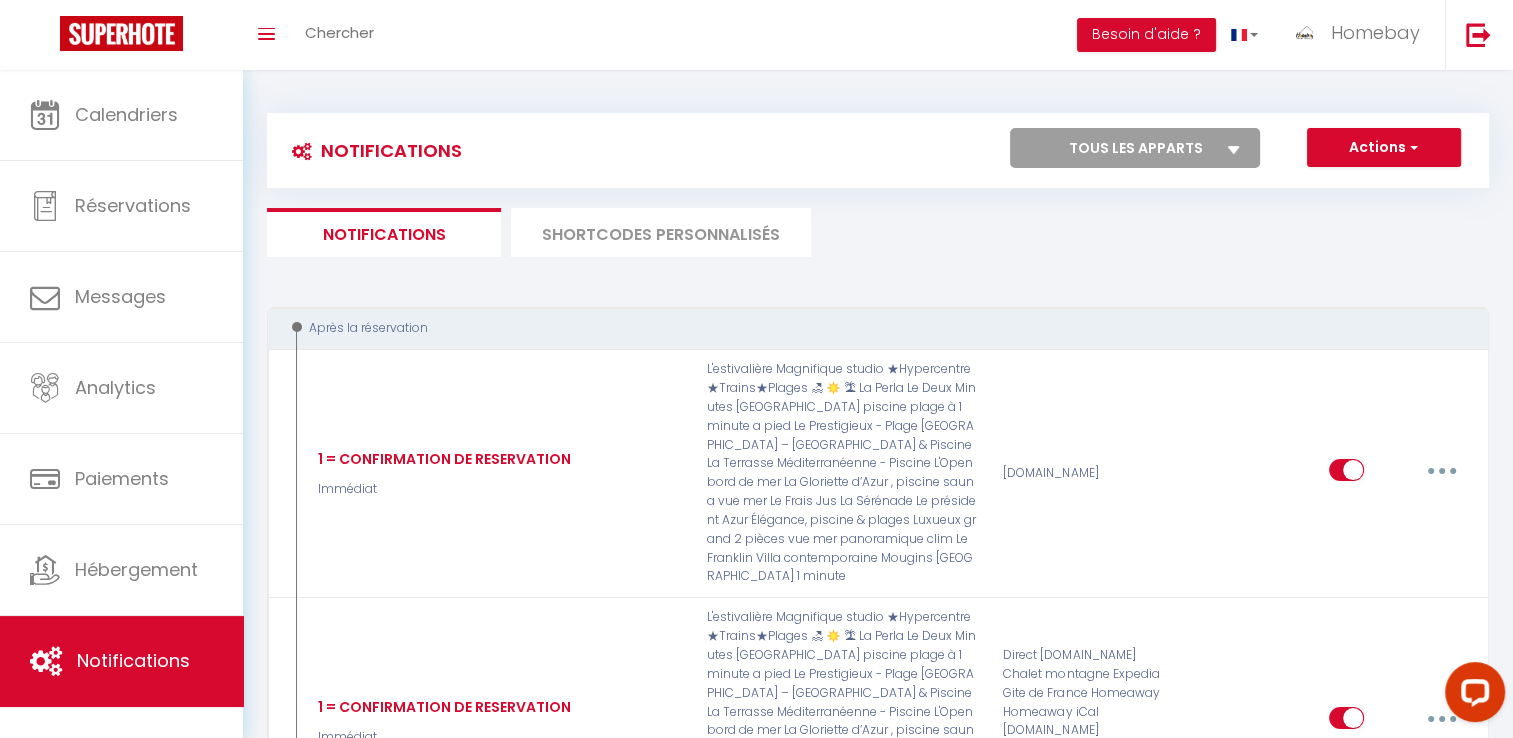click on "SHORTCODES PERSONNALISÉS" at bounding box center (661, 232) 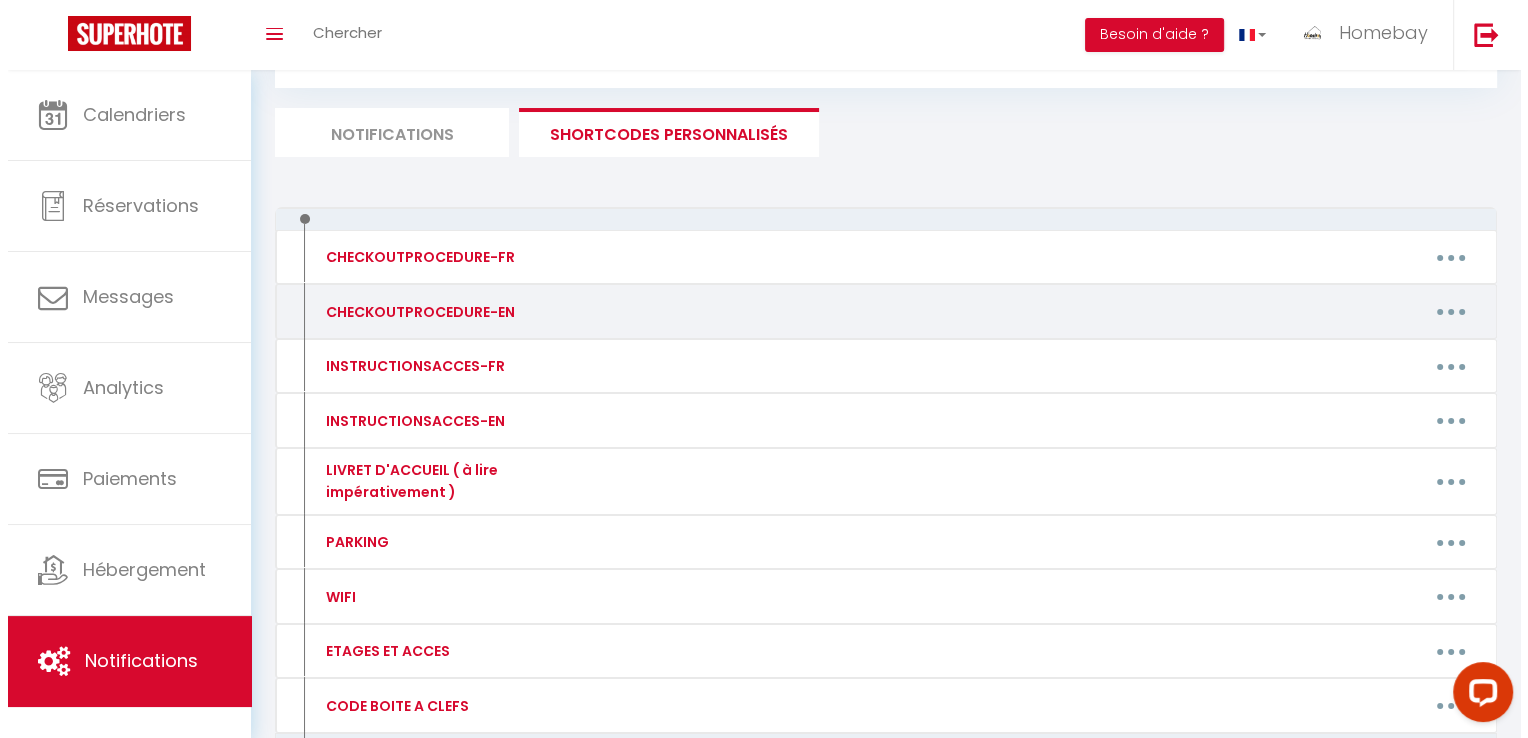scroll, scrollTop: 200, scrollLeft: 0, axis: vertical 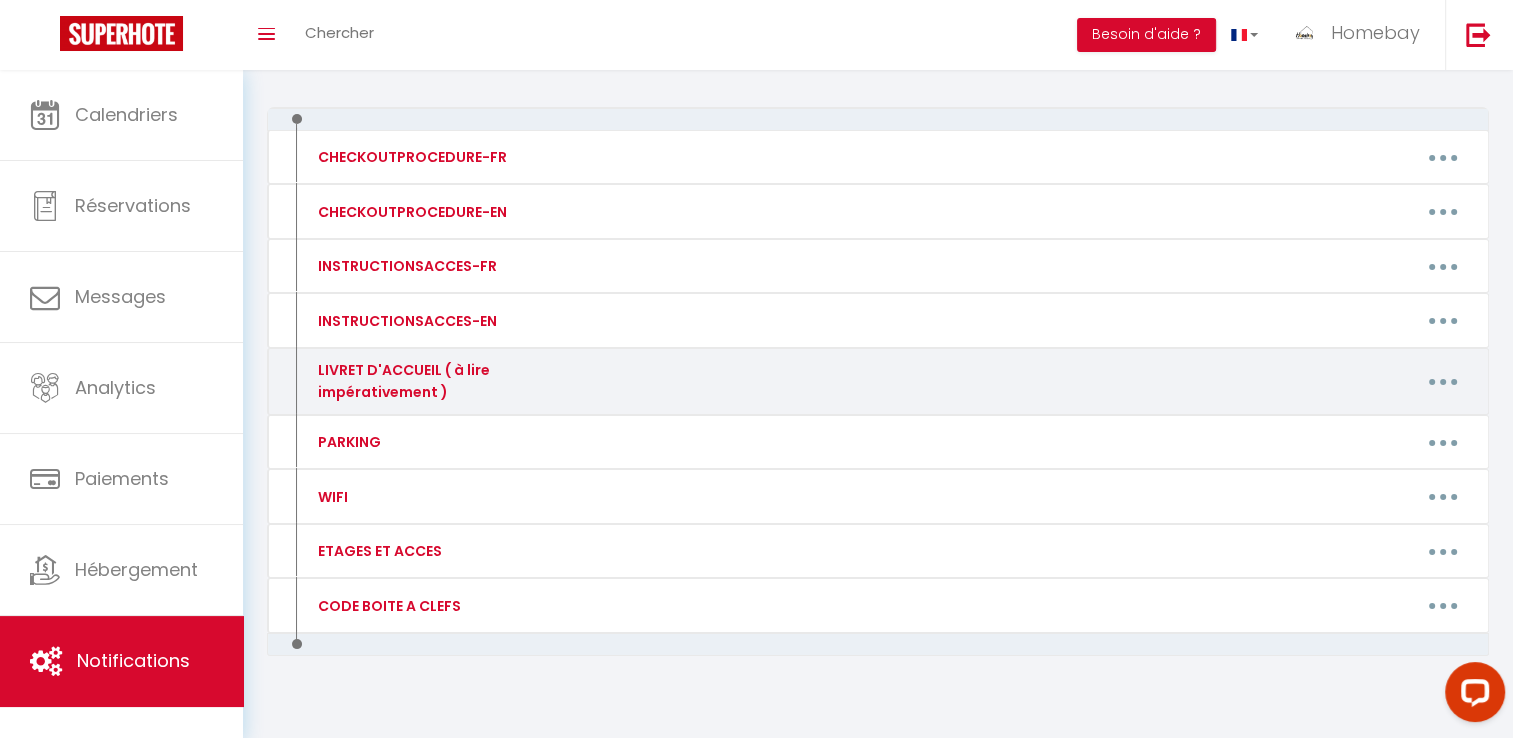 click at bounding box center [1443, 382] 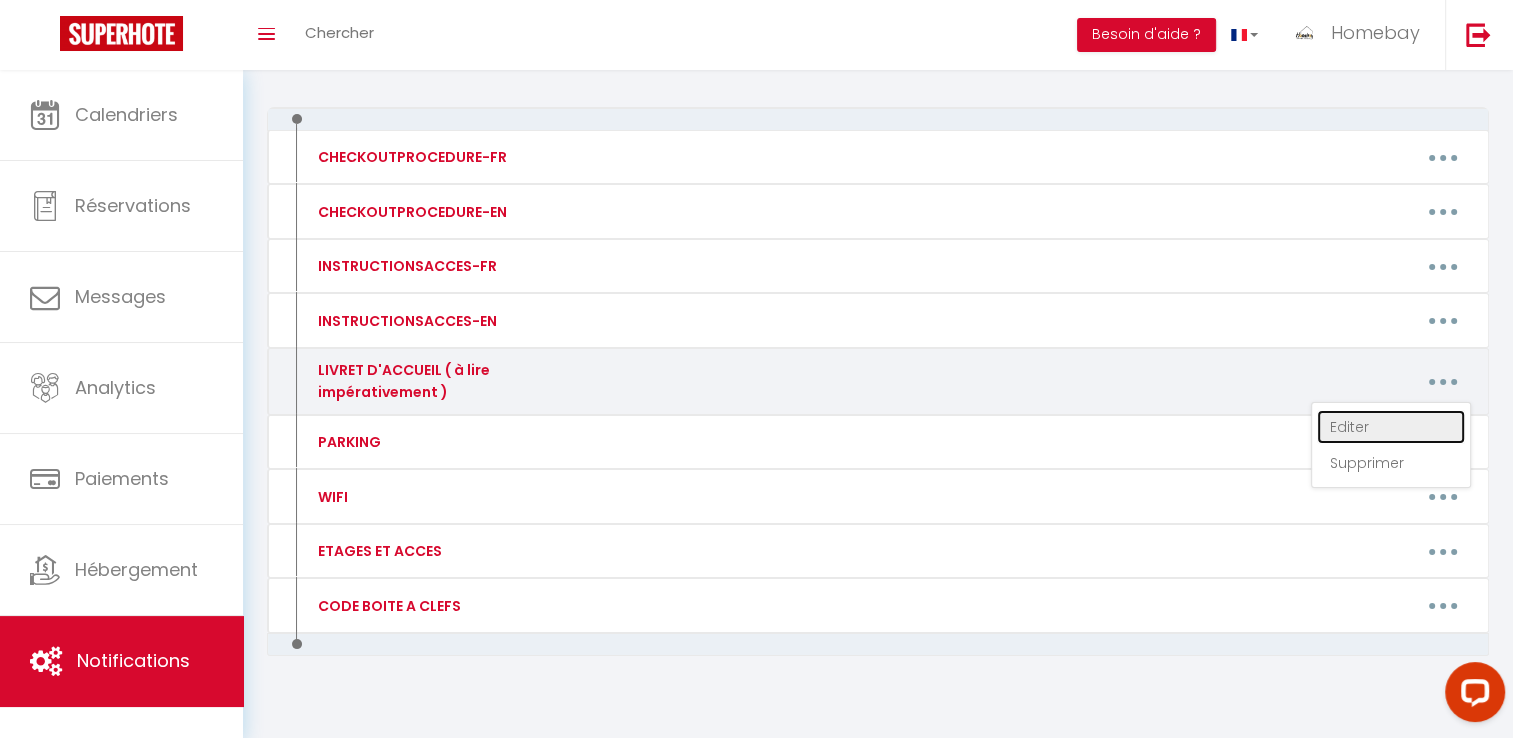 click on "Editer" at bounding box center (1391, 427) 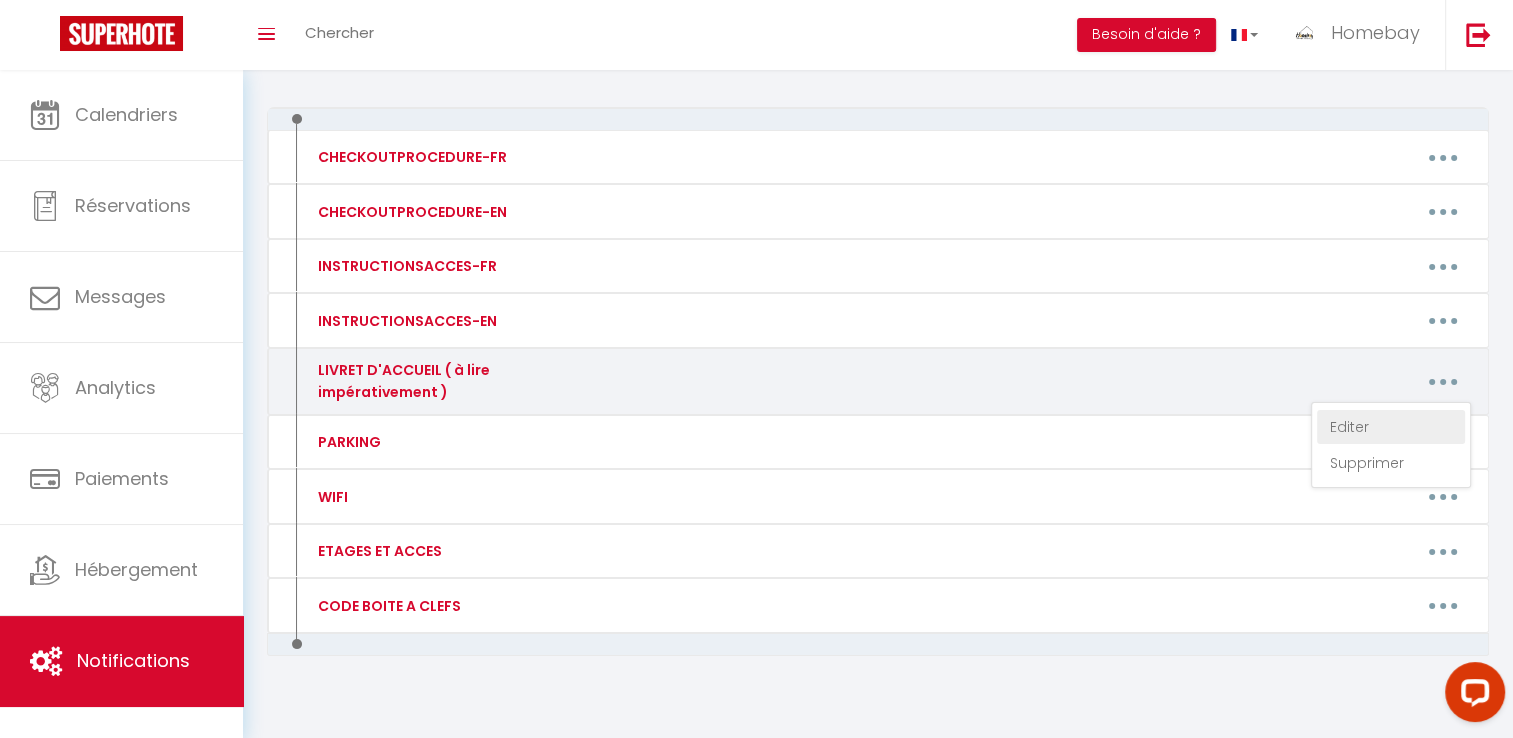 click on "Créer un code court personnalisé   ×   Nom   *       Contenu   *       Pour cet hébergement     Afficher les shortcodes   Autres   Le président     La Sérénade     Le Frais Jus     Azur Élégance,  piscine & plages     L’Eden House Villa with Pool     L'estivalière     Magnifique studio ★Hypercentre★Trains★Plages 🏖 ☀️ 🏝     La Perla     Le Deux Minutes Plage     Port Azur piscine plage à 1 minute a pied     Le Prestigieux - Plage     Villa Prestige – Hammam & Piscine     La Terrasse Méditerranéenne - Piscine     L'Open bord de mer     La Gloriette d’Azur , piscine sauna vue mer     Villa contemporaine Mougins     Luxueux grand 2 pièces vue mer panoramique clim     Le Beach Cannes plage 1 minute     Le Franklin       Annuler
Enregistrer" at bounding box center [0, 0] 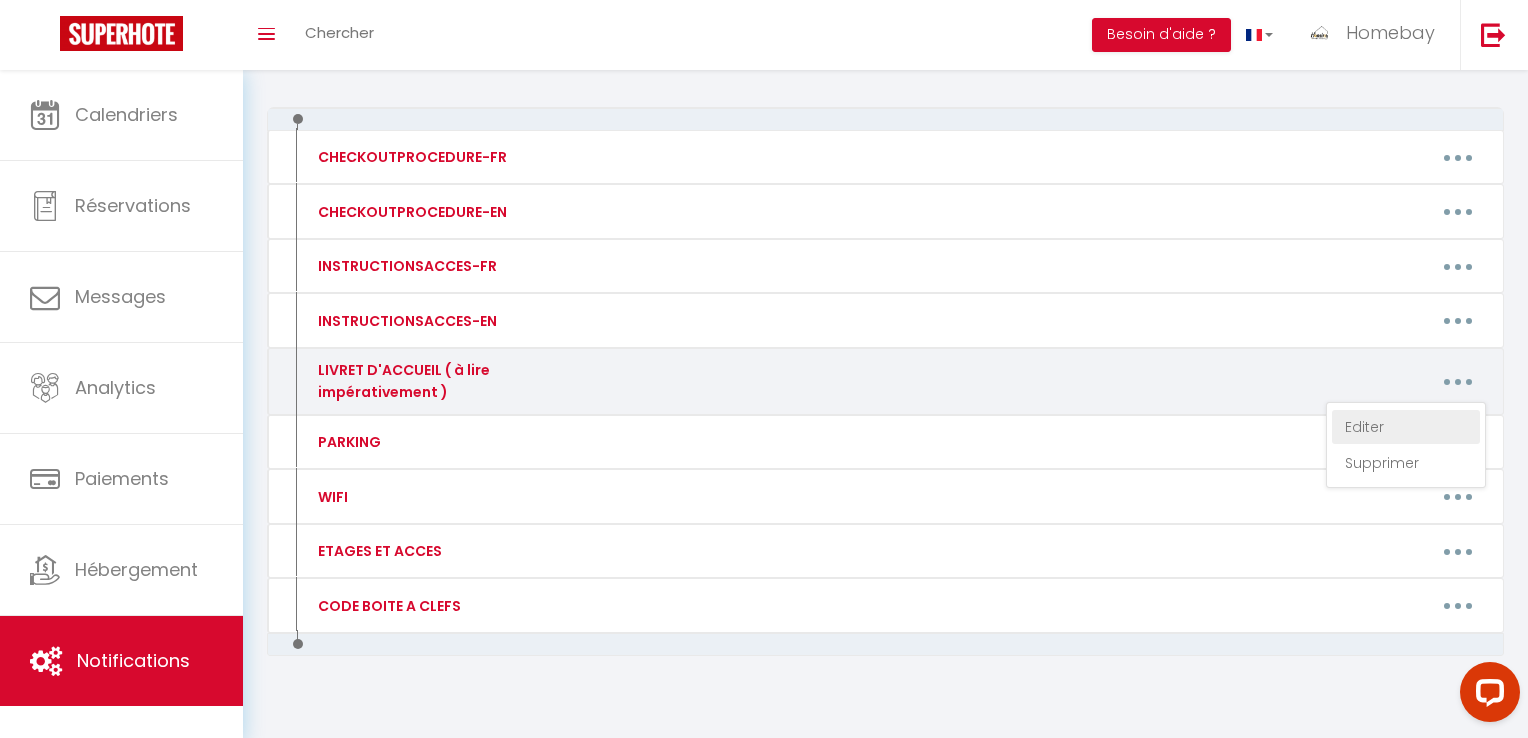 type on "LIVRET D'ACCUEIL ( à lire impérativement )" 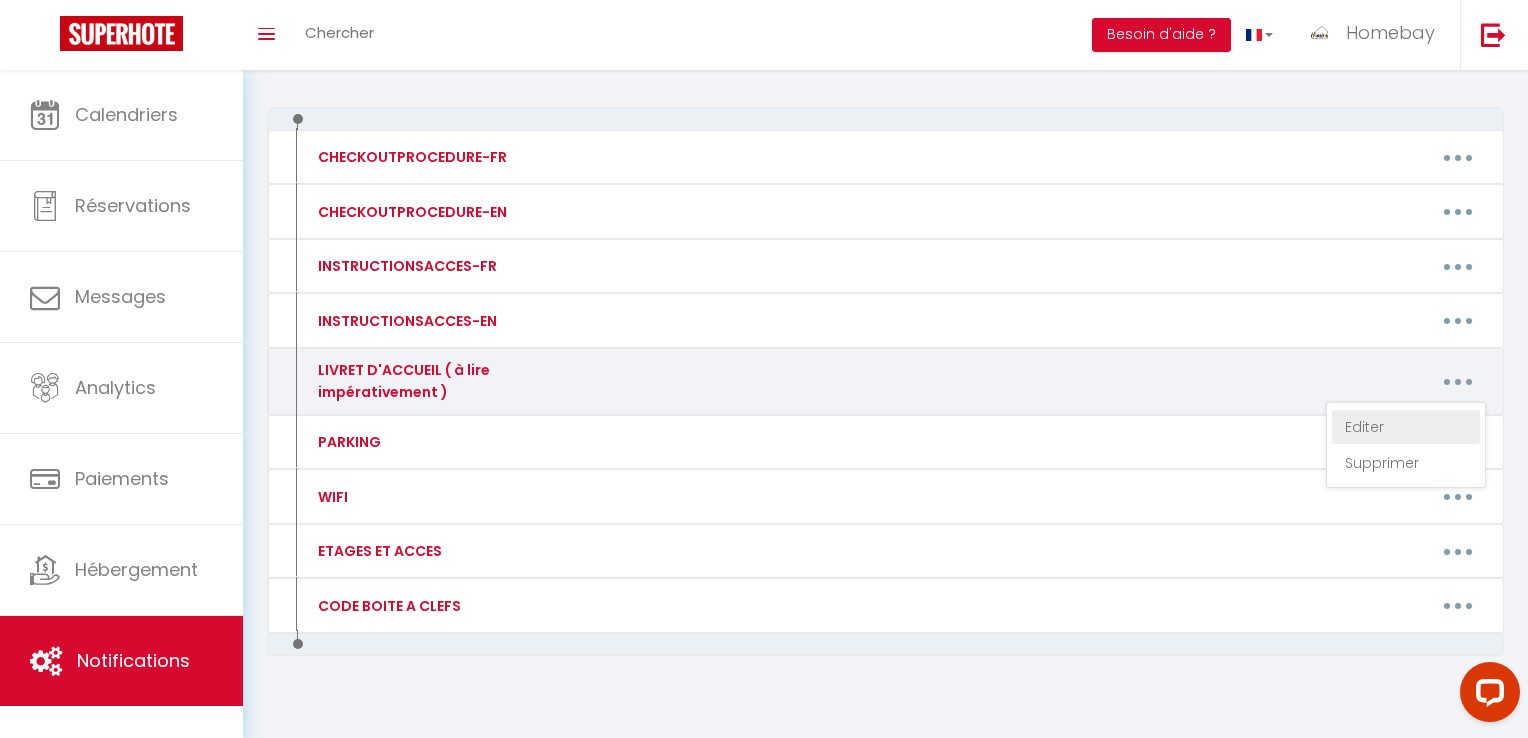 type on "-" 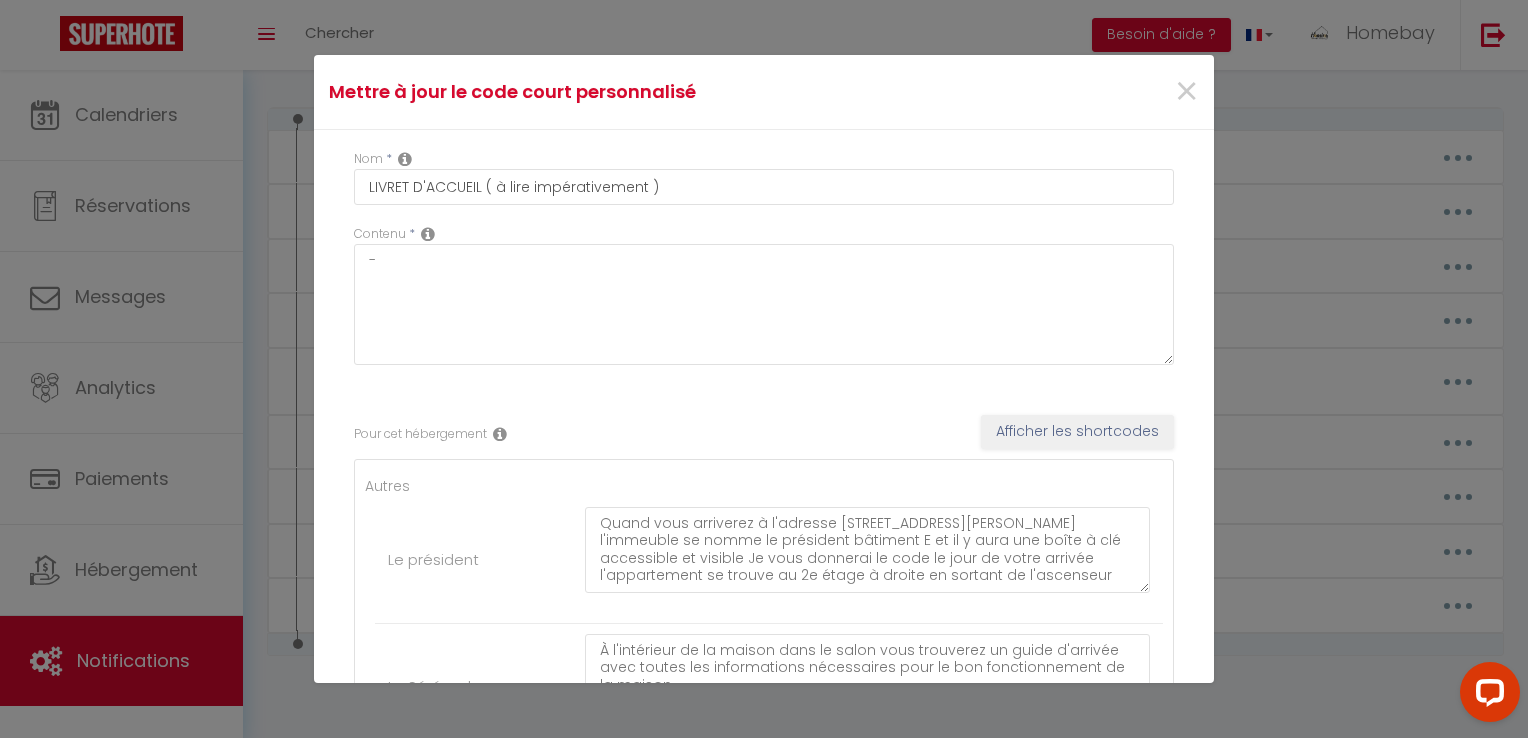 click on "Pour cet hébergement     Afficher les shortcodes" at bounding box center (764, 434) 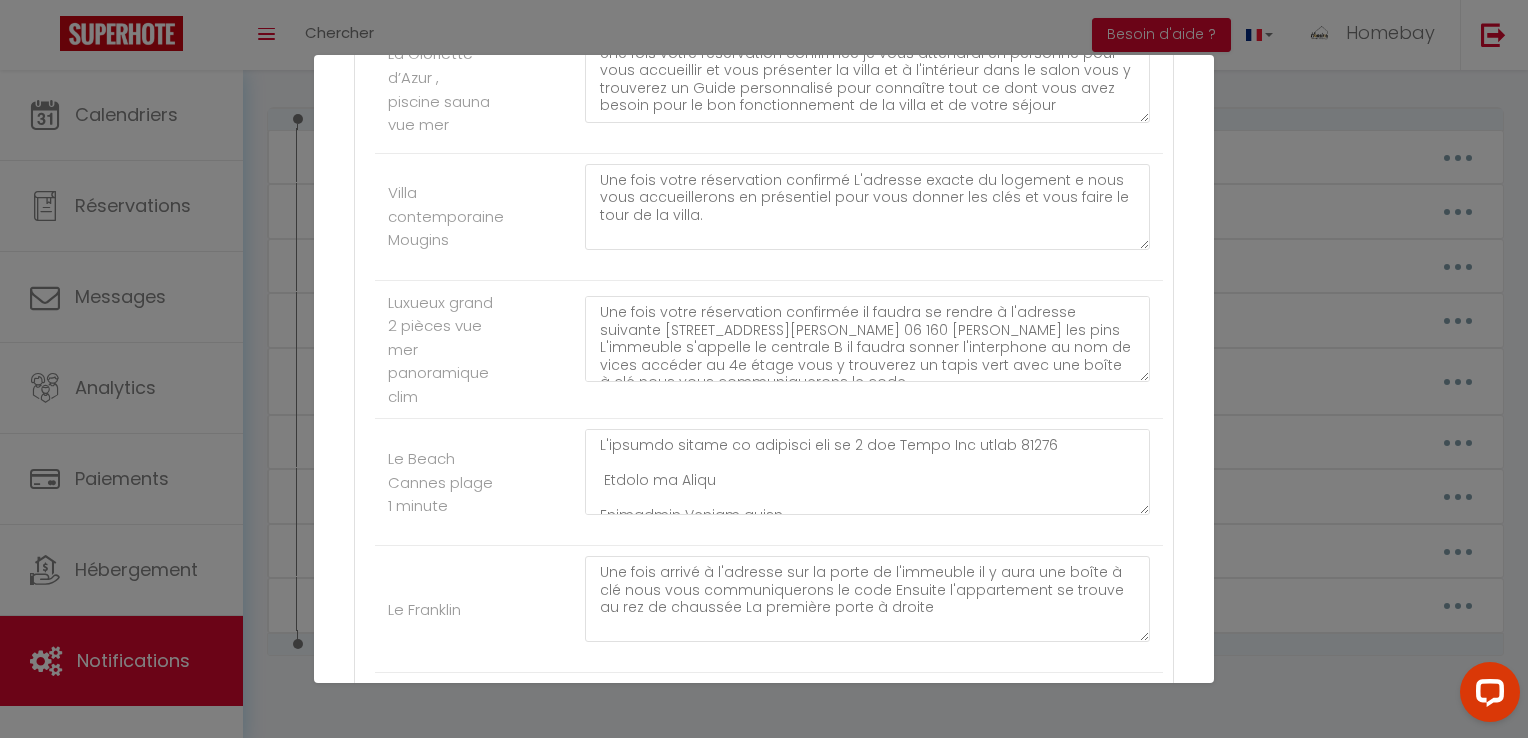 scroll, scrollTop: 2213, scrollLeft: 0, axis: vertical 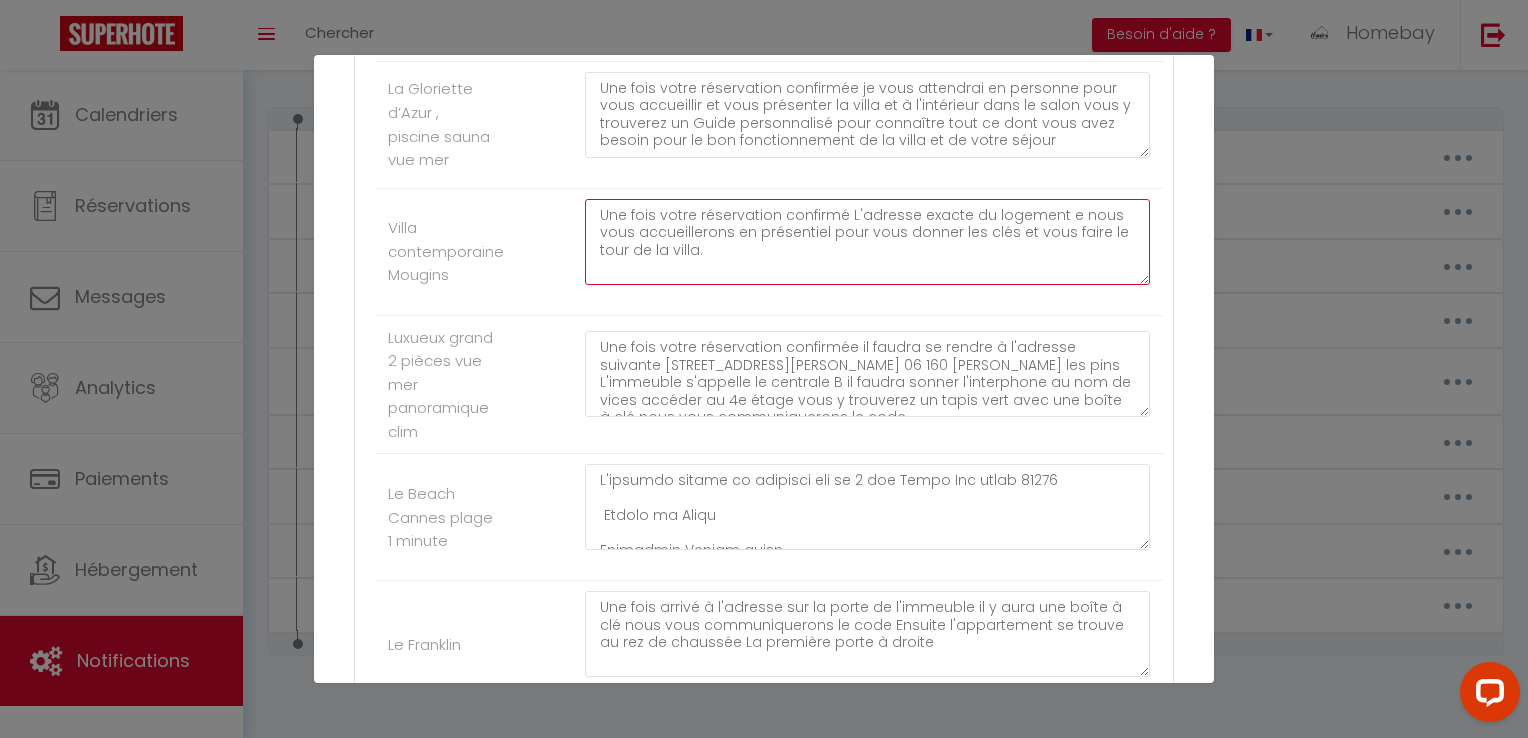 click on "Une fois votre réservation confirmé L'adresse exacte du logement e nous vous accueillerons en présentiel pour vous donner les clés et vous faire le tour de la villa." at bounding box center (867, 242) 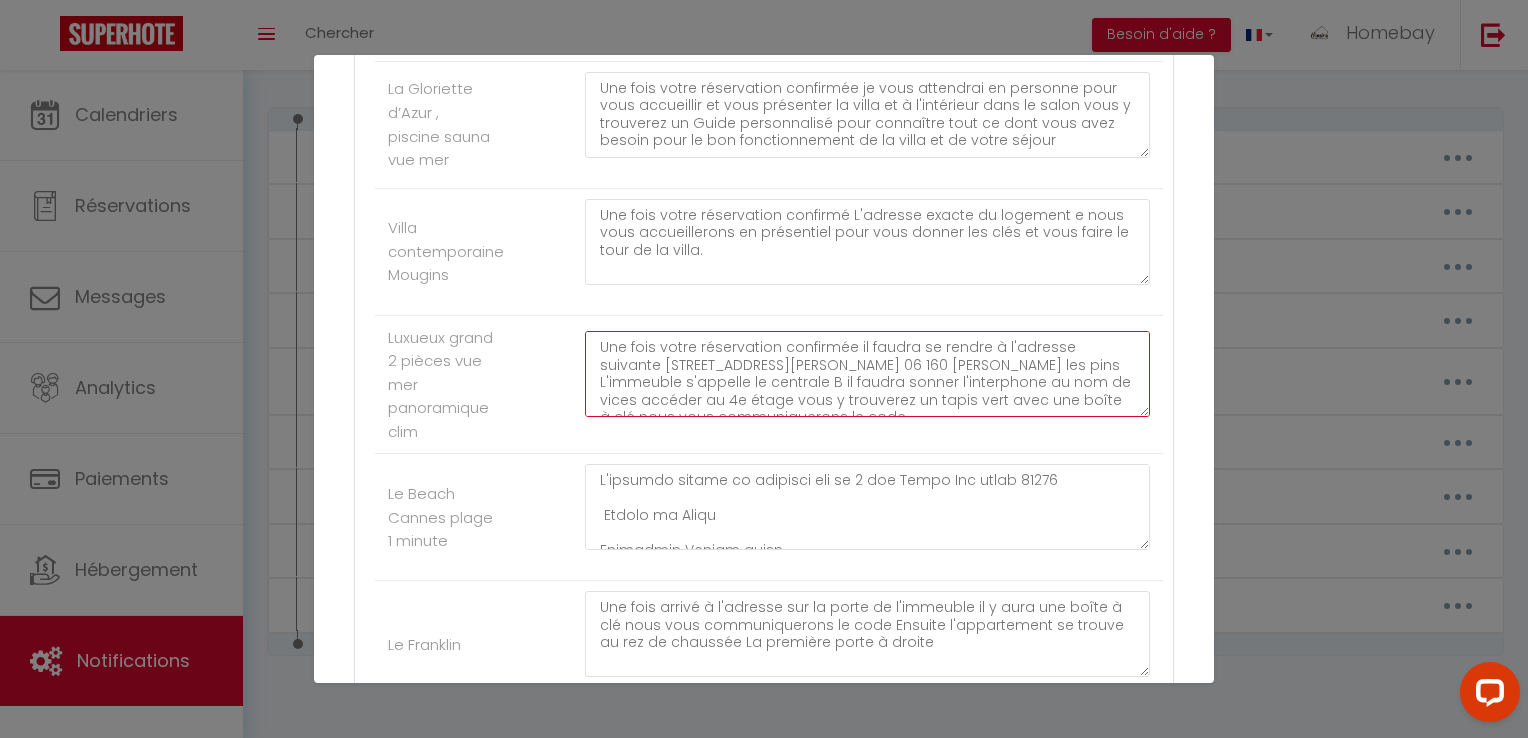drag, startPoint x: 611, startPoint y: 222, endPoint x: 666, endPoint y: 373, distance: 160.7047 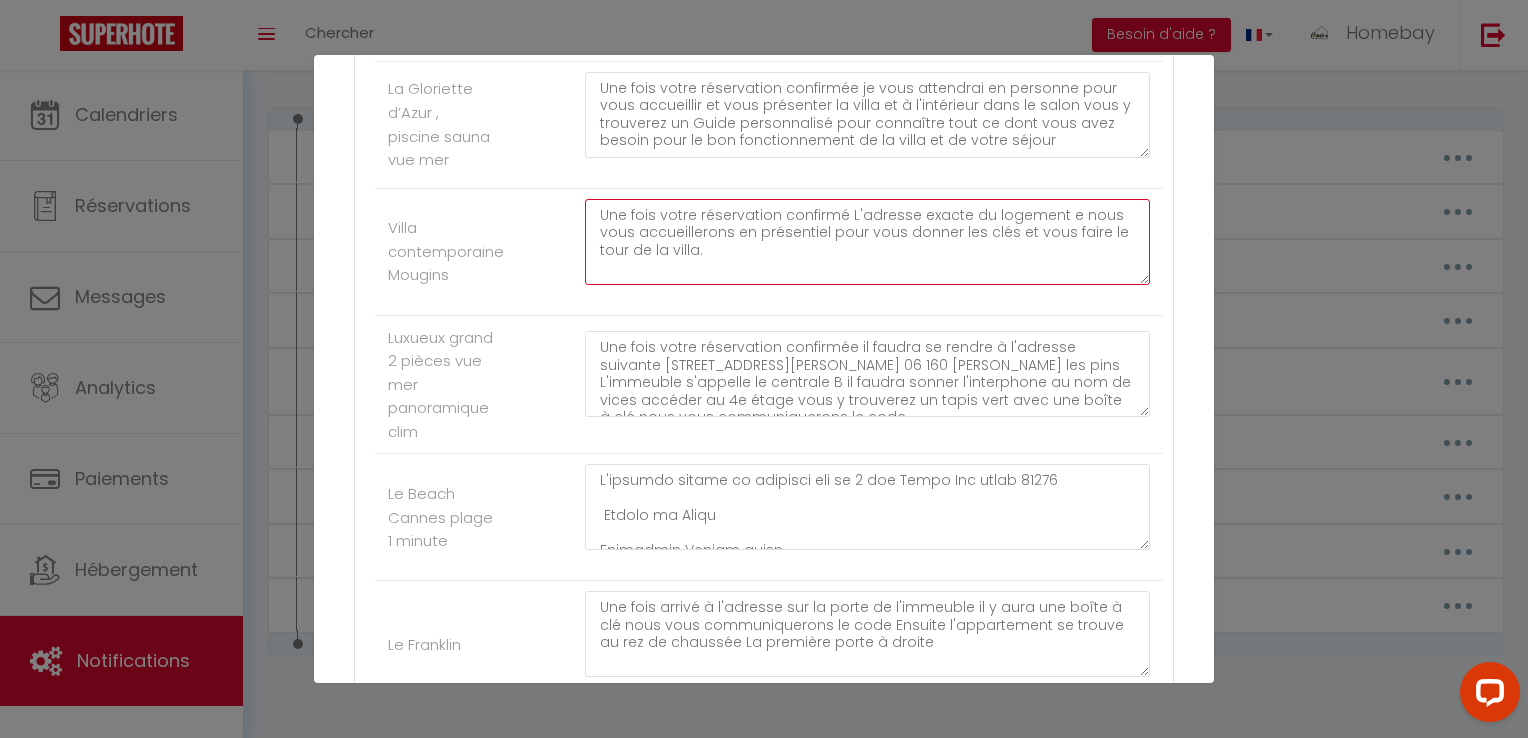 click on "Une fois votre réservation confirmé L'adresse exacte du logement e nous vous accueillerons en présentiel pour vous donner les clés et vous faire le tour de la villa." at bounding box center (867, 242) 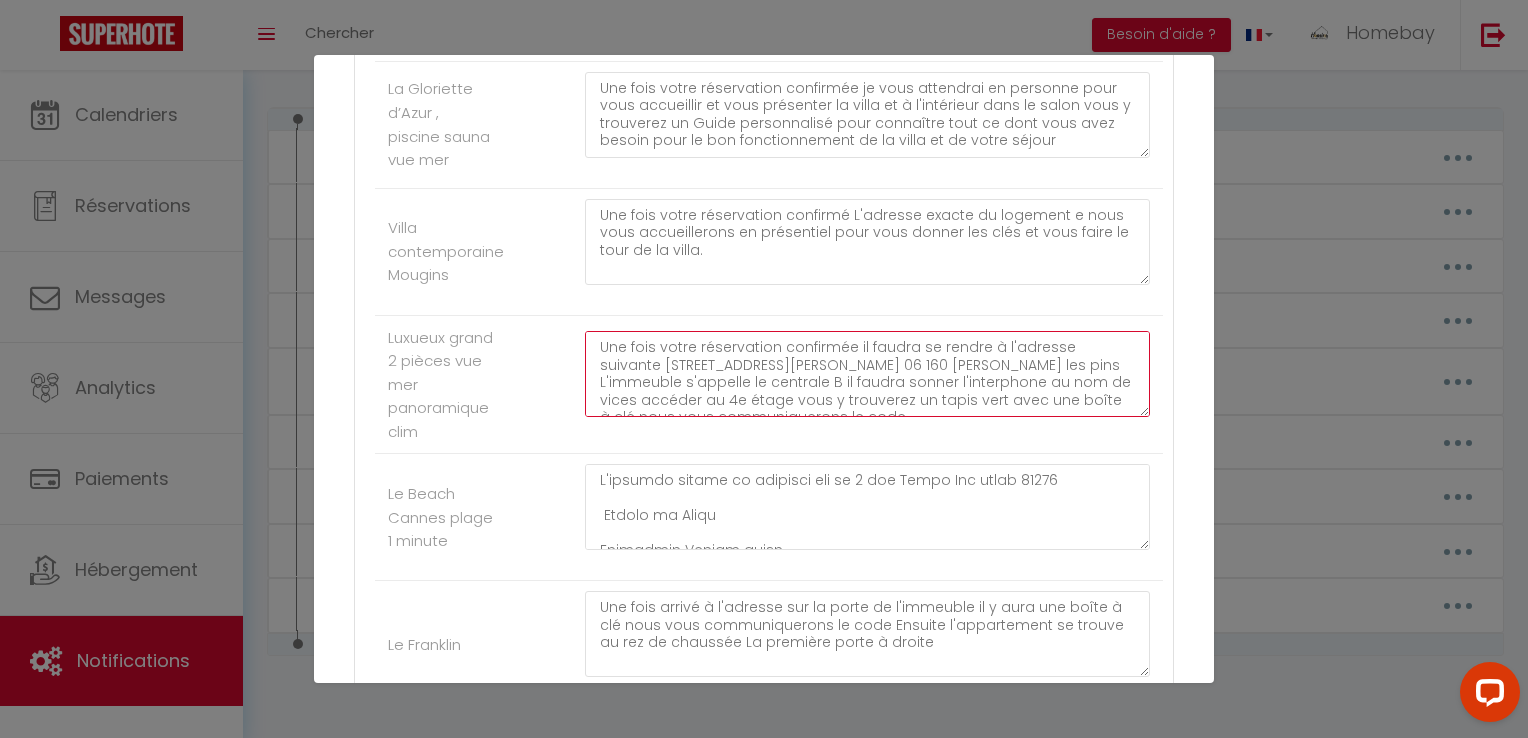 click on "Une fois votre réservation confirmée il faudra se rendre à l'adresse suivante 14 avenue Guy de Maupassant 06 160 Juan les pins L'immeuble s'appelle le centrale B il faudra sonner l'interphone au nom de vices accéder au 4e étage vous y trouverez un tapis vert avec une boîte à clé nous vous communiquerons le code" at bounding box center (867, 374) 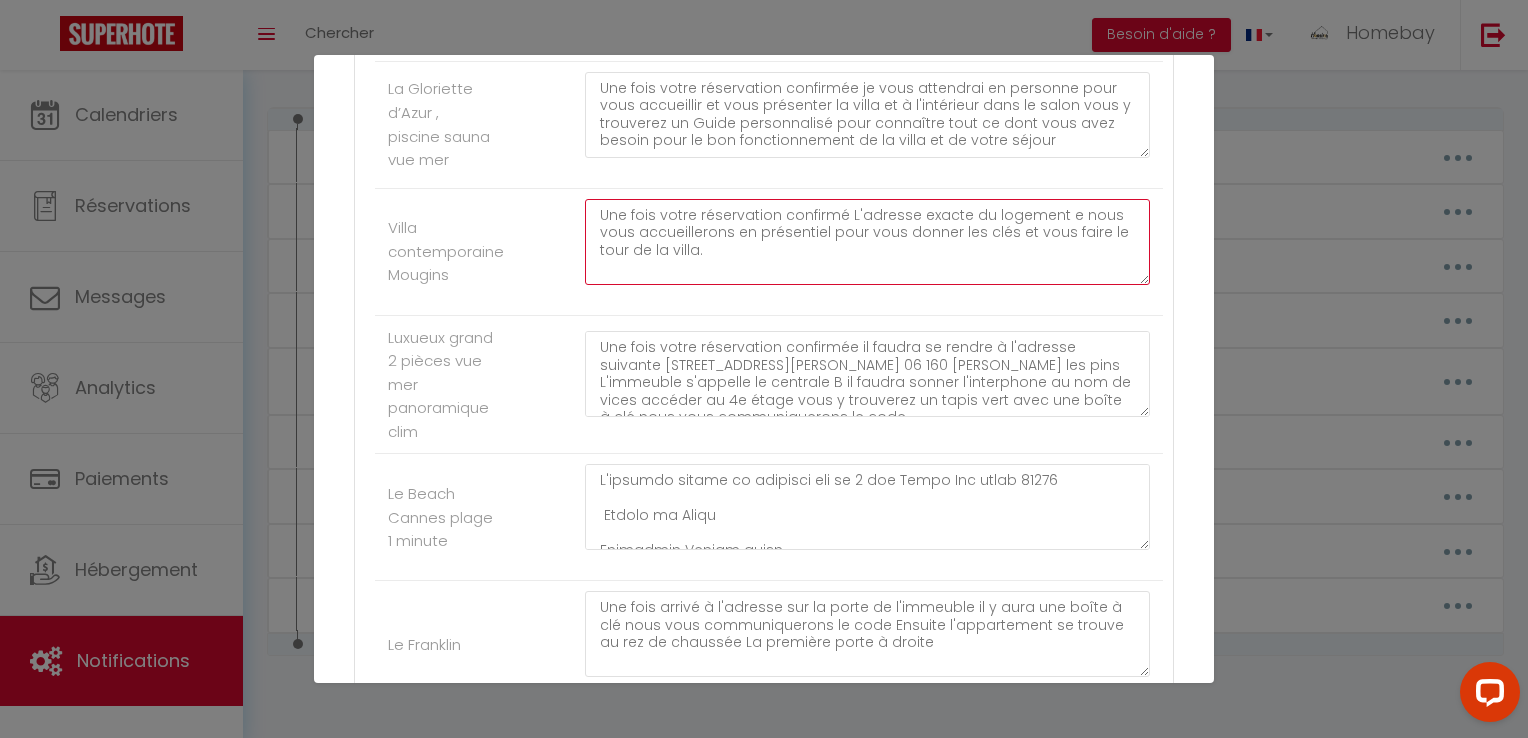 drag, startPoint x: 679, startPoint y: 230, endPoint x: 664, endPoint y: 231, distance: 15.033297 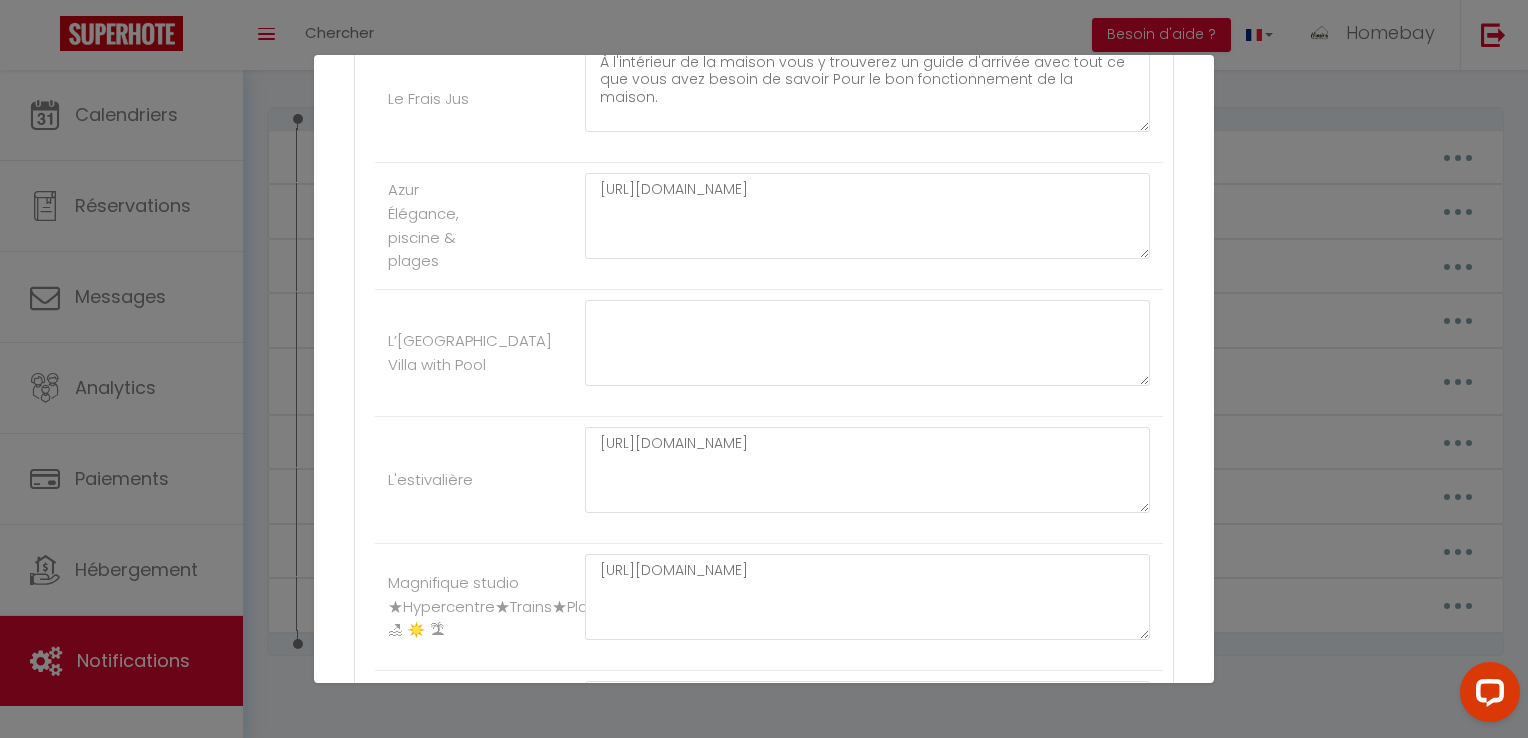 scroll, scrollTop: 713, scrollLeft: 0, axis: vertical 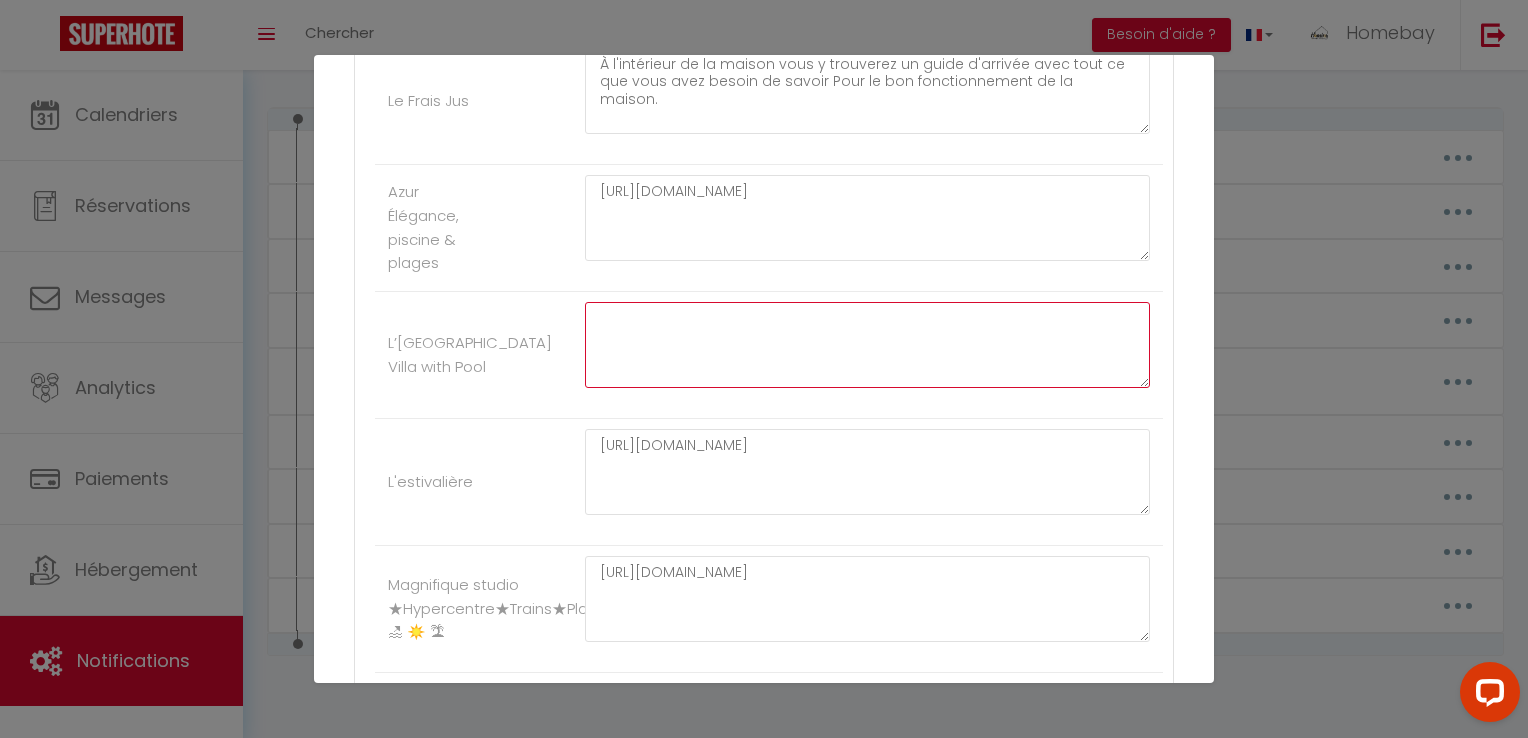 click at bounding box center [867, 345] 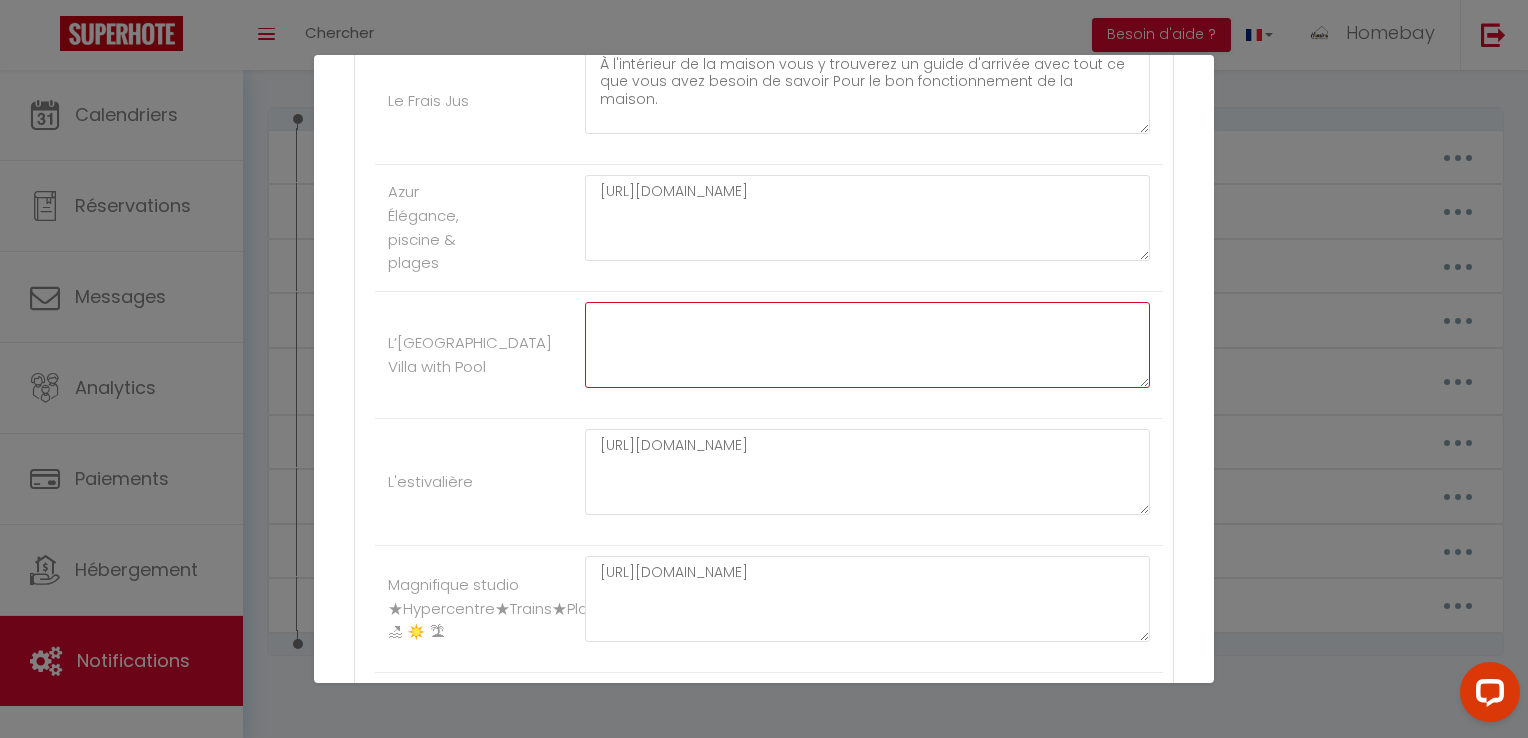 paste on "Une fois votre réservation confirmé L'adresse exacte du logement e nous vous accueillerons en présentiel pour vous donner les clés et vous faire le tour de la villa." 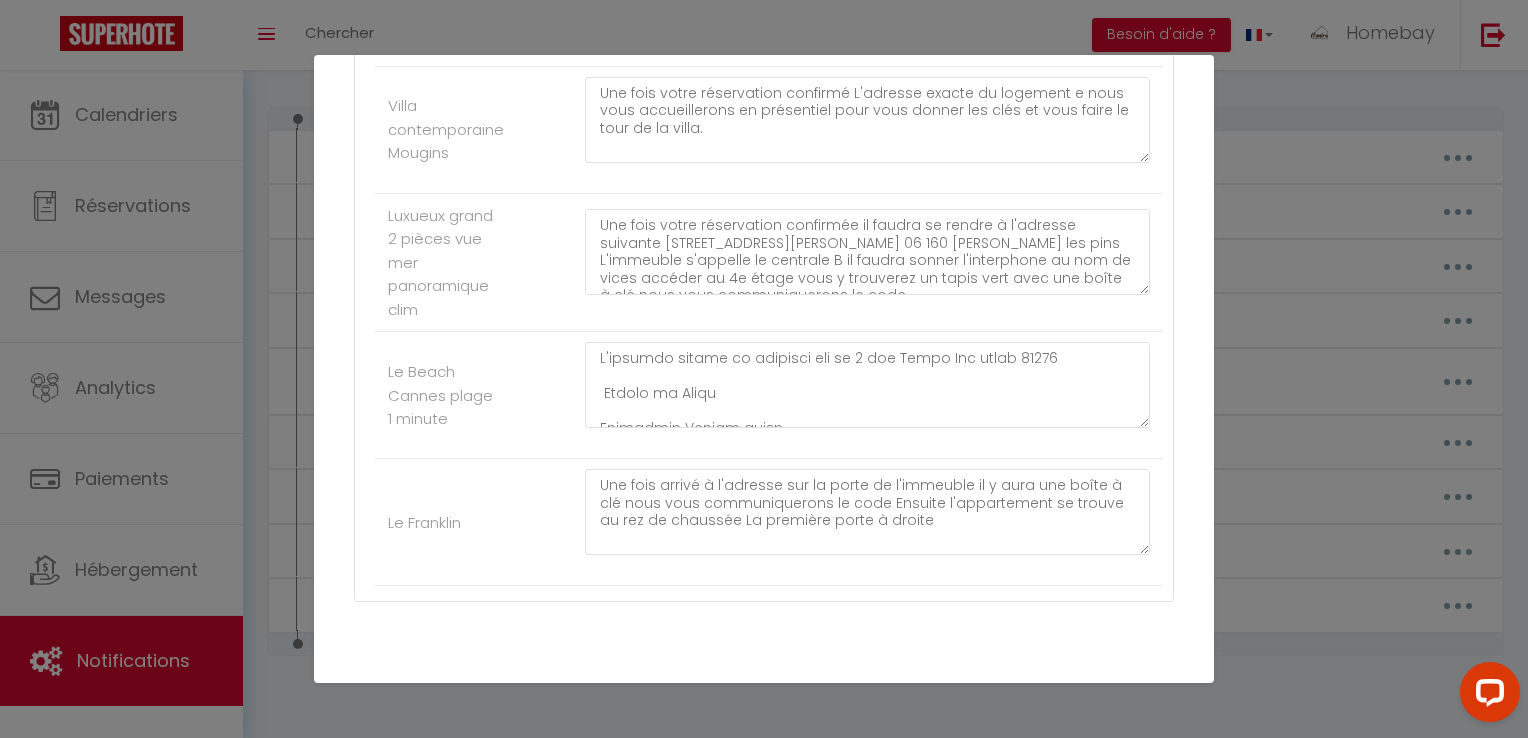 scroll, scrollTop: 2313, scrollLeft: 0, axis: vertical 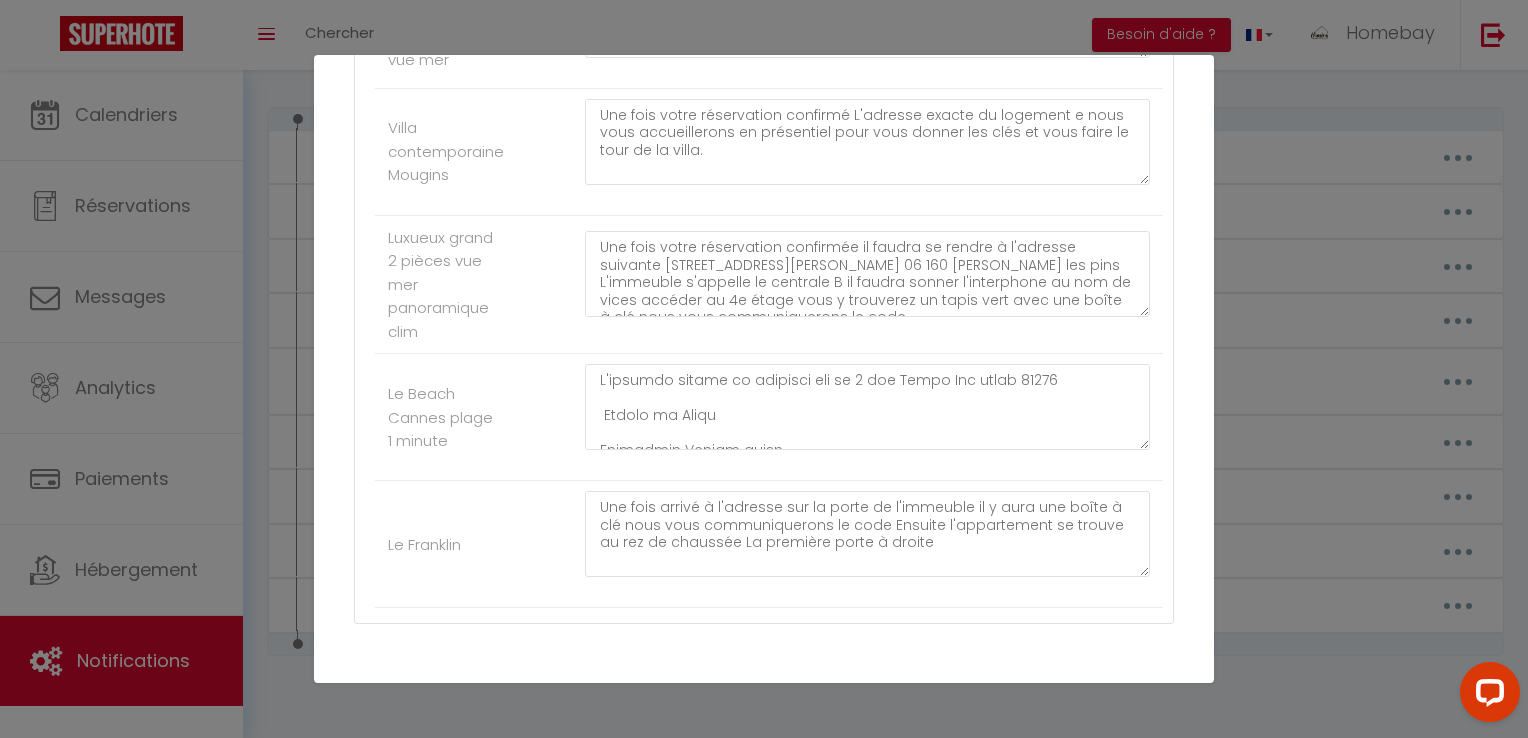 type on "Une fois votre réservation confirmé L'adresse exacte du logement e nous vous accueillerons en présentiel pour vous donner les clés et vous faire le tour de la villa." 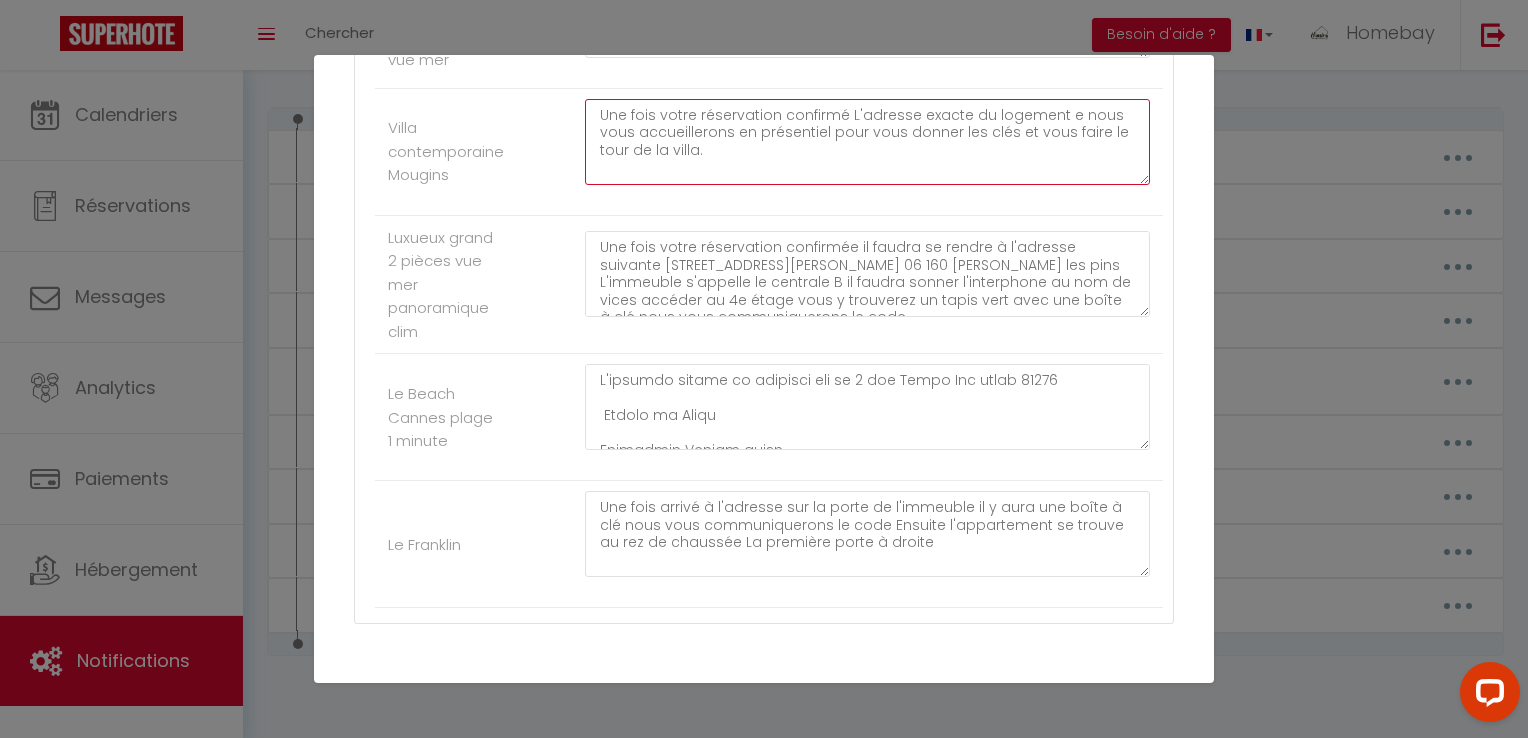 click on "Une fois votre réservation confirmé L'adresse exacte du logement e nous vous accueillerons en présentiel pour vous donner les clés et vous faire le tour de la villa." at bounding box center [867, 142] 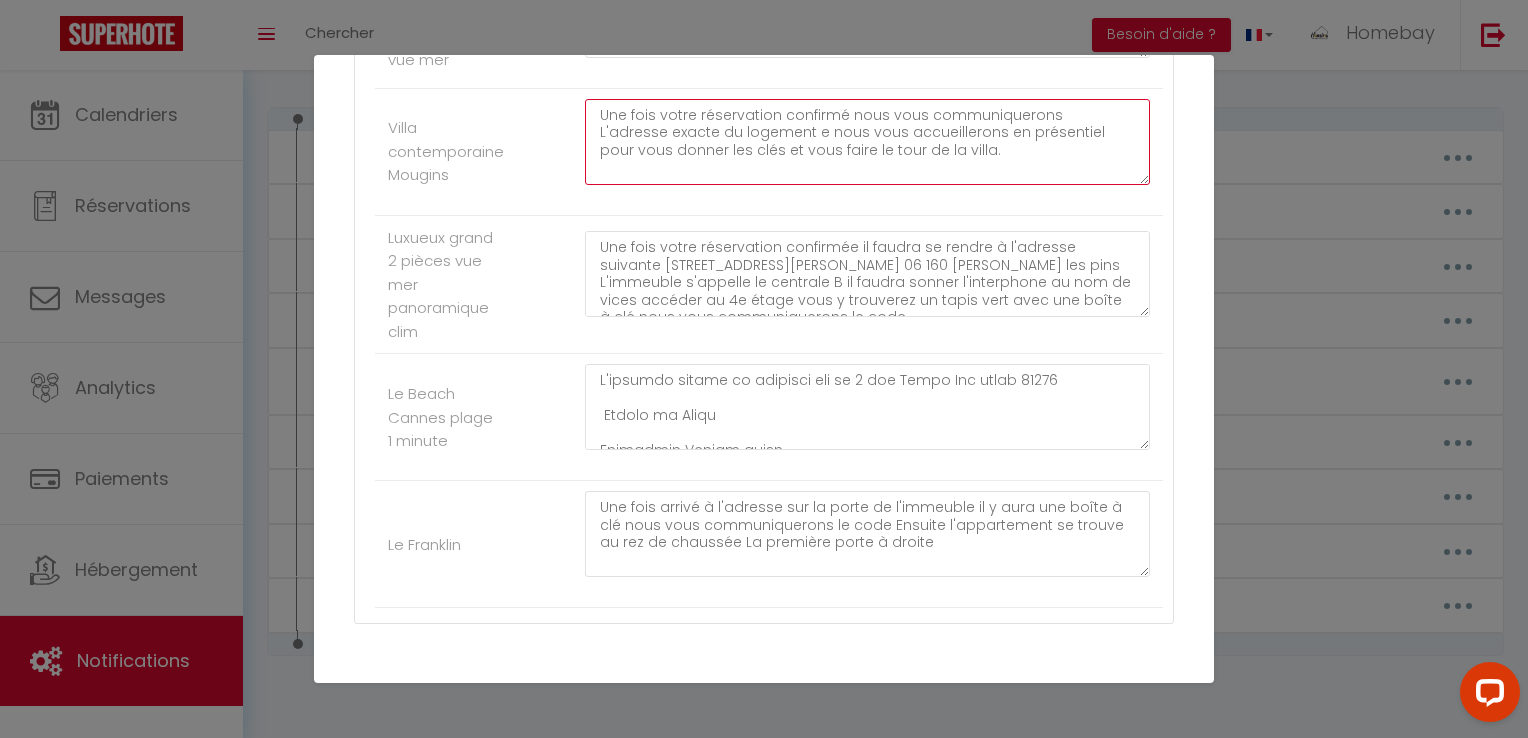 click on "Une fois votre réservation confirmé nous vous communiquerons L'adresse exacte du logement e nous vous accueillerons en présentiel pour vous donner les clés et vous faire le tour de la villa." at bounding box center (867, 142) 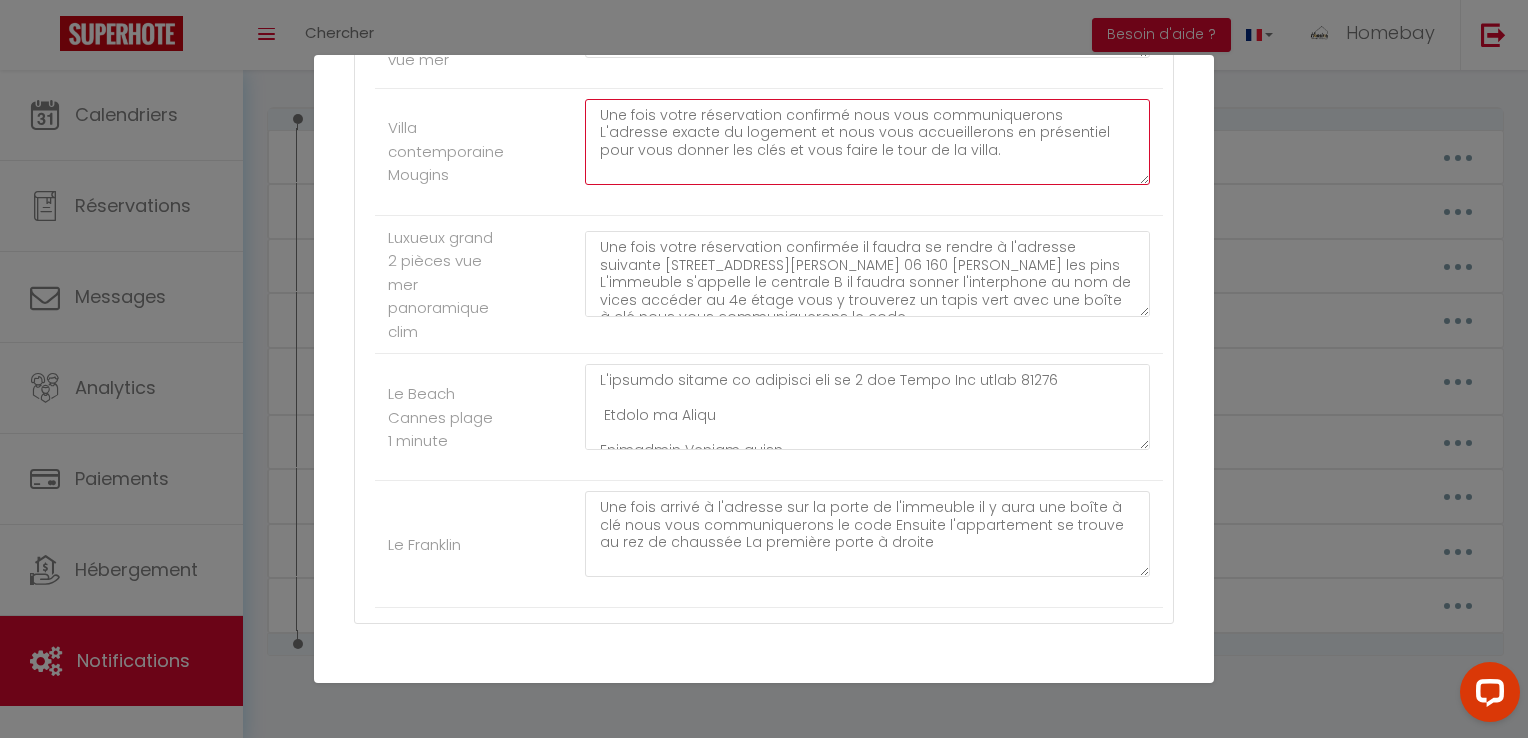 click on "Une fois votre réservation confirmé nous vous communiquerons L'adresse exacte du logement et nous vous accueillerons en présentiel pour vous donner les clés et vous faire le tour de la villa." at bounding box center [867, 142] 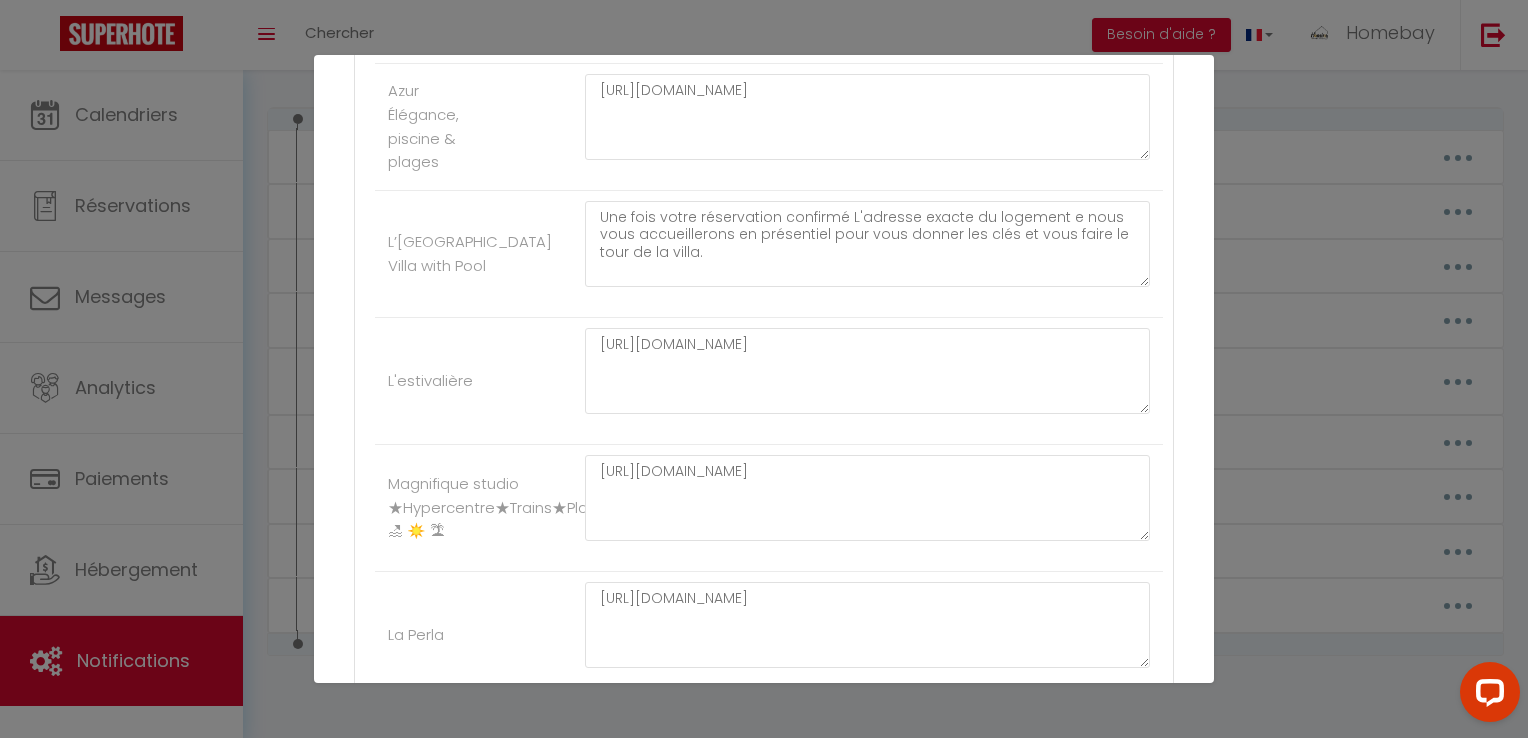 scroll, scrollTop: 813, scrollLeft: 0, axis: vertical 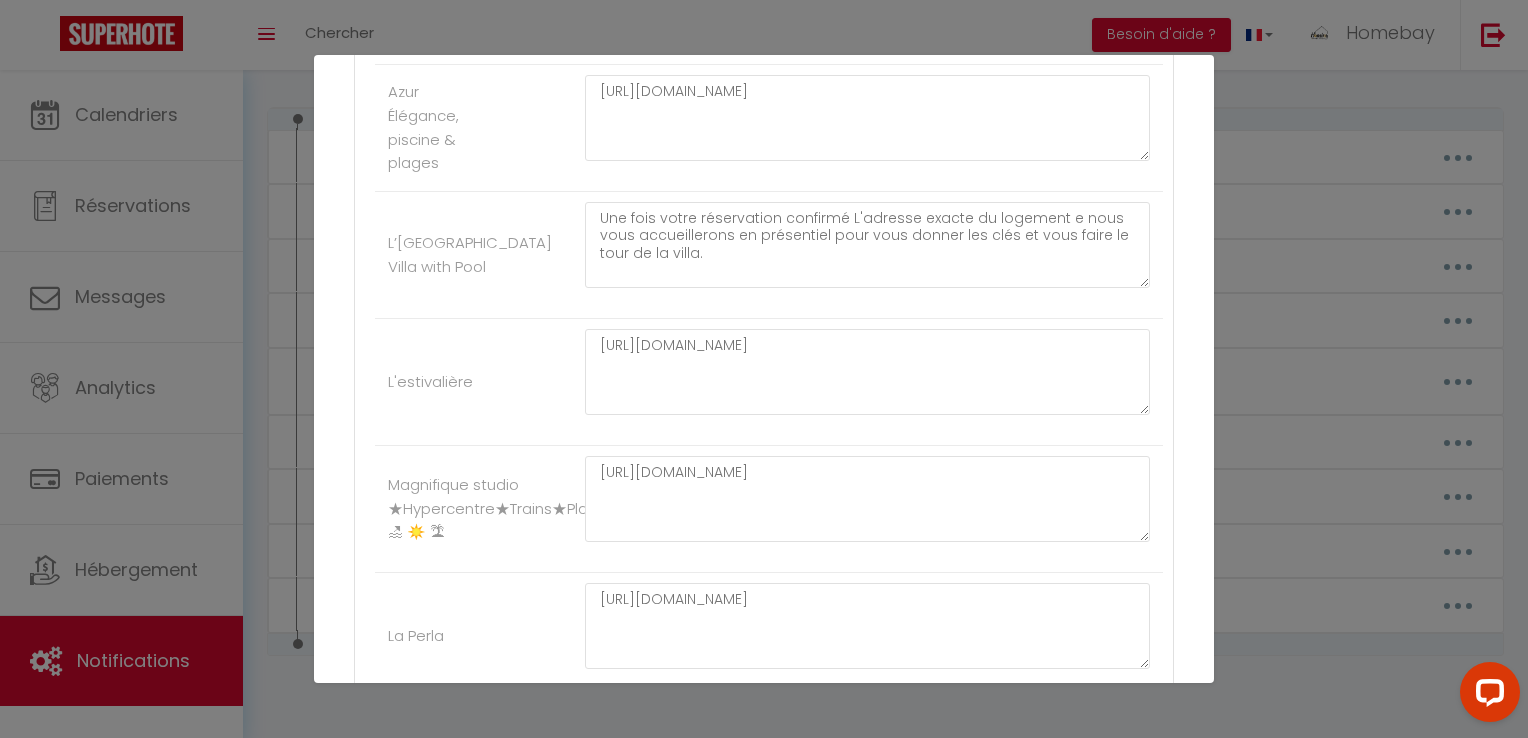 type on "Une fois votre réservation confirmé nous vous communiquerons L'adresse exacte du logement et nous vous accueillerons en présentiel pour vous donner les clés et vous faire le tour de la villa." 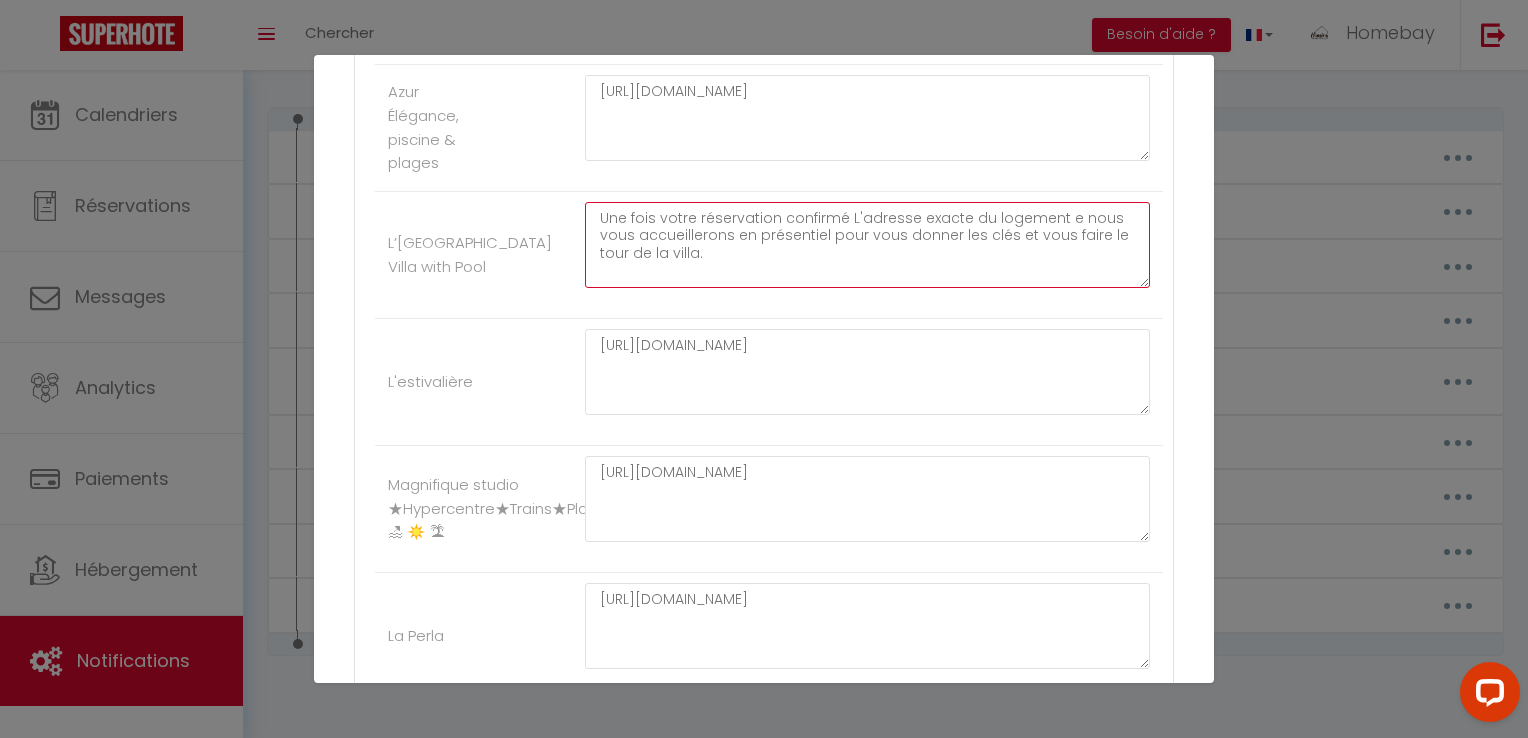 drag, startPoint x: 838, startPoint y: 274, endPoint x: 590, endPoint y: 212, distance: 255.63255 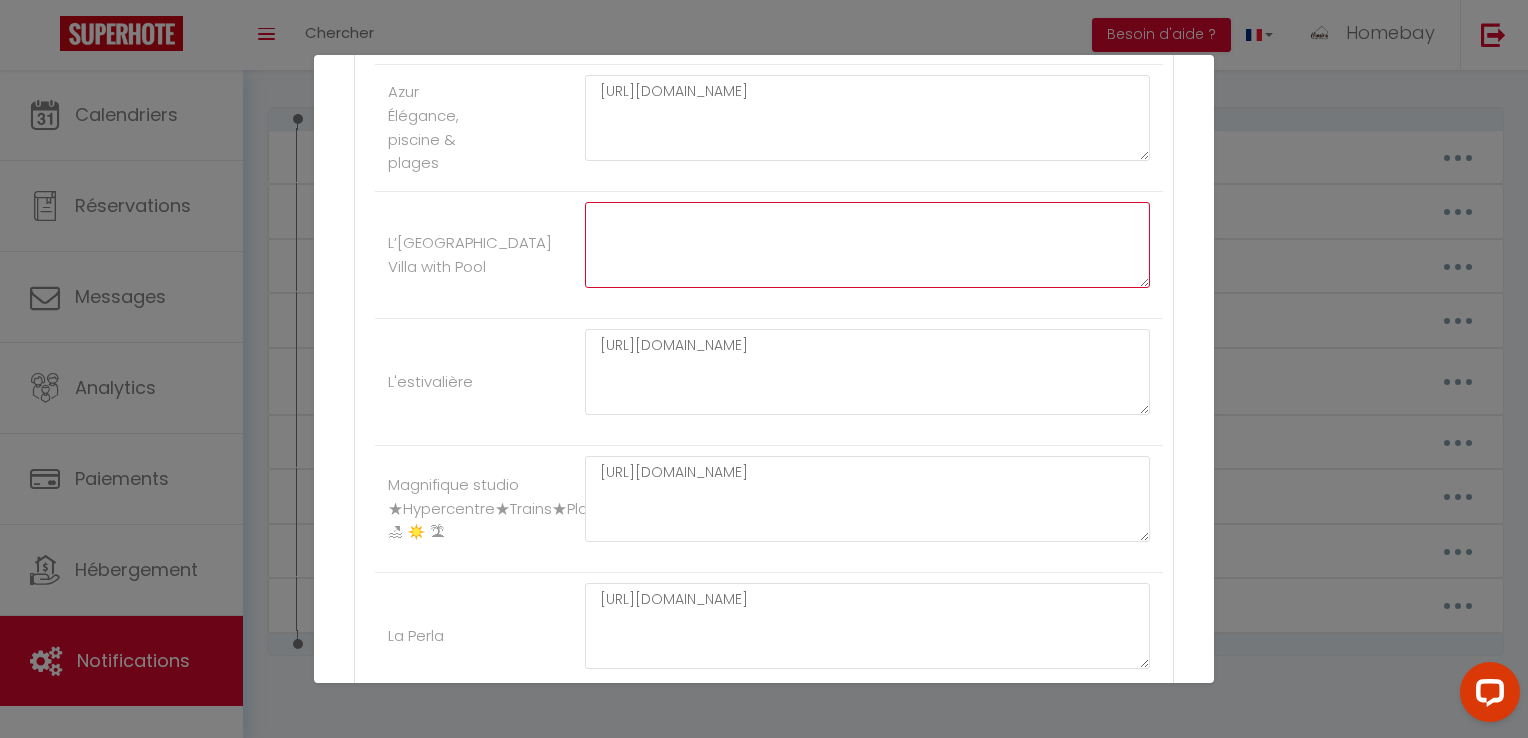 paste on "Une fois votre réservation confirmé nous vous communiquerons L'adresse exacte du logement et nous vous accueillerons en présentiel pour vous donner les clés et vous faire le tour de la villa." 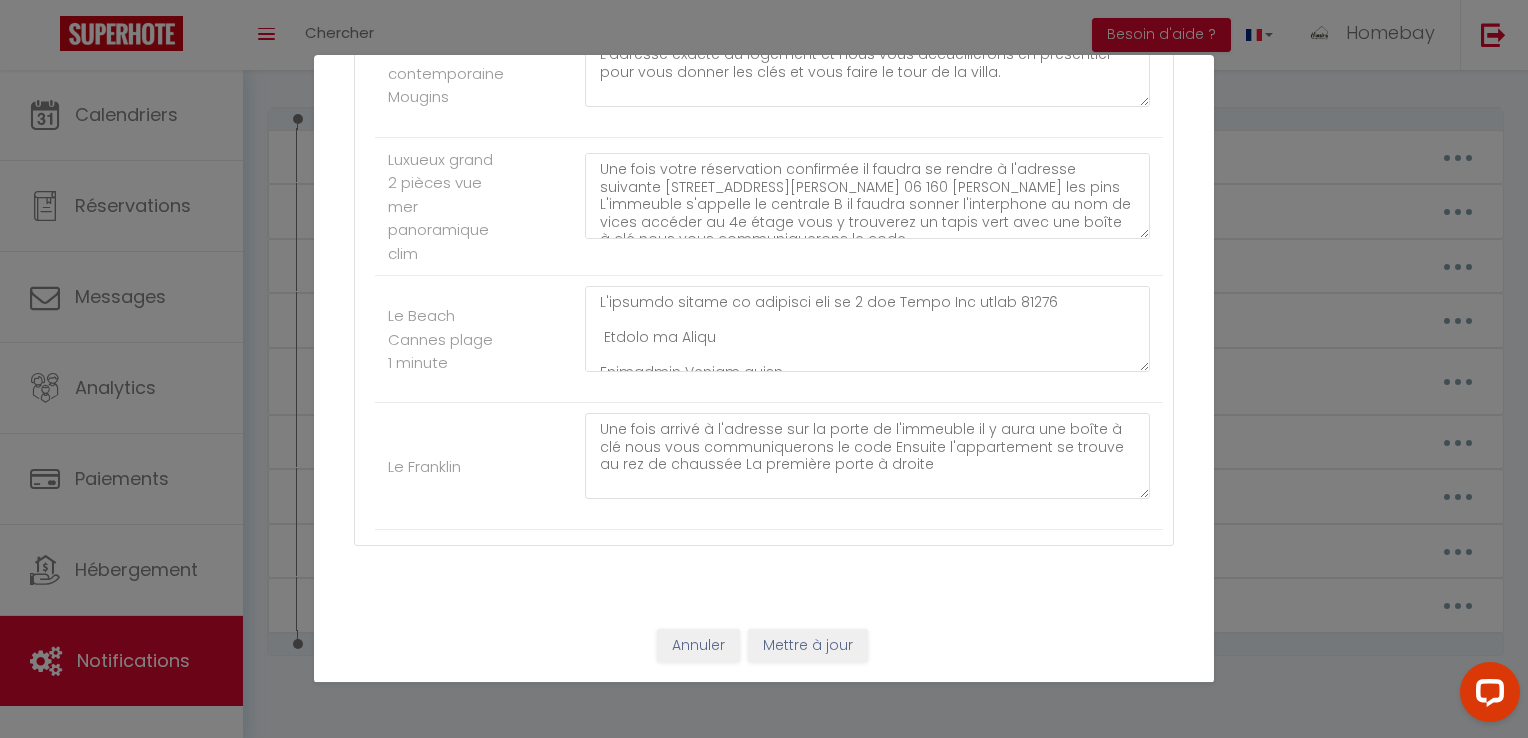 scroll, scrollTop: 2413, scrollLeft: 0, axis: vertical 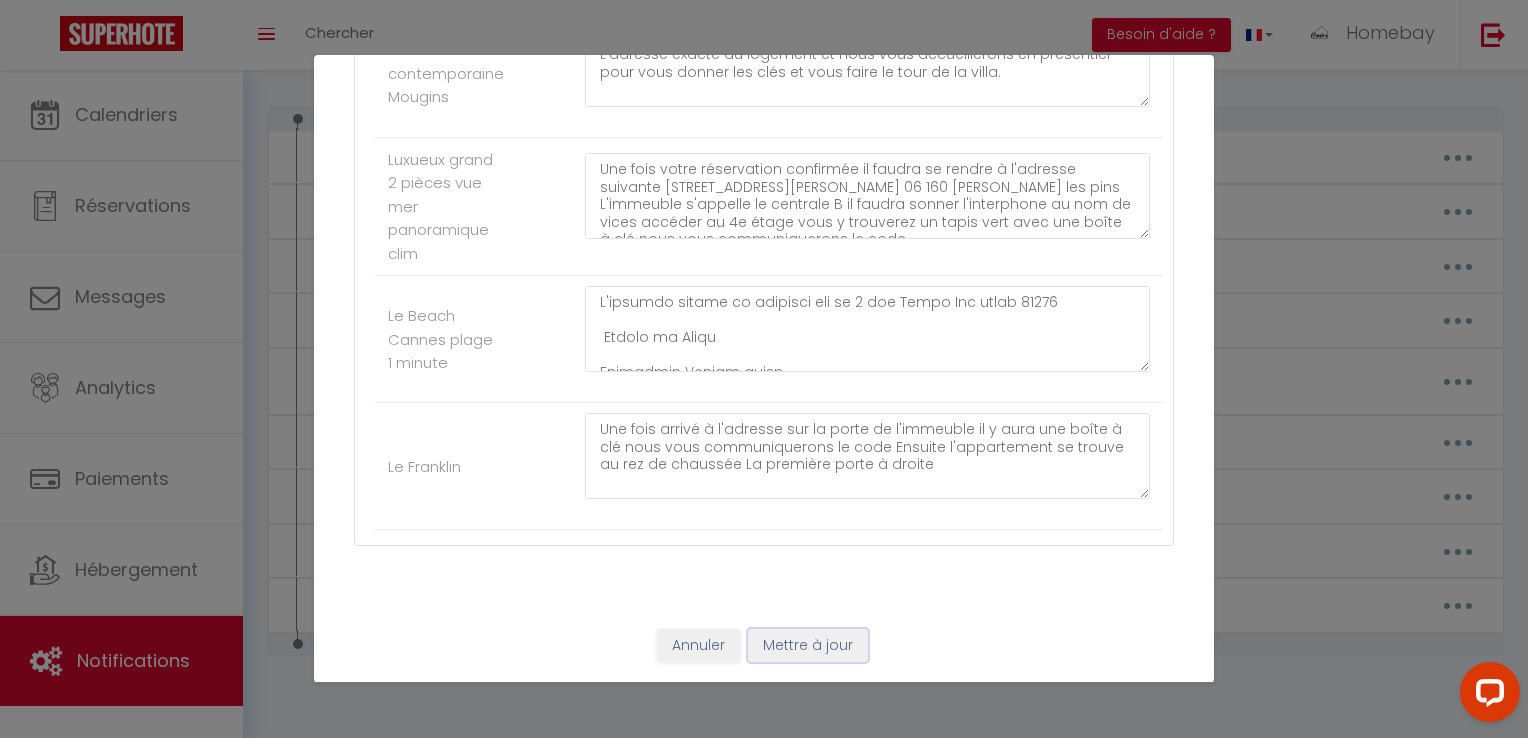 click on "Mettre à jour" at bounding box center (808, 646) 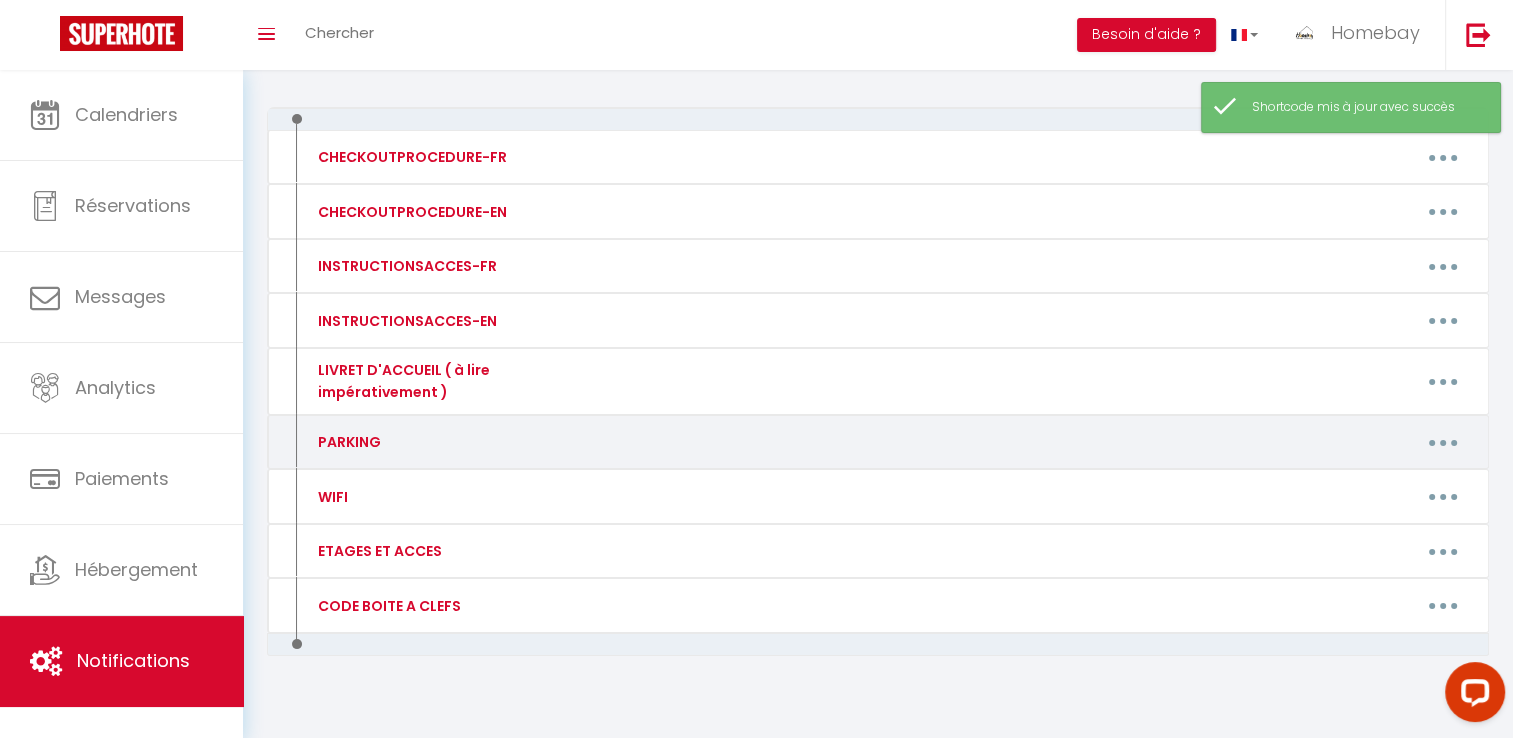 click at bounding box center (1443, 442) 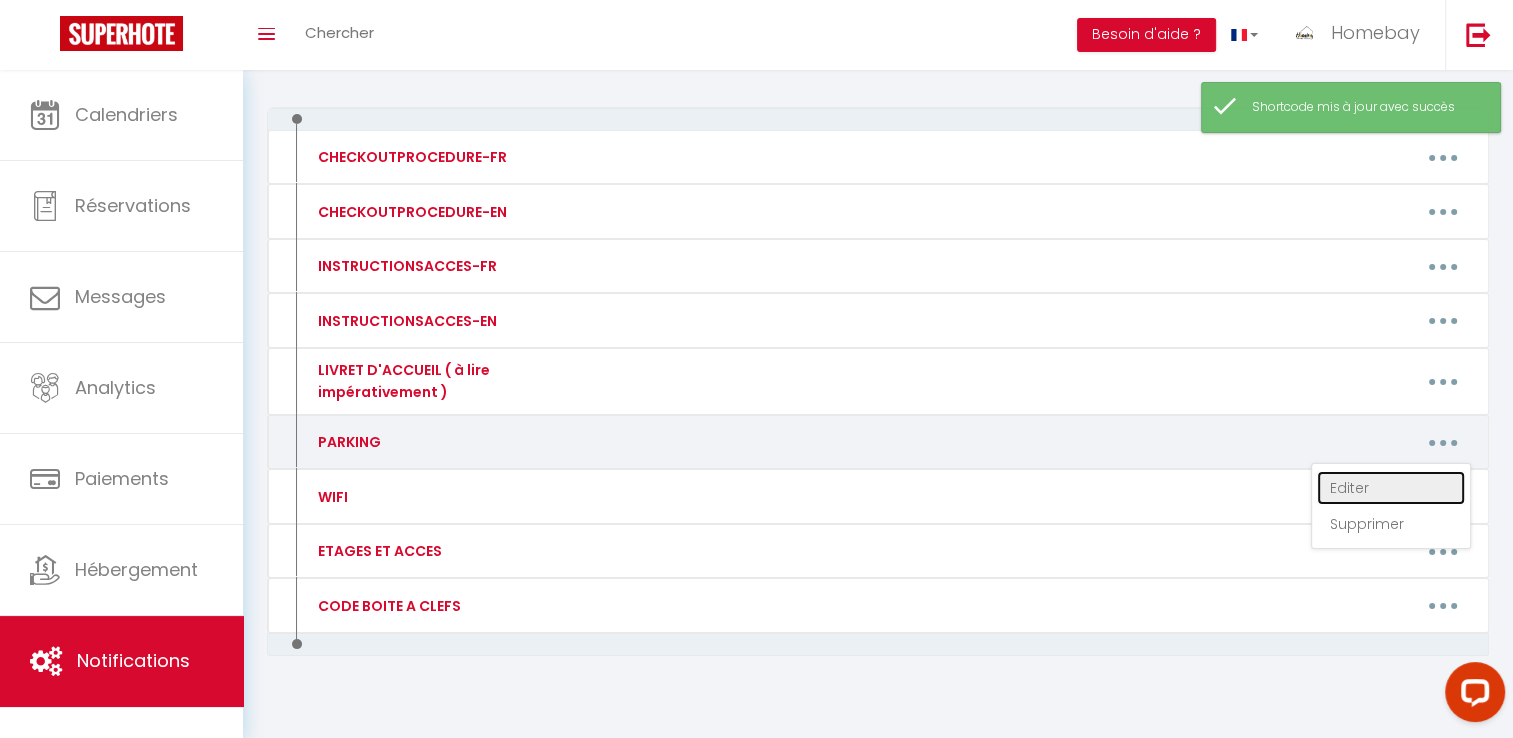 click on "Editer" at bounding box center [1391, 488] 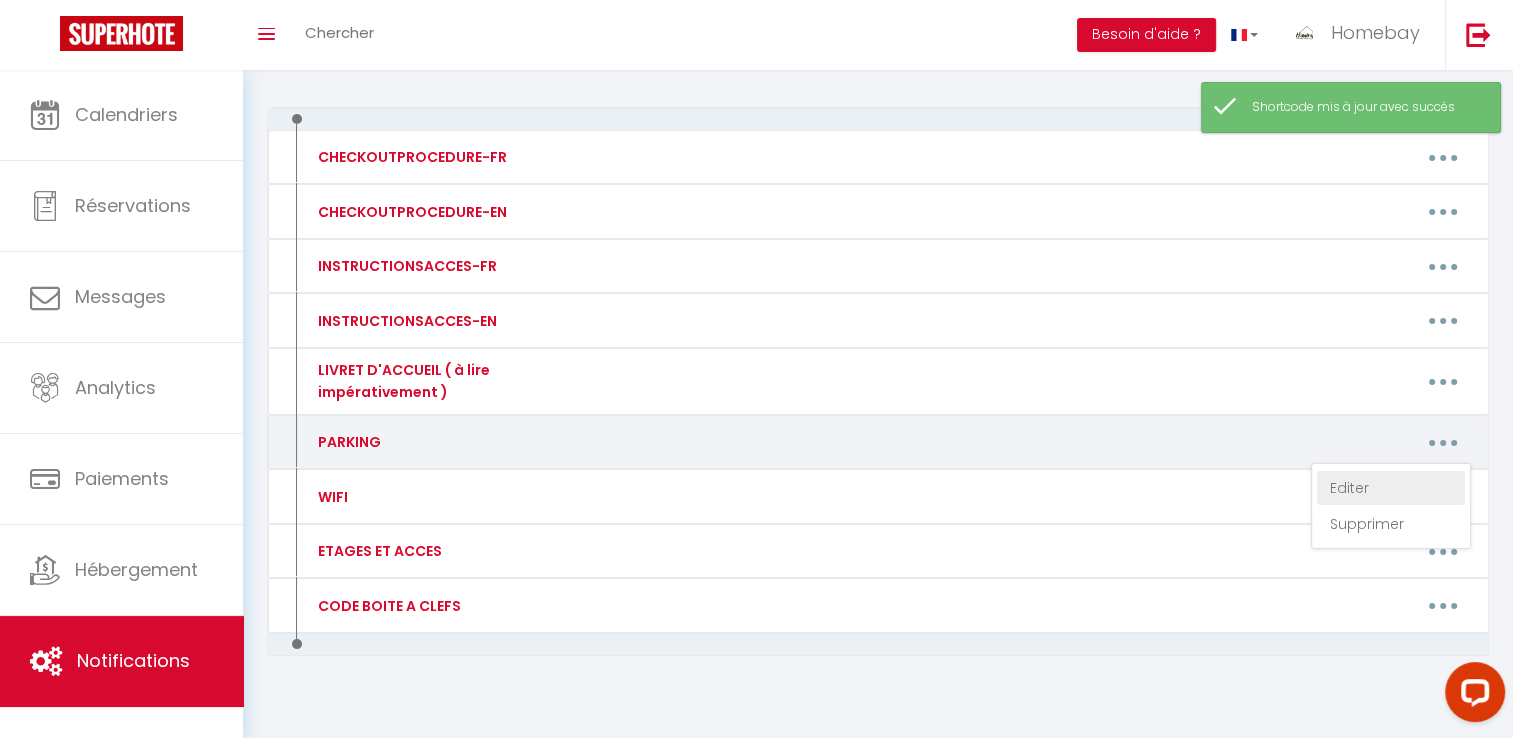 type on "PARKING" 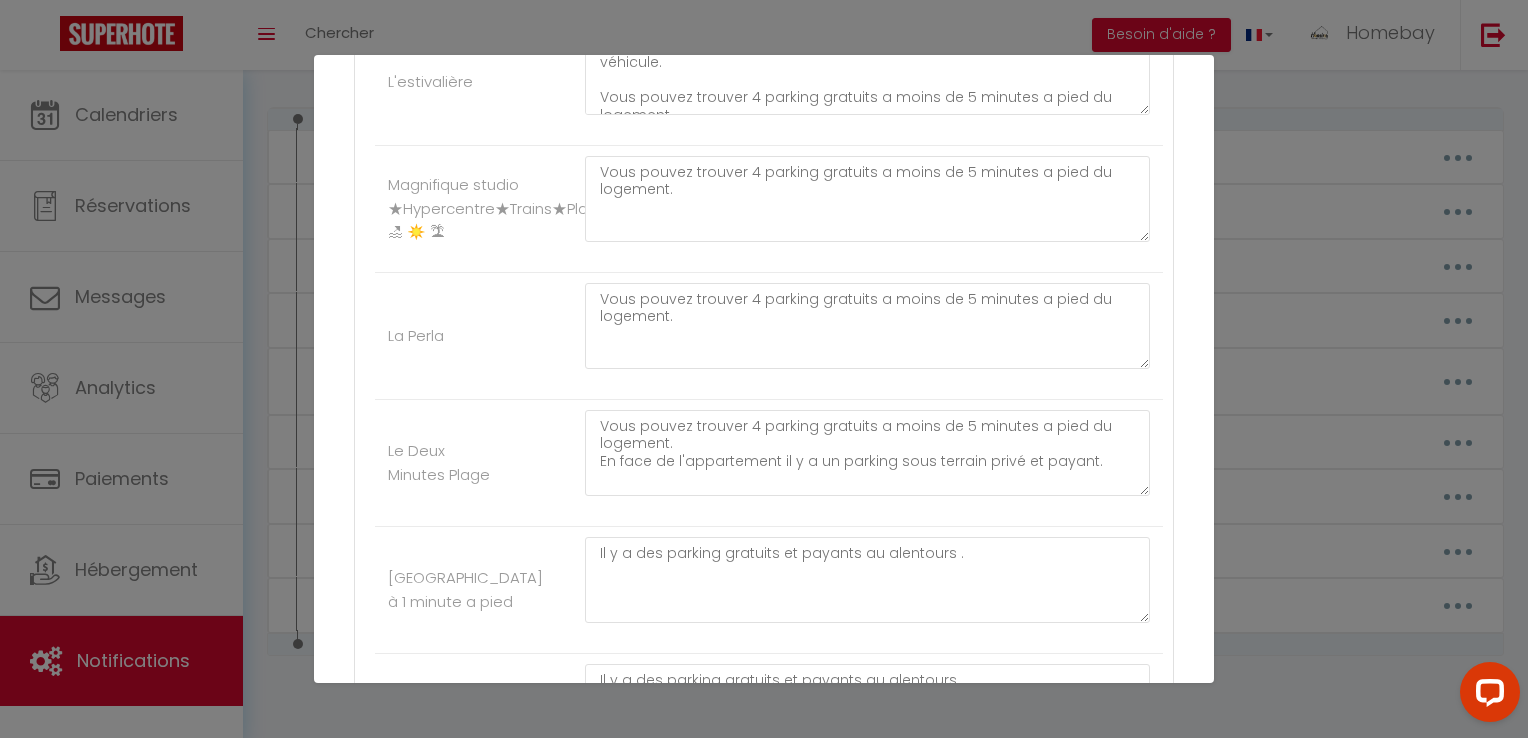 scroll, scrollTop: 913, scrollLeft: 0, axis: vertical 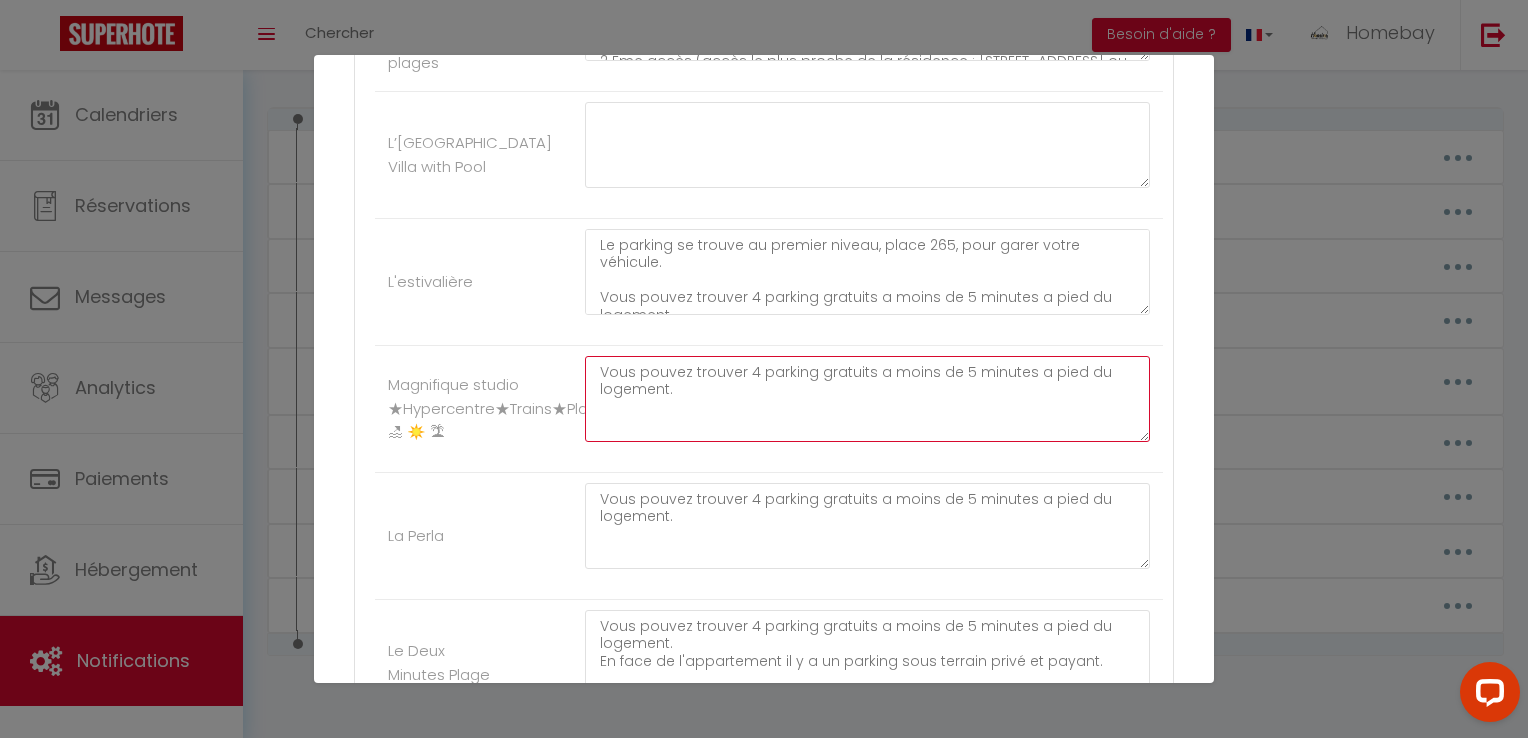 click on "Vous pouvez trouver 4 parking gratuits a moins de 5 minutes a pied du logement." at bounding box center (867, 399) 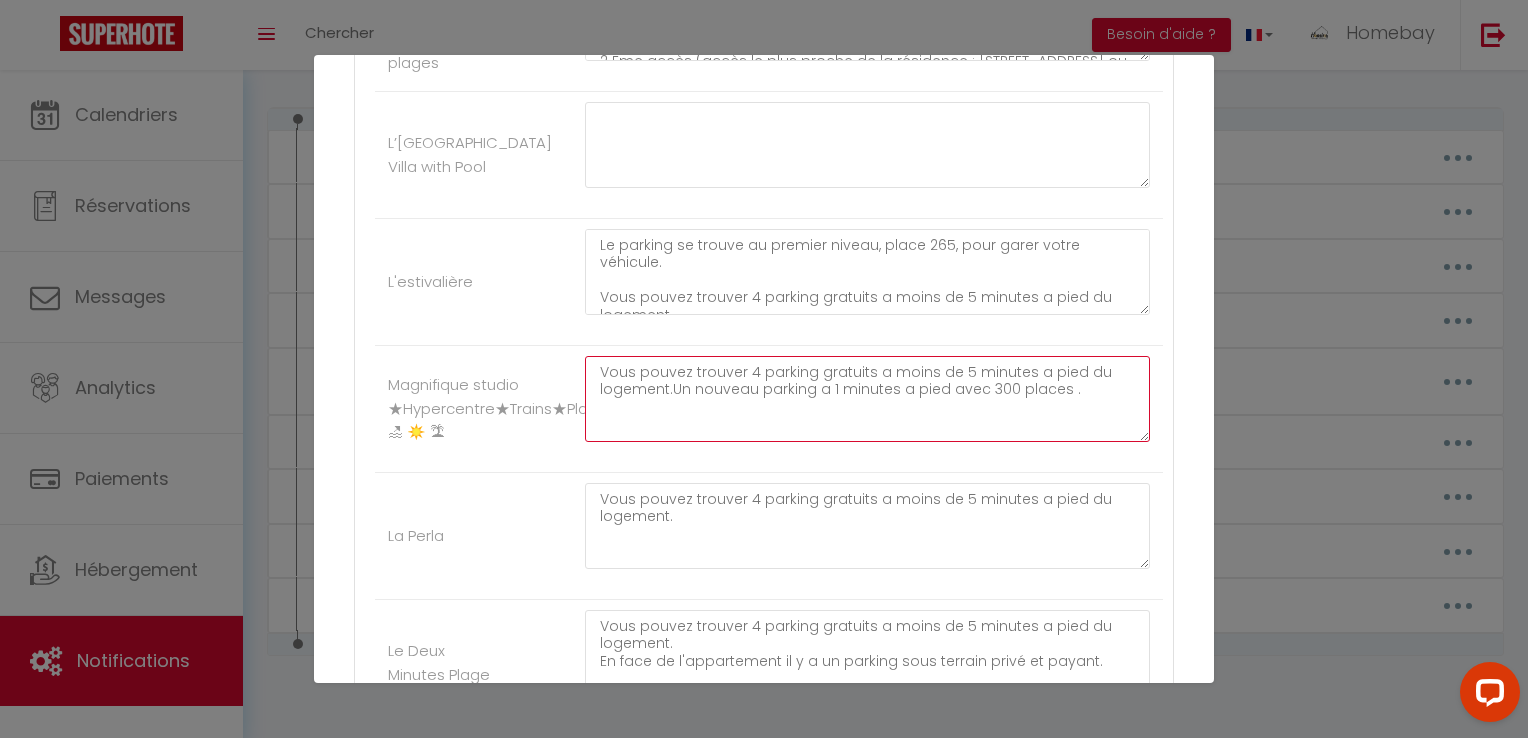 click on "Vous pouvez trouver 4 parking gratuits a moins de 5 minutes a pied du logement.Un nouveau parking a 1 minutes a pied avec 300 places ." at bounding box center [867, 399] 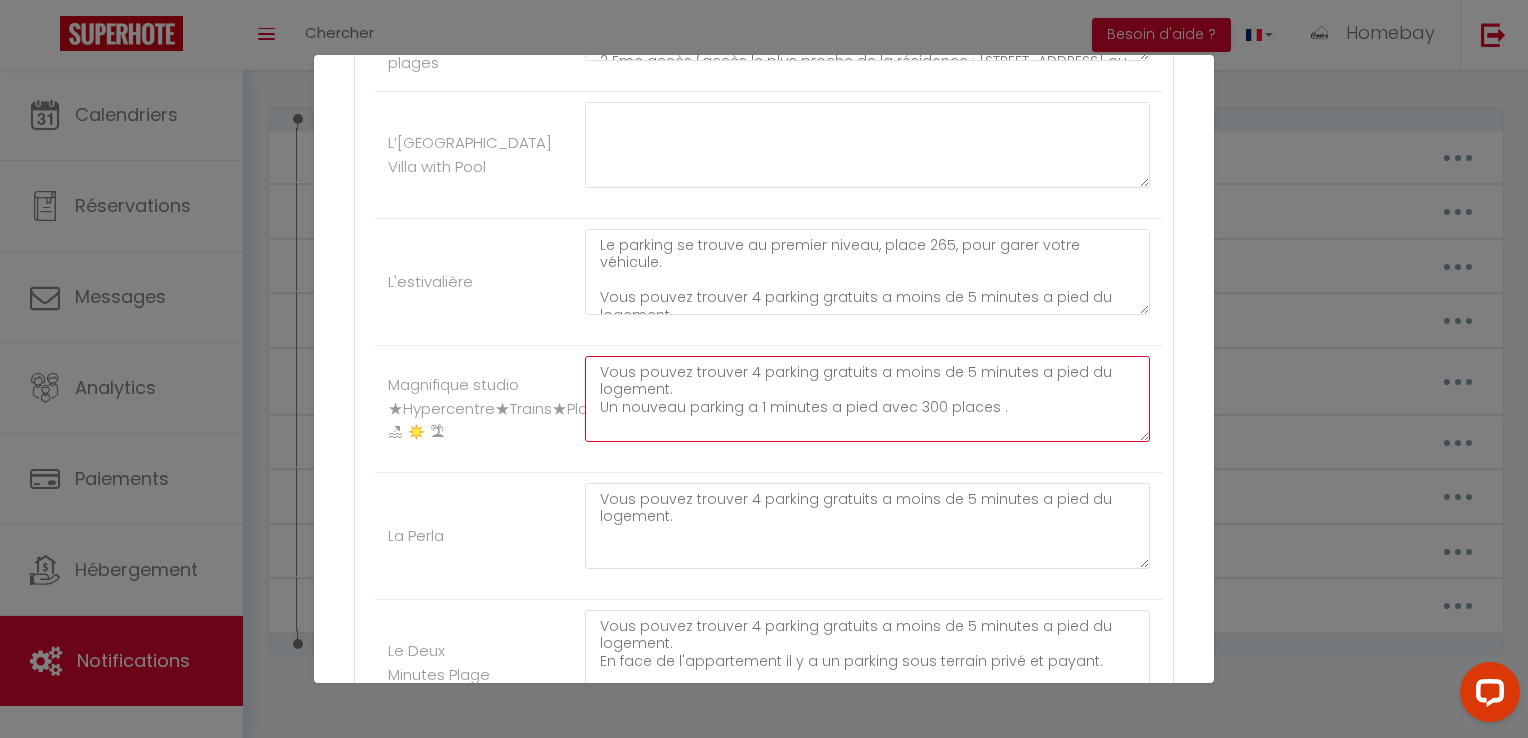 drag, startPoint x: 1046, startPoint y: 414, endPoint x: 593, endPoint y: 407, distance: 453.05408 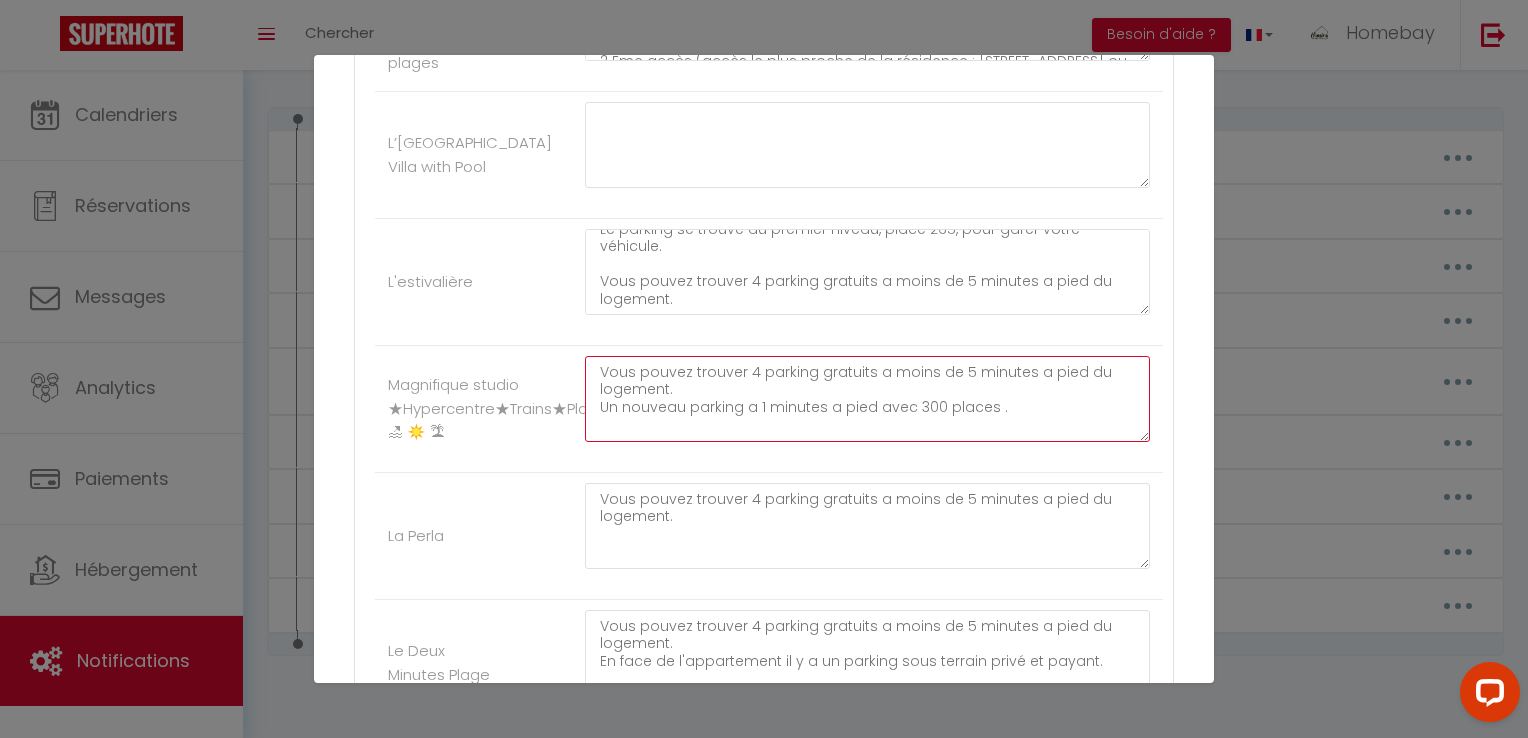 scroll, scrollTop: 17, scrollLeft: 0, axis: vertical 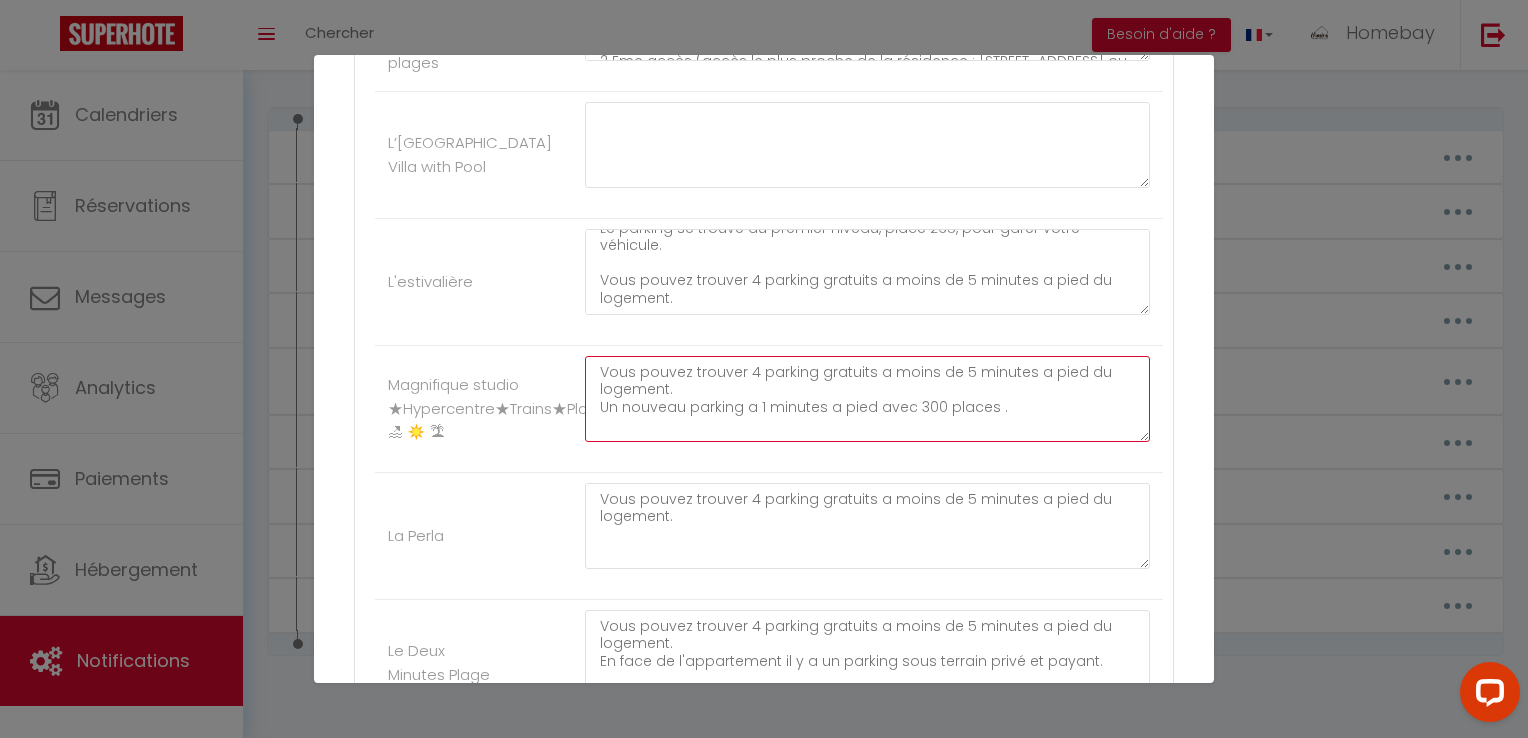 type on "Vous pouvez trouver 4 parking gratuits a moins de 5 minutes a pied du logement.
Un nouveau parking a 1 minutes a pied avec 300 places ." 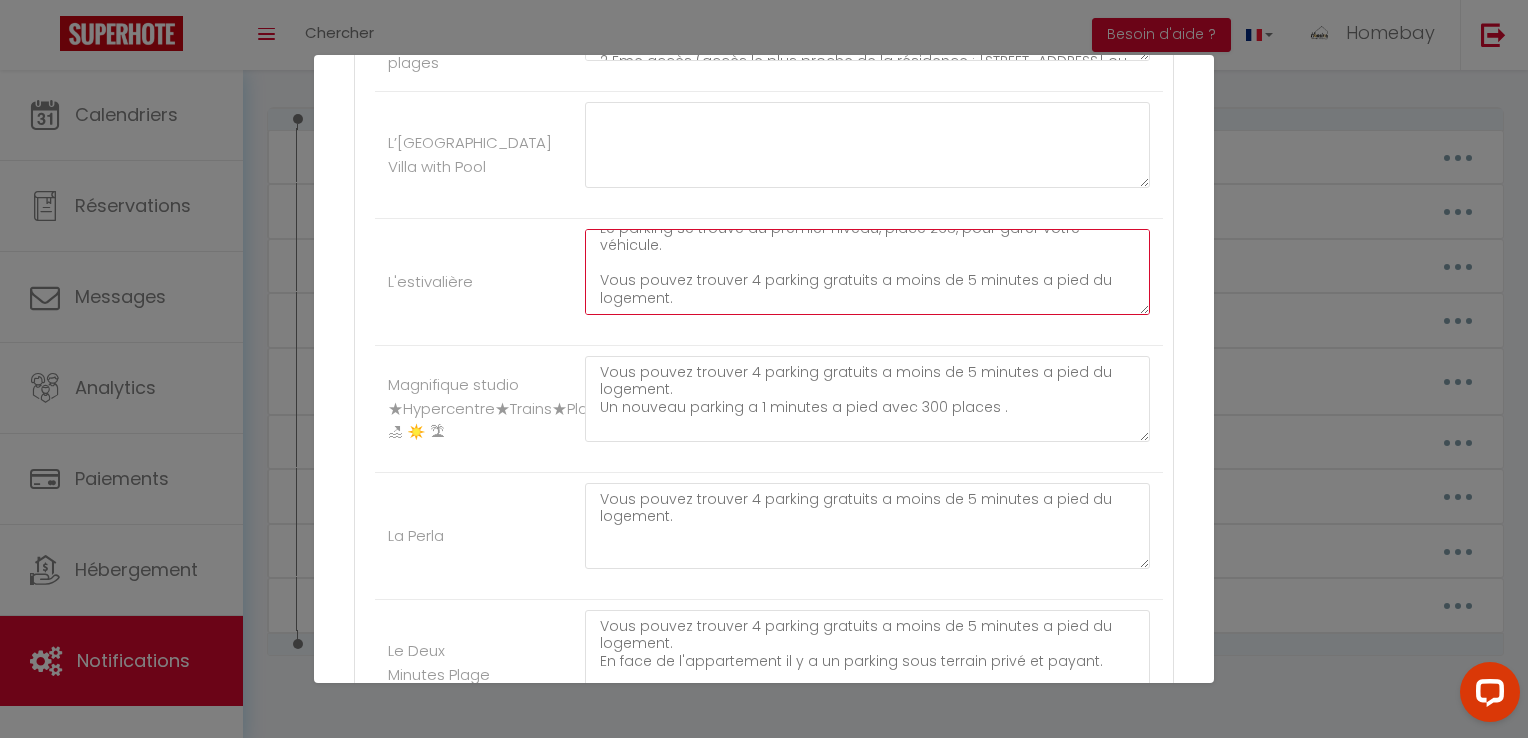 click on "Le parking se trouve au premier niveau, place 265, pour garer votre véhicule.
Vous pouvez trouver 4 parking gratuits a moins de 5 minutes a pied du logement." at bounding box center (867, 272) 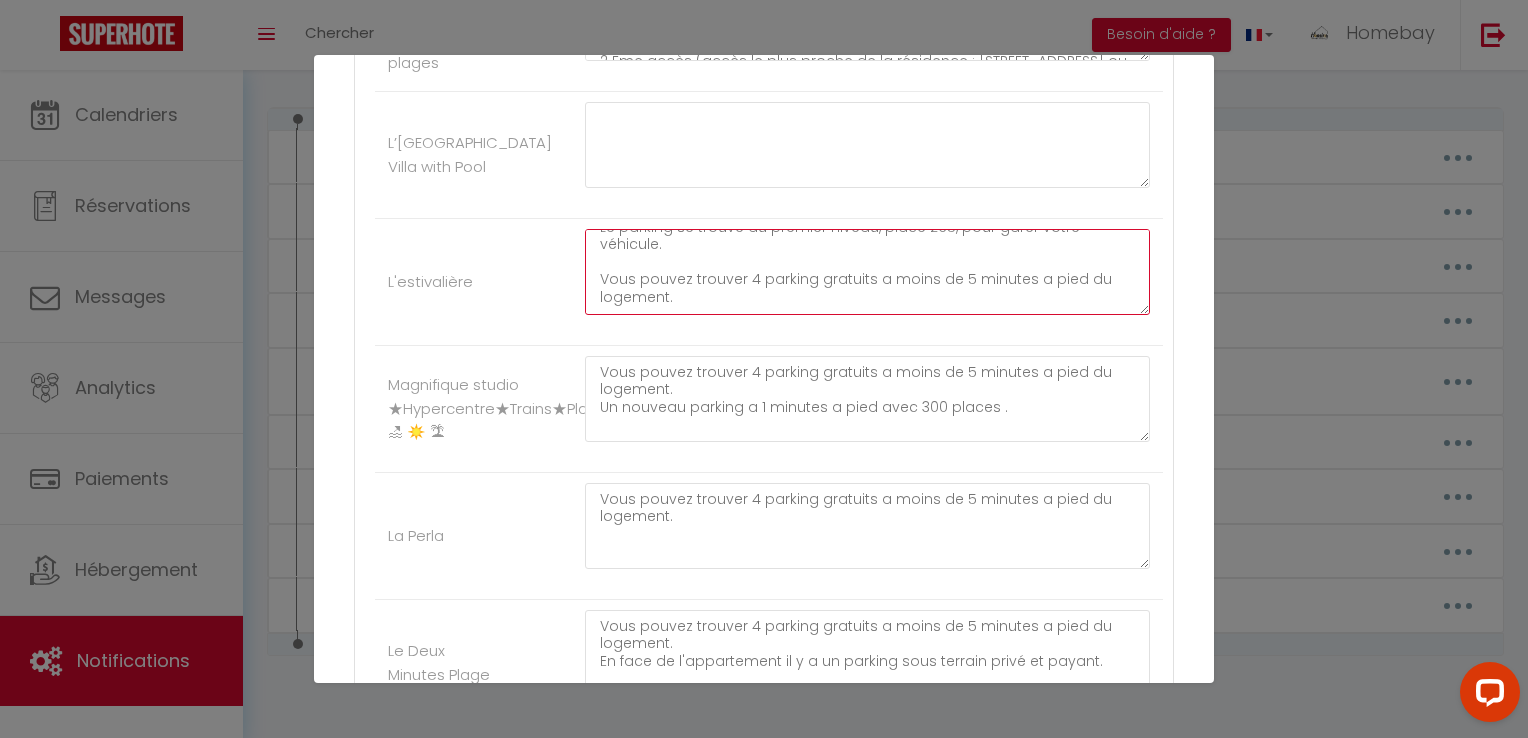 paste on "Un nouveau parking a 1 minutes a pied avec 300 places ." 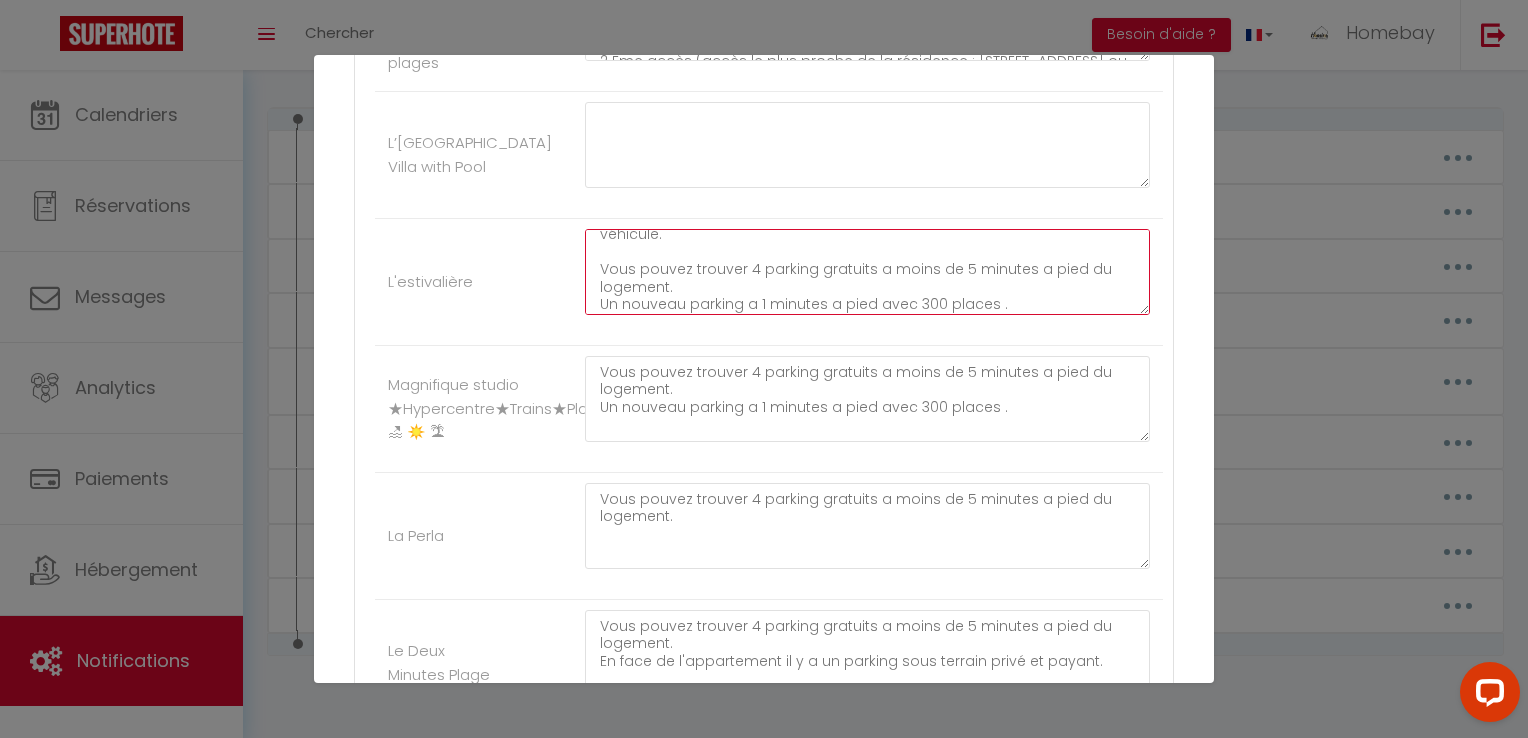 type on "Le parking se trouve au premier niveau, place 265, pour garer votre véhicule.
Vous pouvez trouver 4 parking gratuits a moins de 5 minutes a pied du logement.
Un nouveau parking a 1 minutes a pied avec 300 places ." 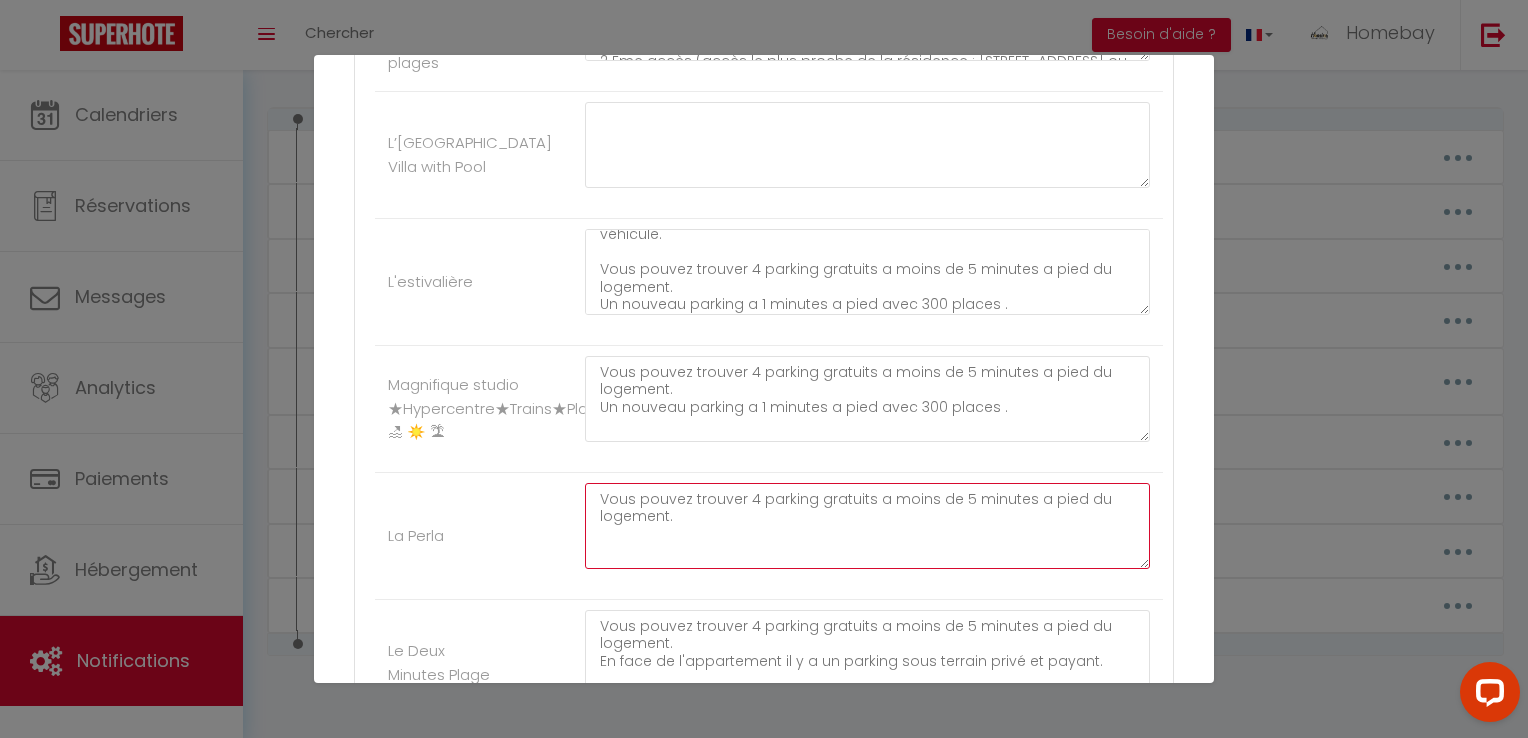 paste on "Un nouveau parking a 1 minutes a pied avec 300 places ." 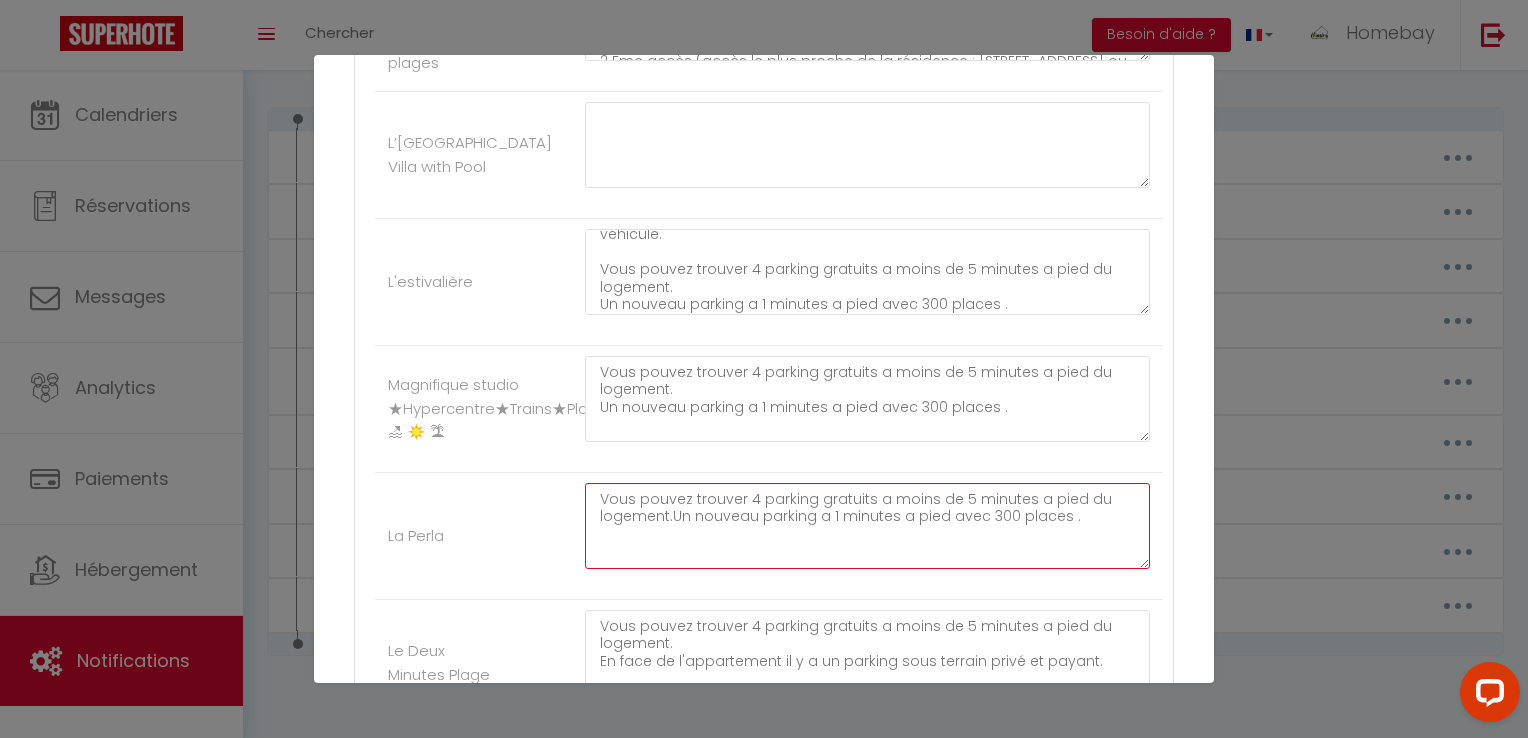 click on "Vous pouvez trouver 4 parking gratuits a moins de 5 minutes a pied du logement.Un nouveau parking a 1 minutes a pied avec 300 places ." at bounding box center (867, 526) 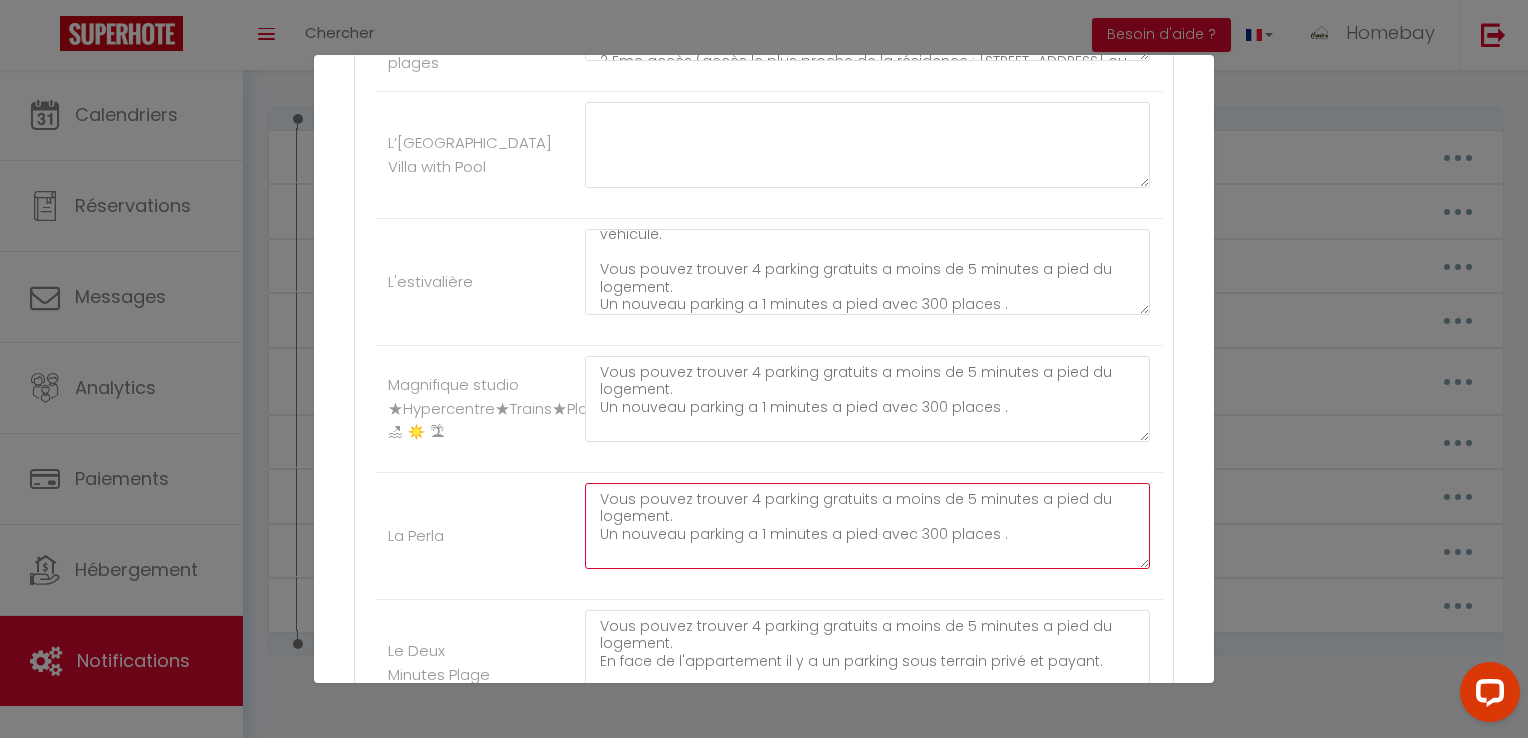 scroll, scrollTop: 1813, scrollLeft: 0, axis: vertical 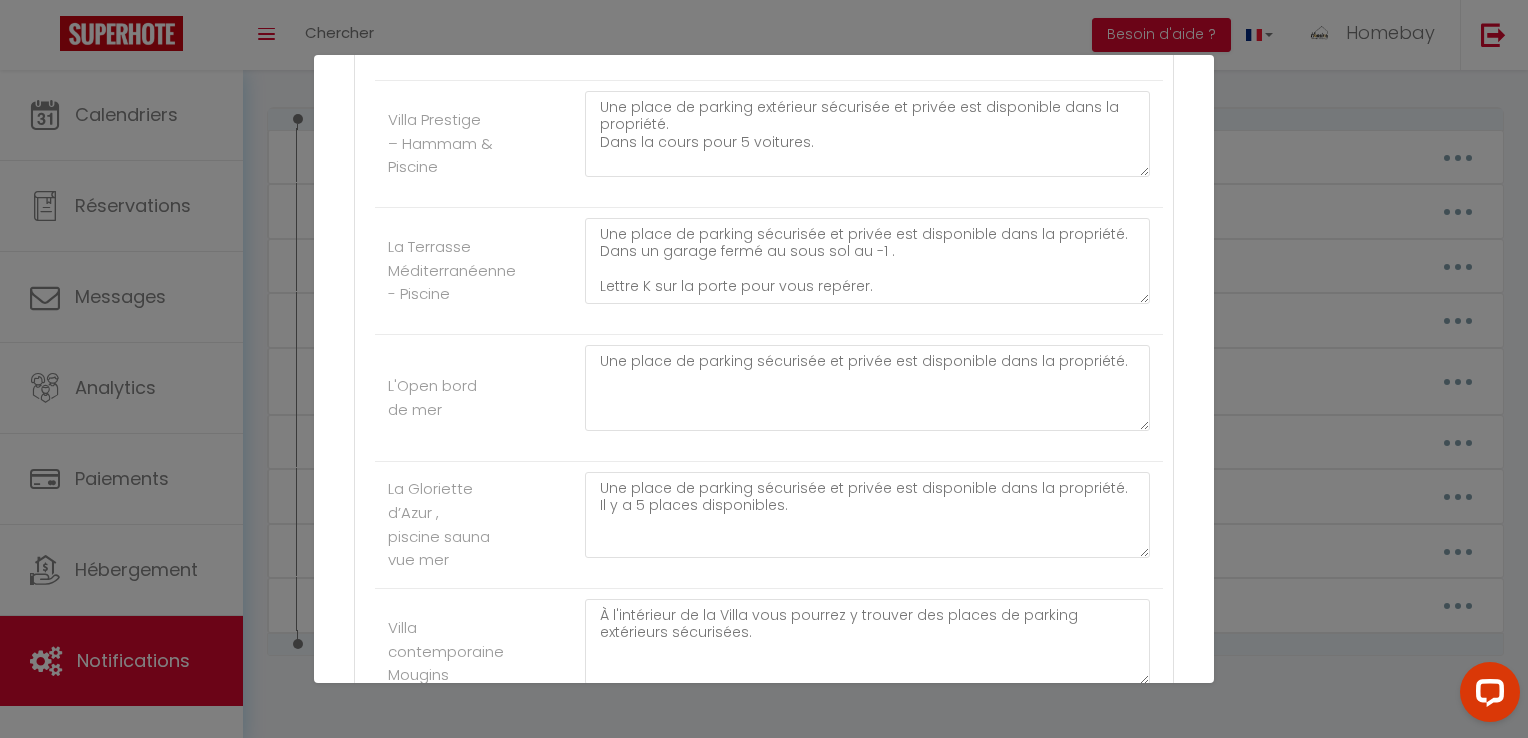 type on "Vous pouvez trouver 4 parking gratuits a moins de 5 minutes a pied du logement.
Un nouveau parking a 1 minutes a pied avec 300 places ." 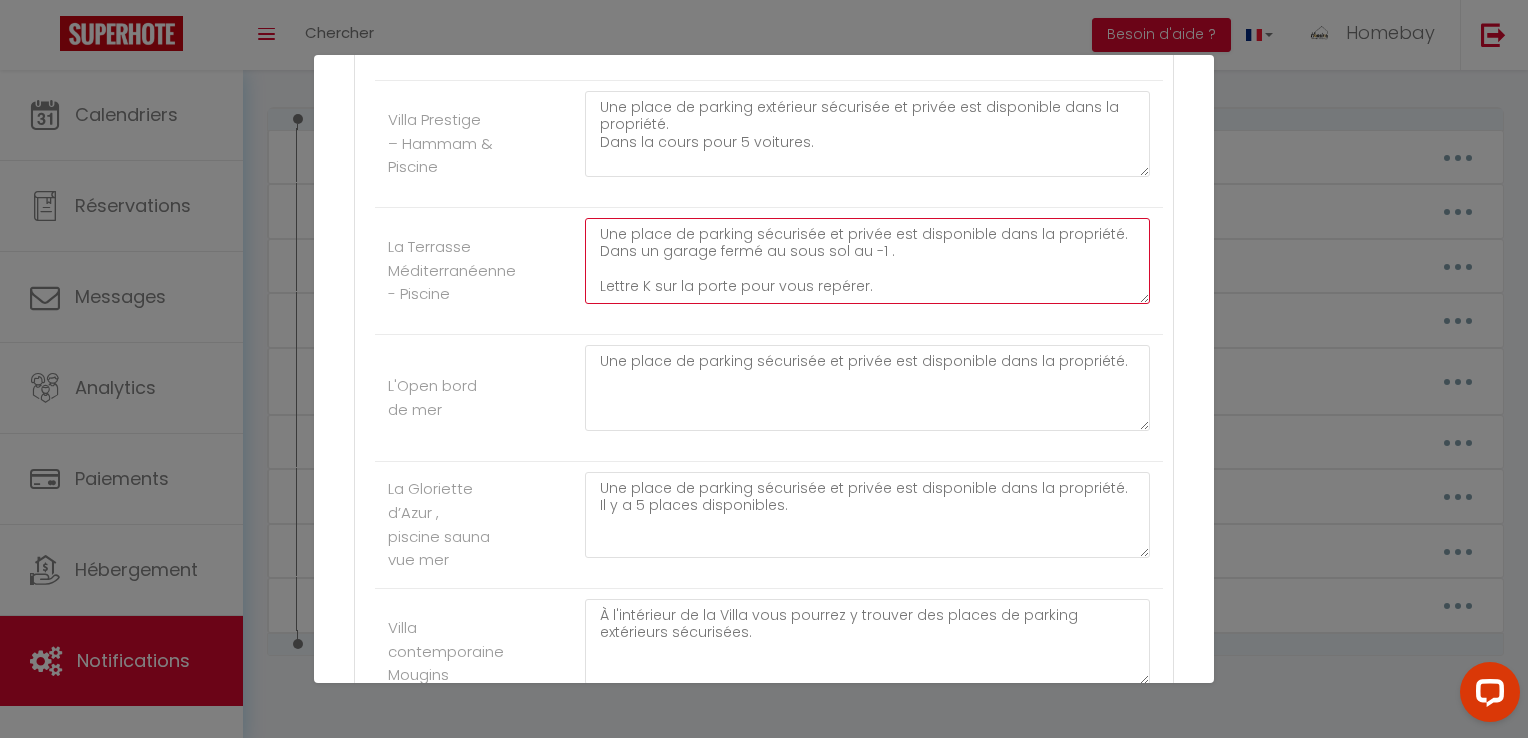 click on "Une place de parking sécurisée et privée est disponible dans la propriété.
Dans un garage fermé au sous sol au -1 .
Lettre K sur la porte pour vous repérer." at bounding box center (867, 261) 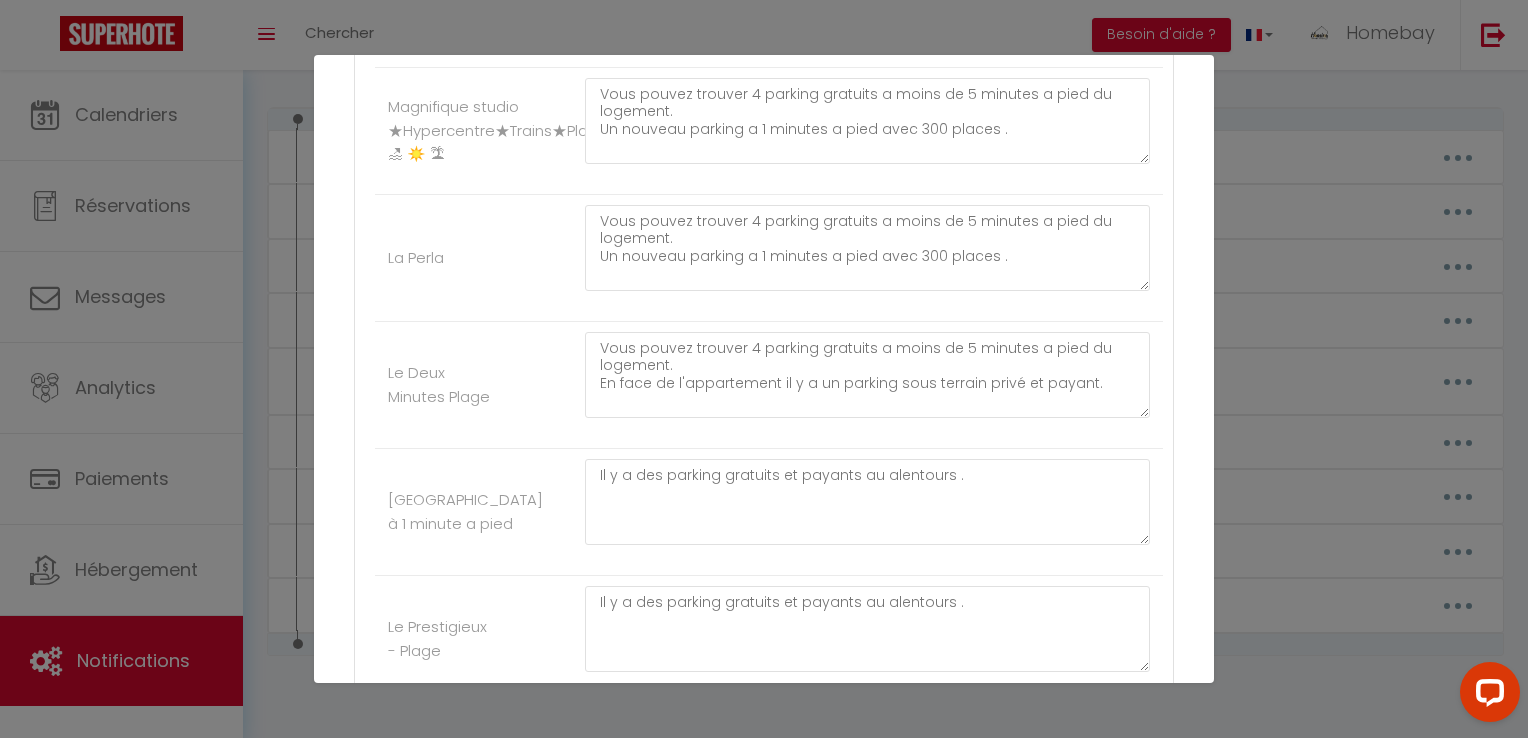 scroll, scrollTop: 1213, scrollLeft: 0, axis: vertical 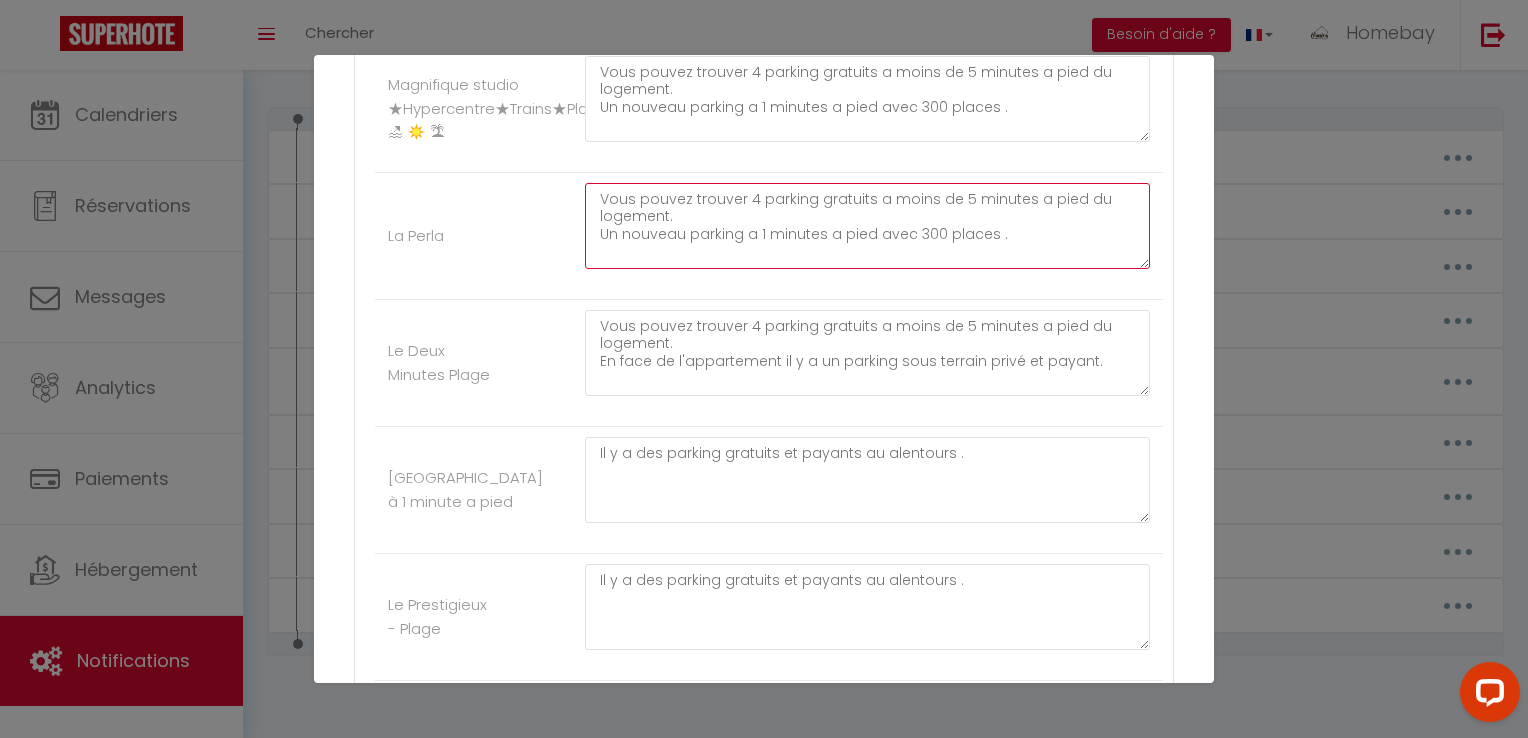click on "Vous pouvez trouver 4 parking gratuits a moins de 5 minutes a pied du logement.
Un nouveau parking a 1 minutes a pied avec 300 places ." at bounding box center (867, 226) 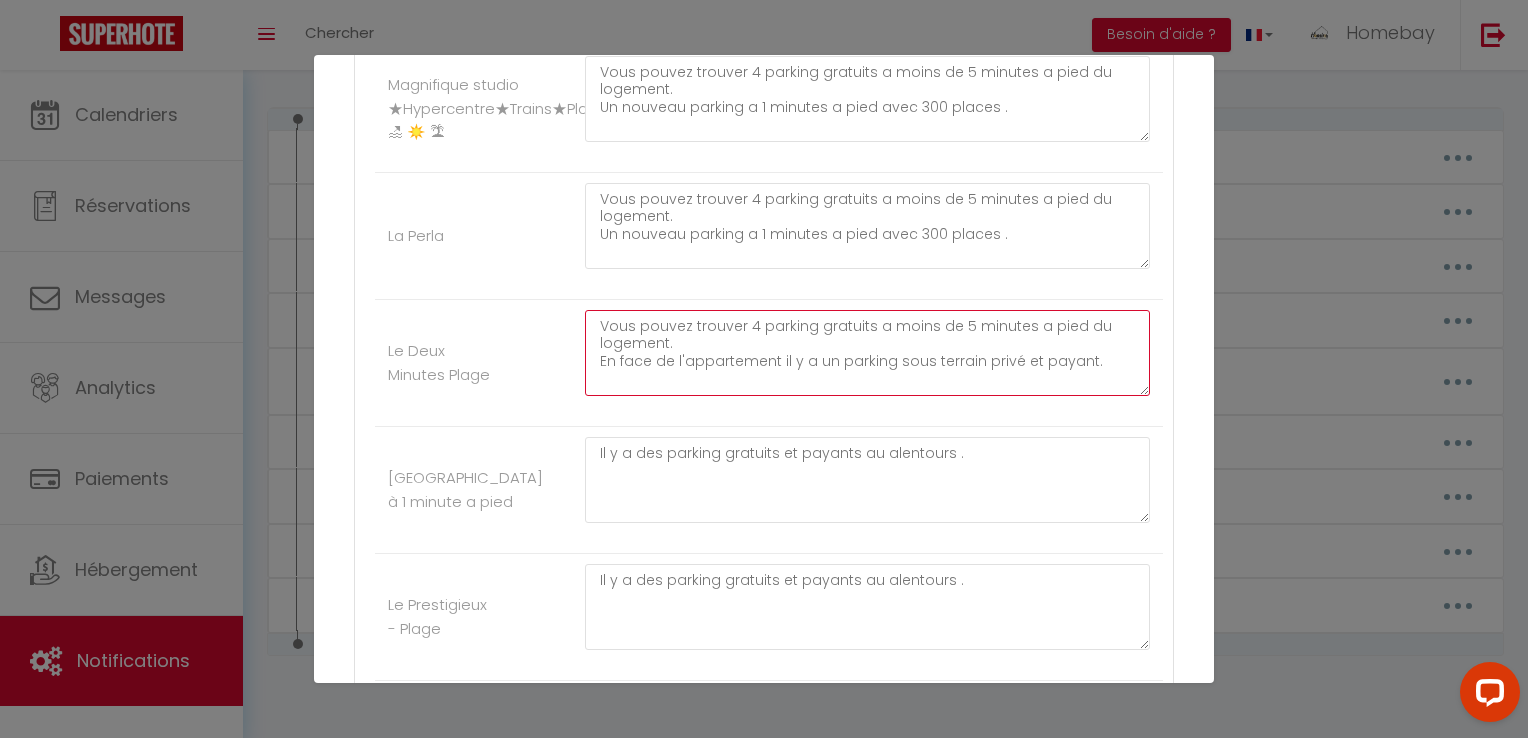 click on "Vous pouvez trouver 4 parking gratuits a moins de 5 minutes a pied du logement.
En face de l'appartement il y a un parking sous terrain privé et payant." at bounding box center [867, 353] 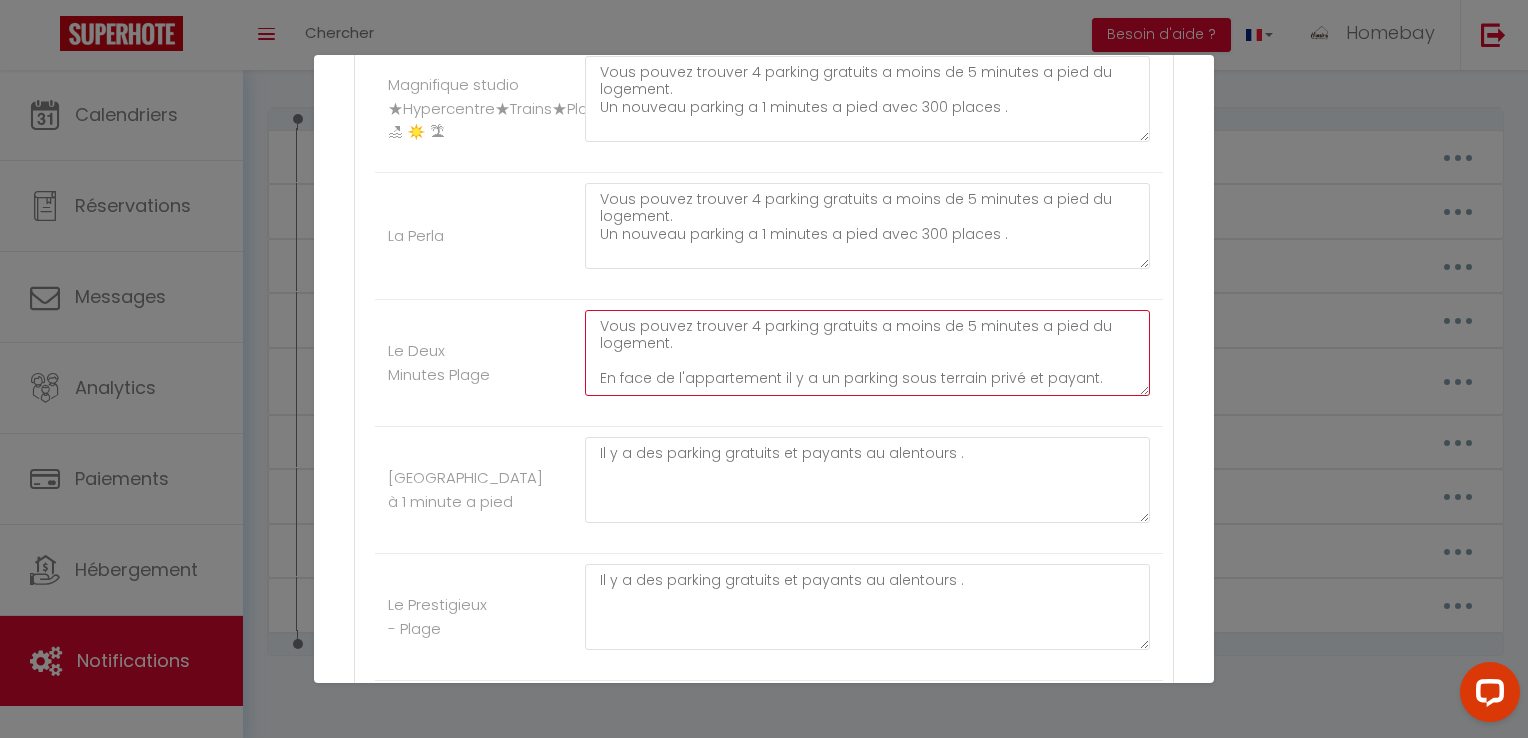 paste on "Un nouveau parking a 1 minutes a pied avec 300 places ." 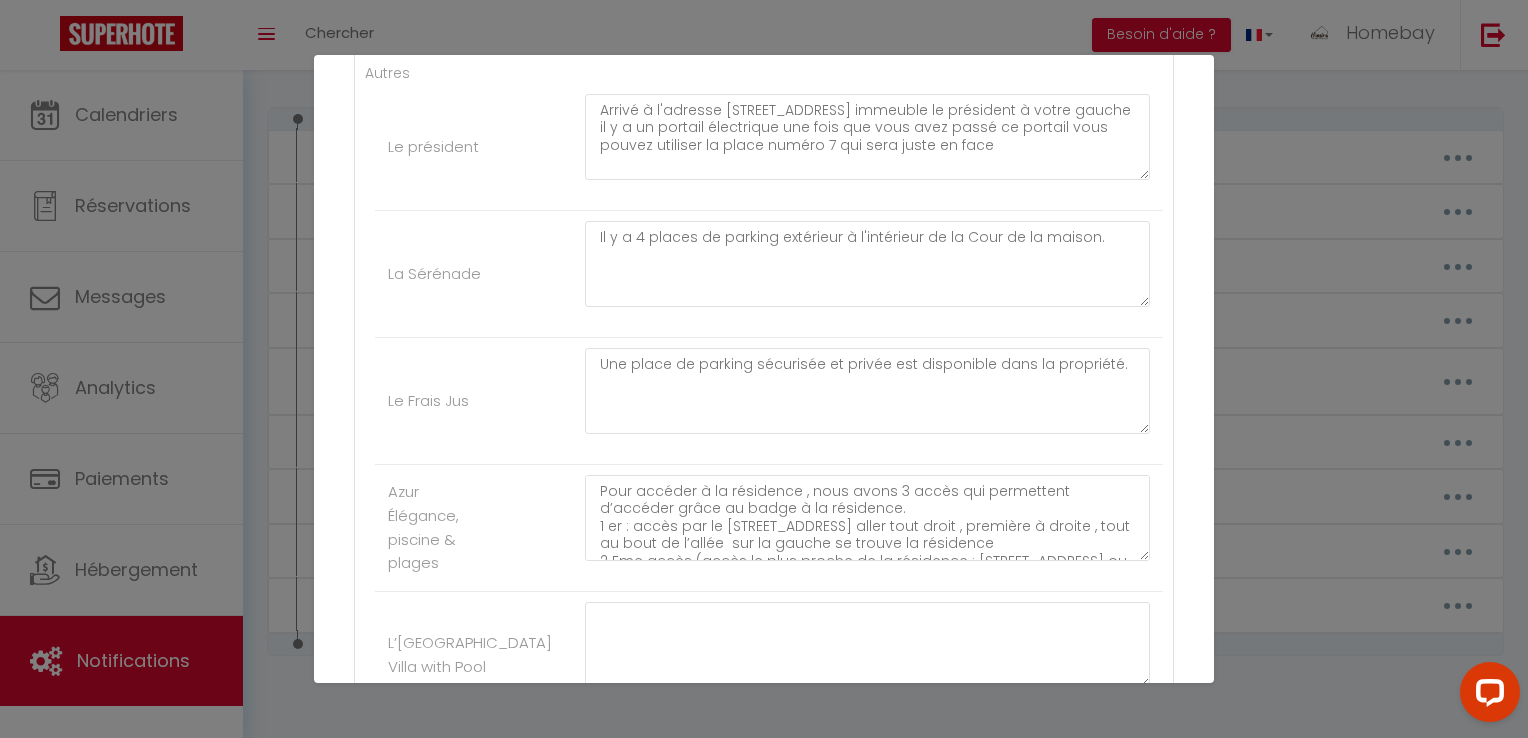 scroll, scrollTop: 813, scrollLeft: 0, axis: vertical 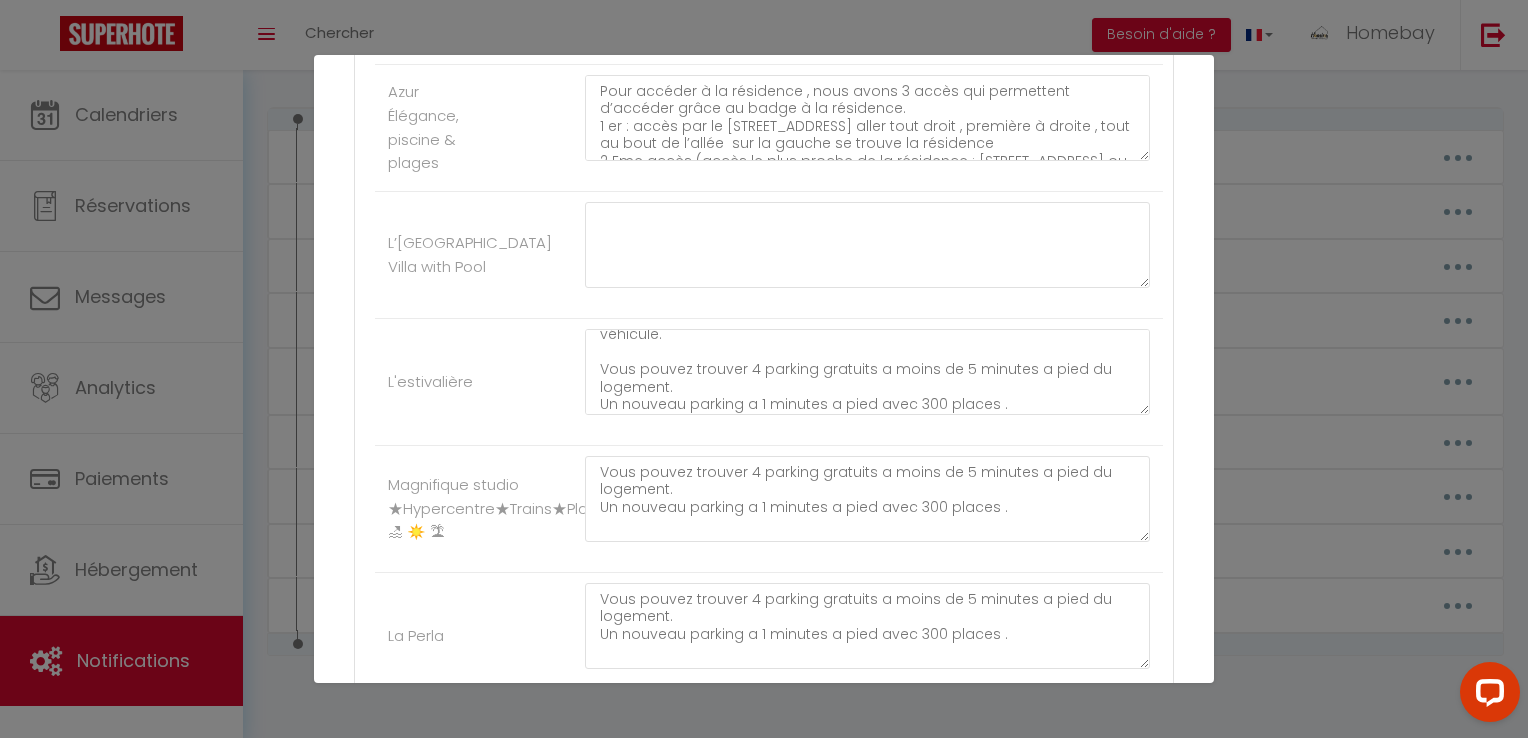 type on "Vous pouvez trouver 4 parking gratuits a moins de 5 minutes a pied du logement.
Un nouveau parking a 1 minutes a pied avec 300 places .
En face de l'appartement il y a un parking sous terrain privé et payant." 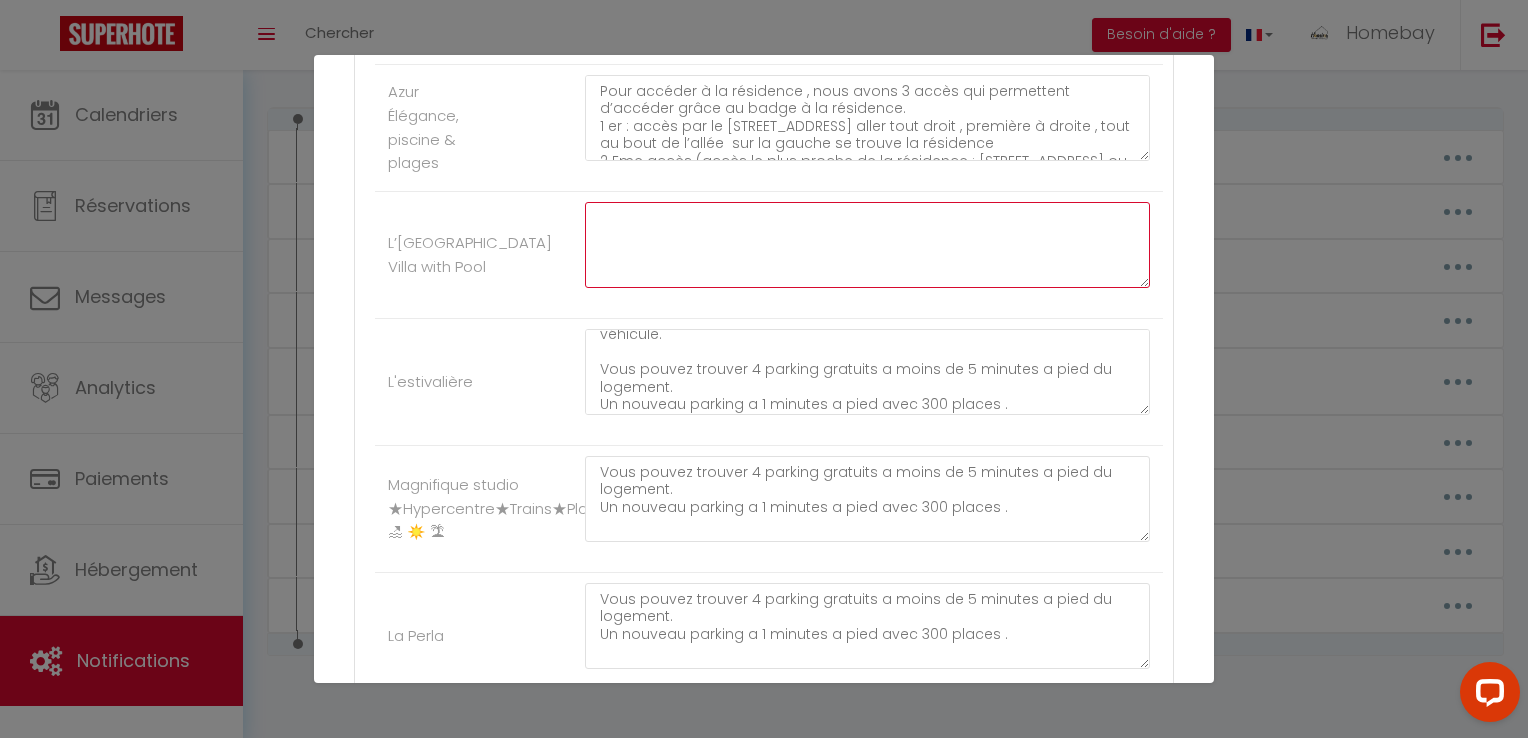 click at bounding box center (867, 245) 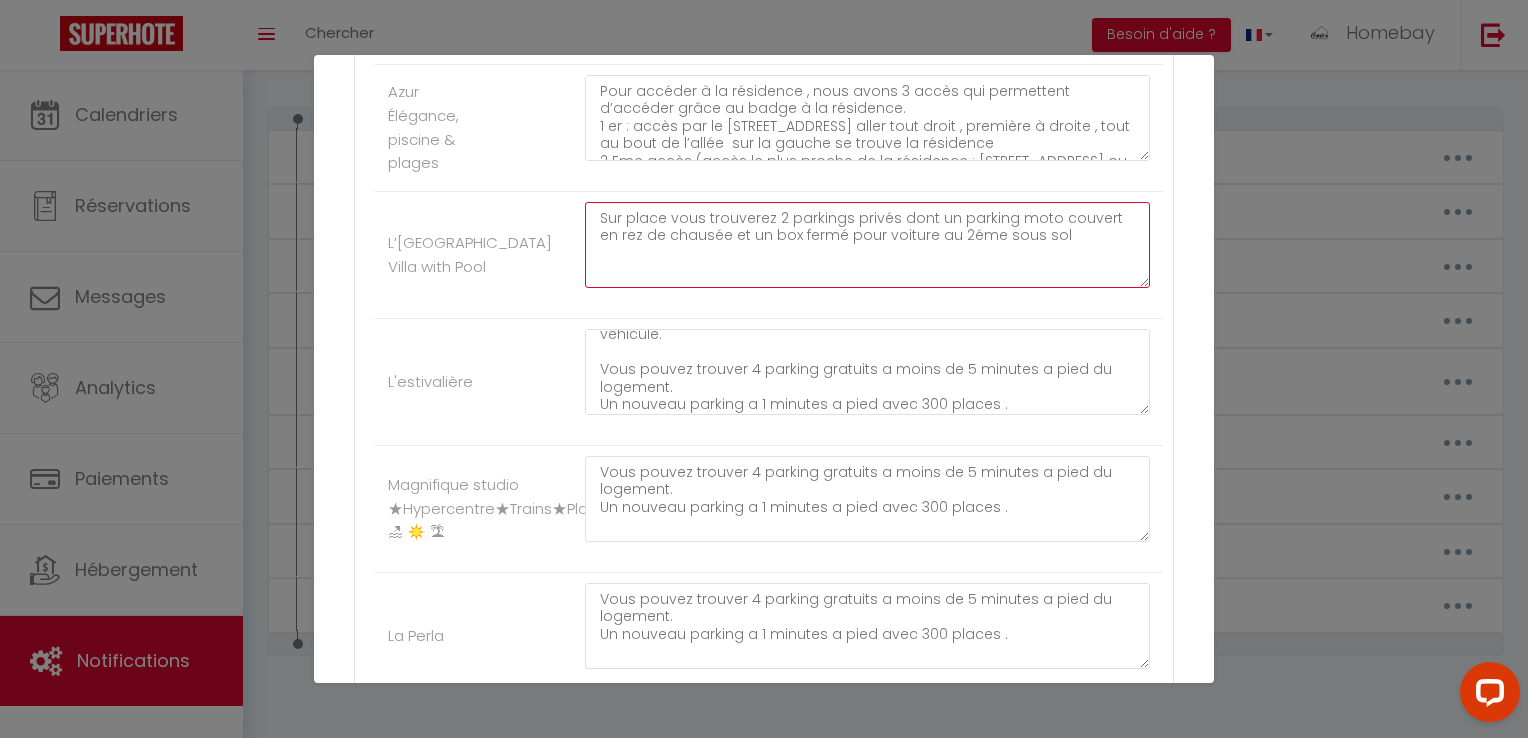 click on "Sur place vous trouverez 2 parkings privés dont un parking moto couvert en rez de chausée et un box fermé pour voiture au 2éme sous sol" at bounding box center (867, 245) 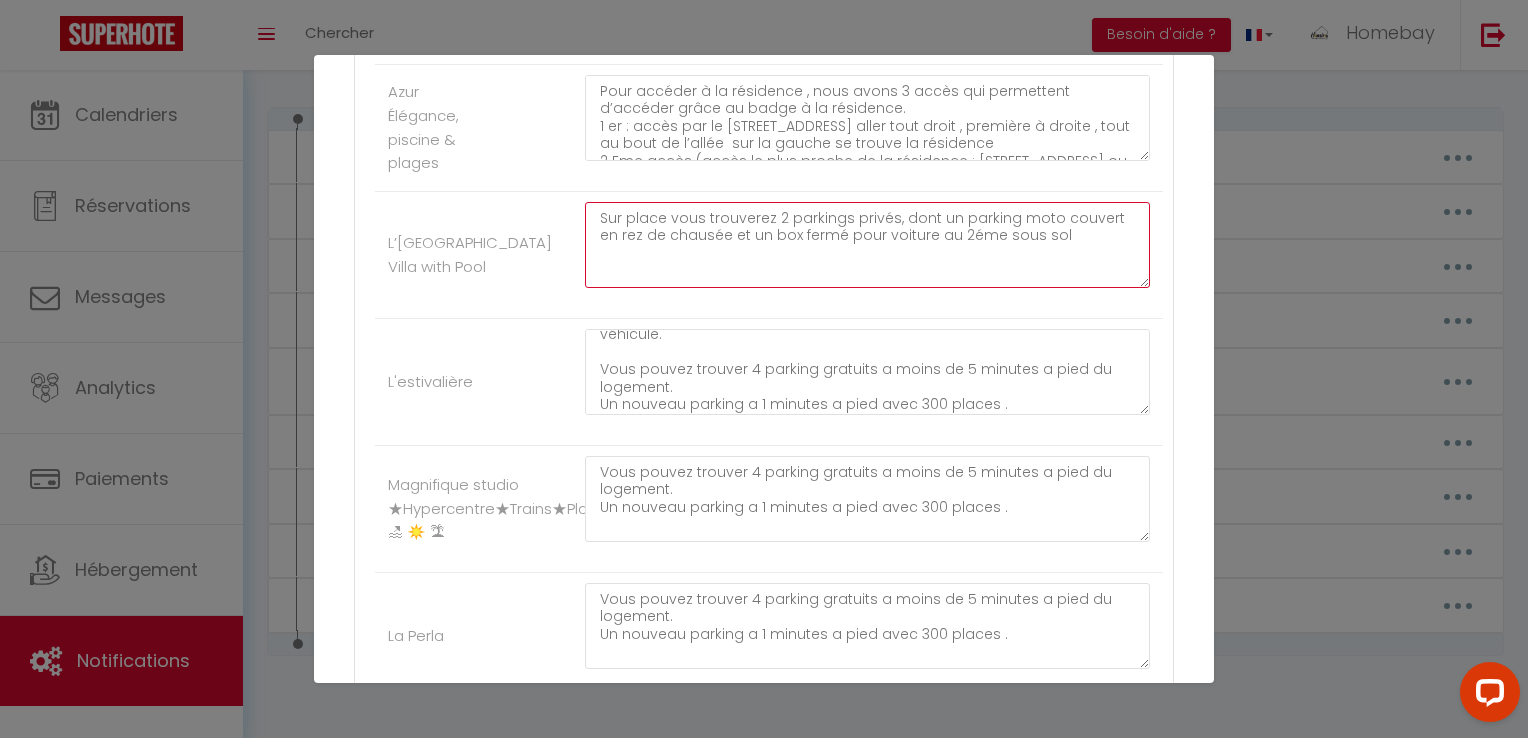 click on "Sur place vous trouverez 2 parkings privés, dont un parking moto couvert en rez de chausée et un box fermé pour voiture au 2éme sous sol" at bounding box center (867, 245) 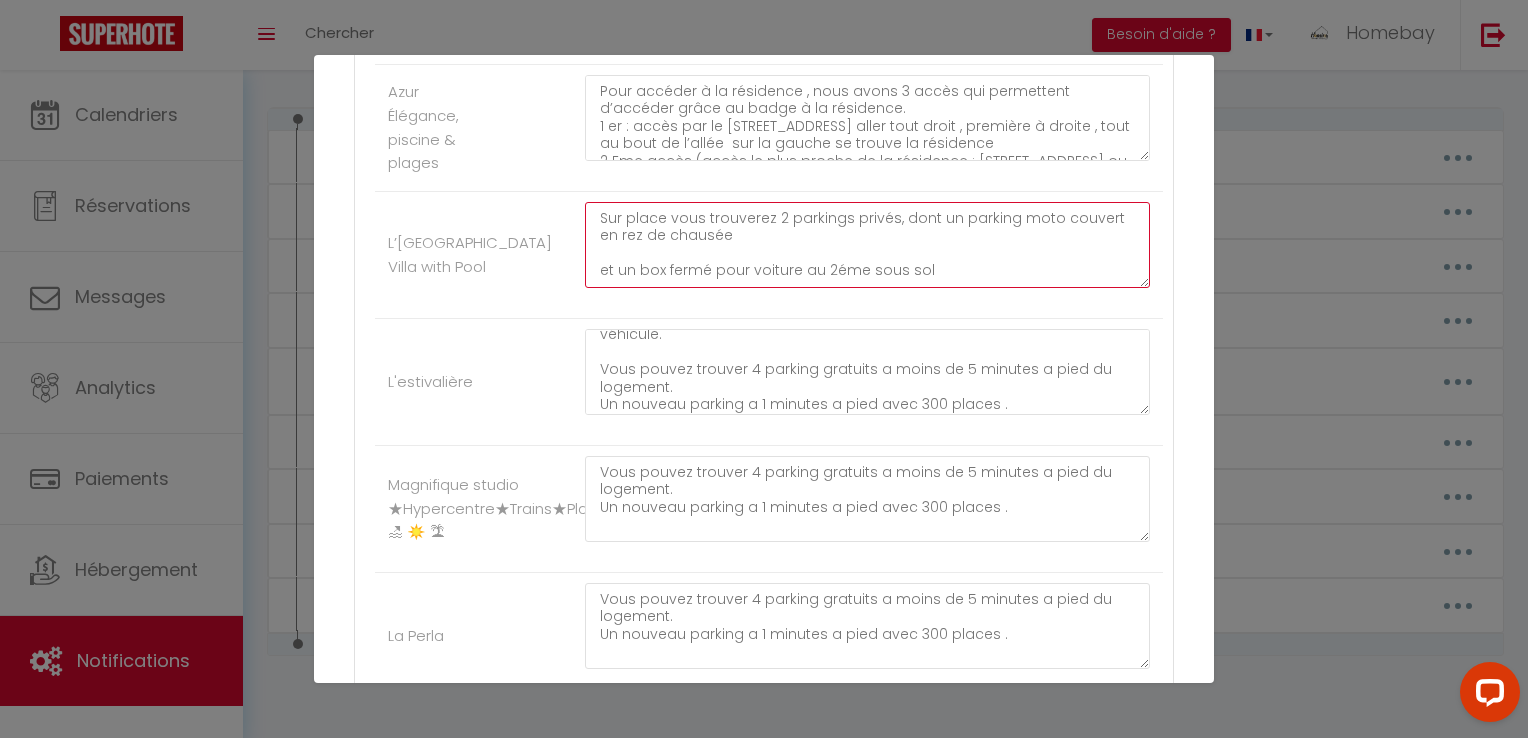 click on "Sur place vous trouverez 2 parkings privés, dont un parking moto couvert en rez de chausée
et un box fermé pour voiture au 2éme sous sol" at bounding box center (867, 245) 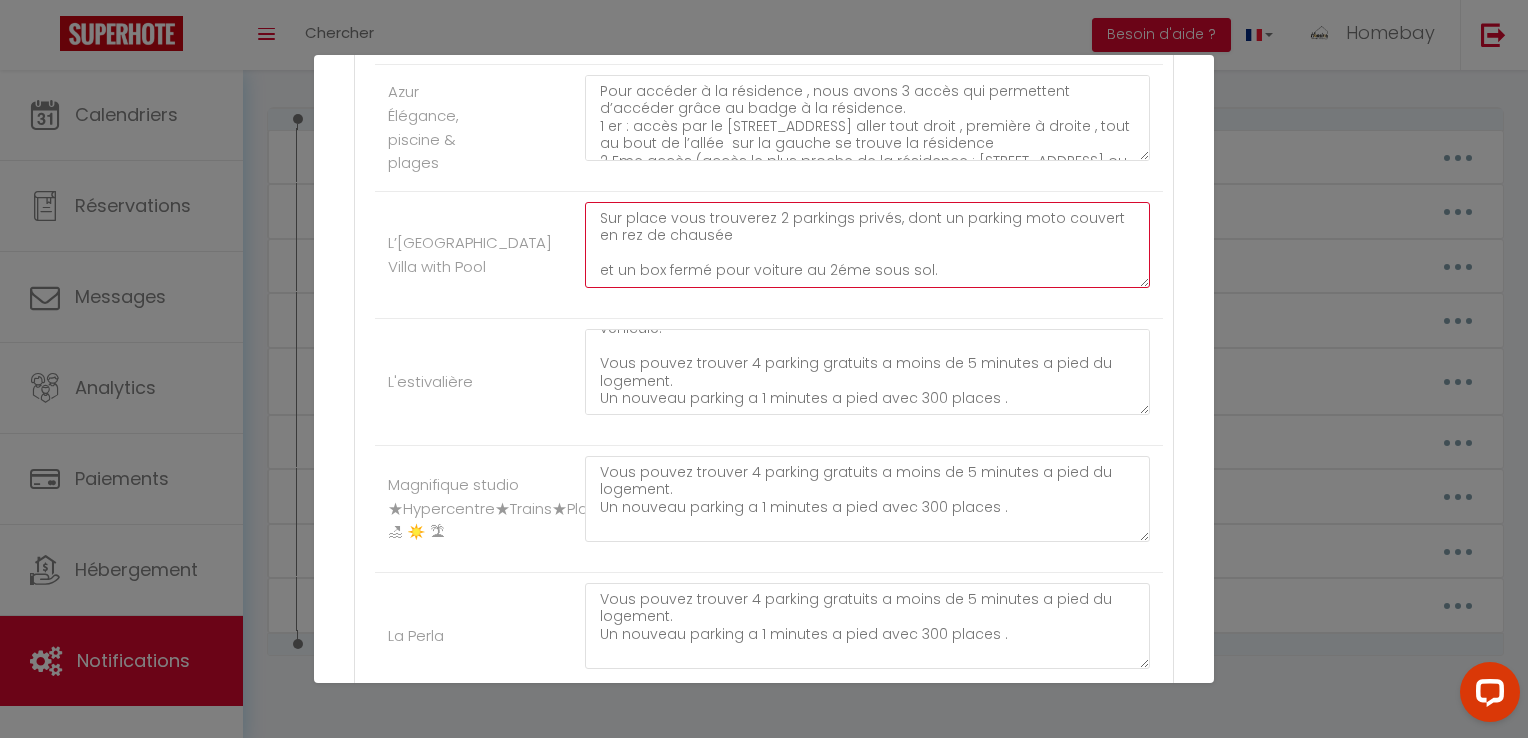 scroll, scrollTop: 35, scrollLeft: 0, axis: vertical 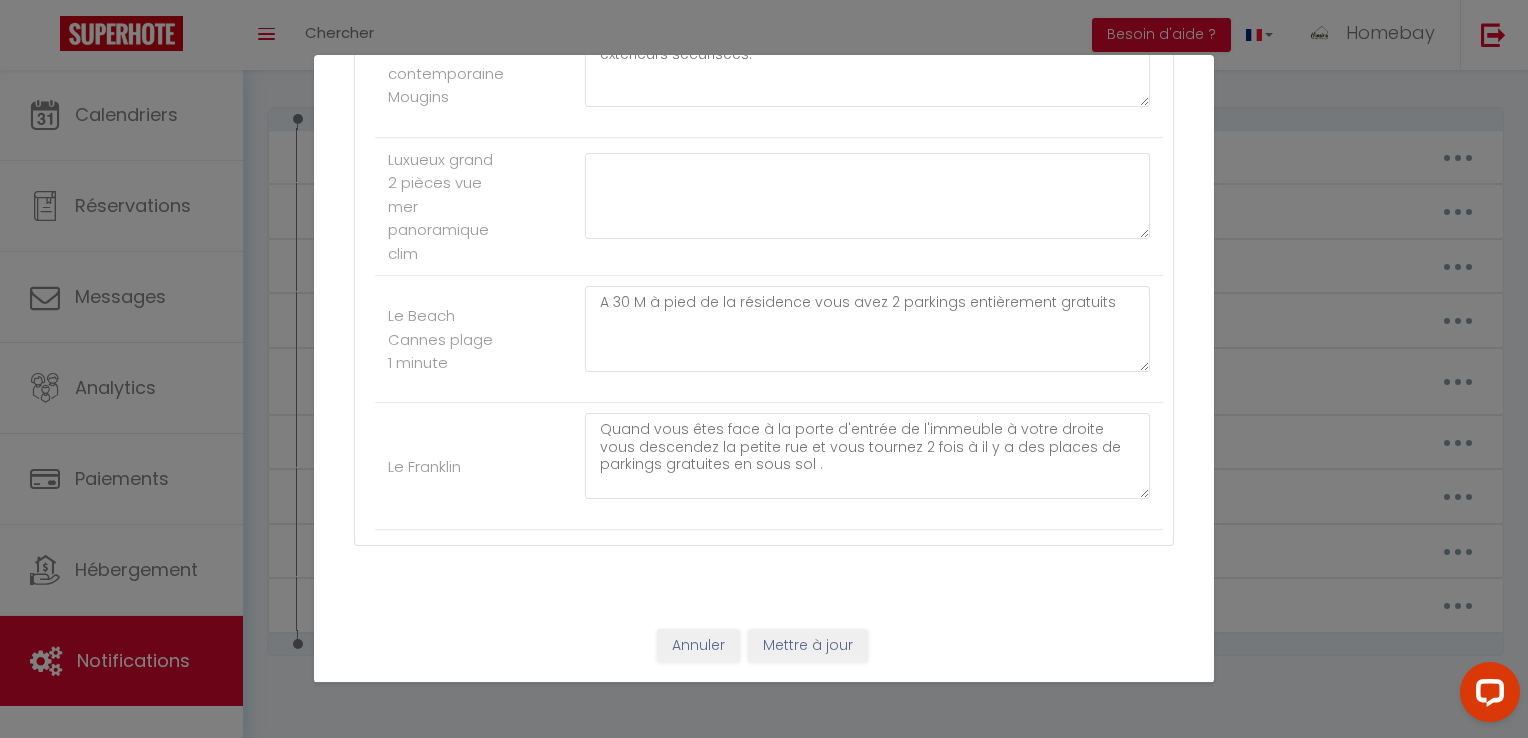 type on "Sur place vous trouverez 2 parkings privés, dont un parking moto couvert en rez de chausée
et un box fermé pour voiture au 2éme sous sol." 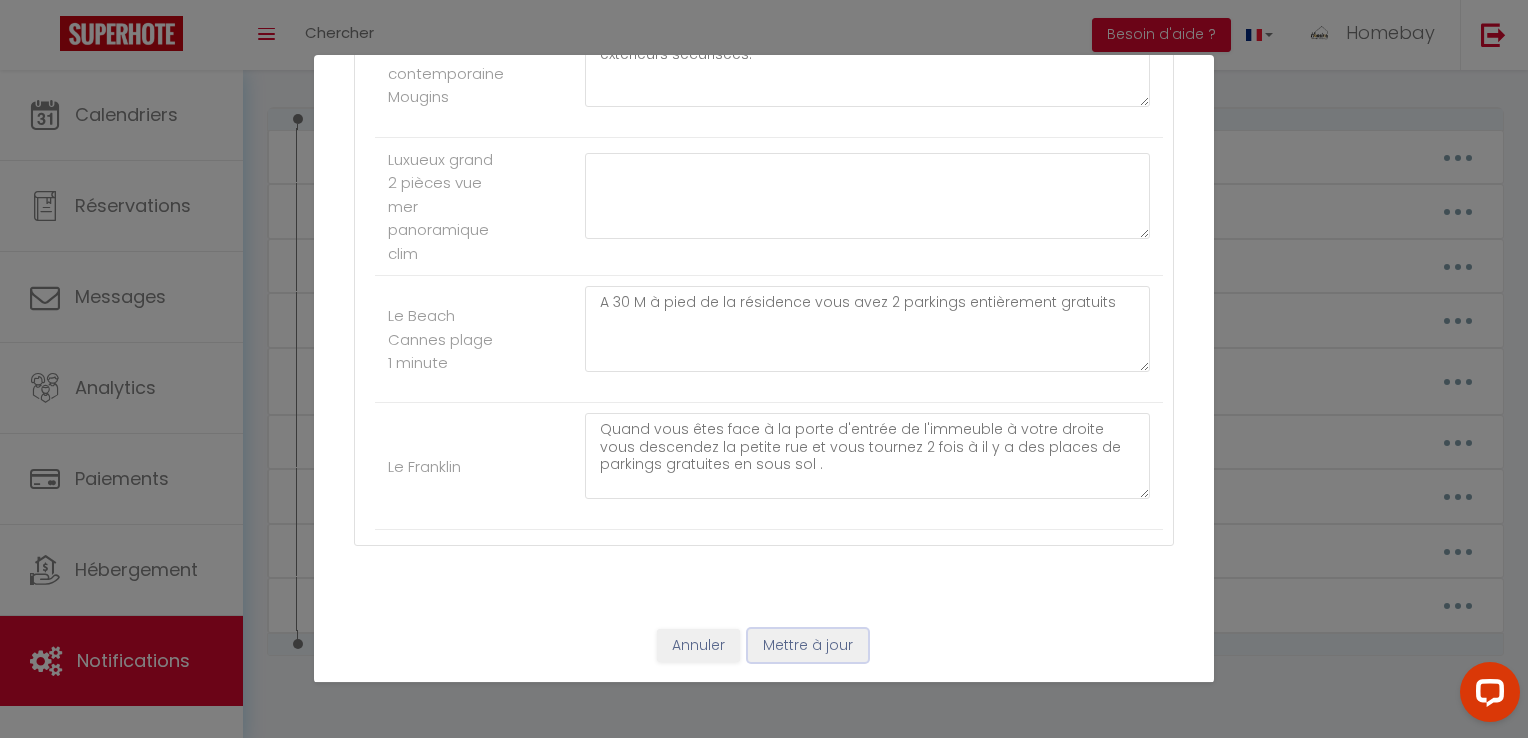 click on "Mettre à jour" at bounding box center (808, 646) 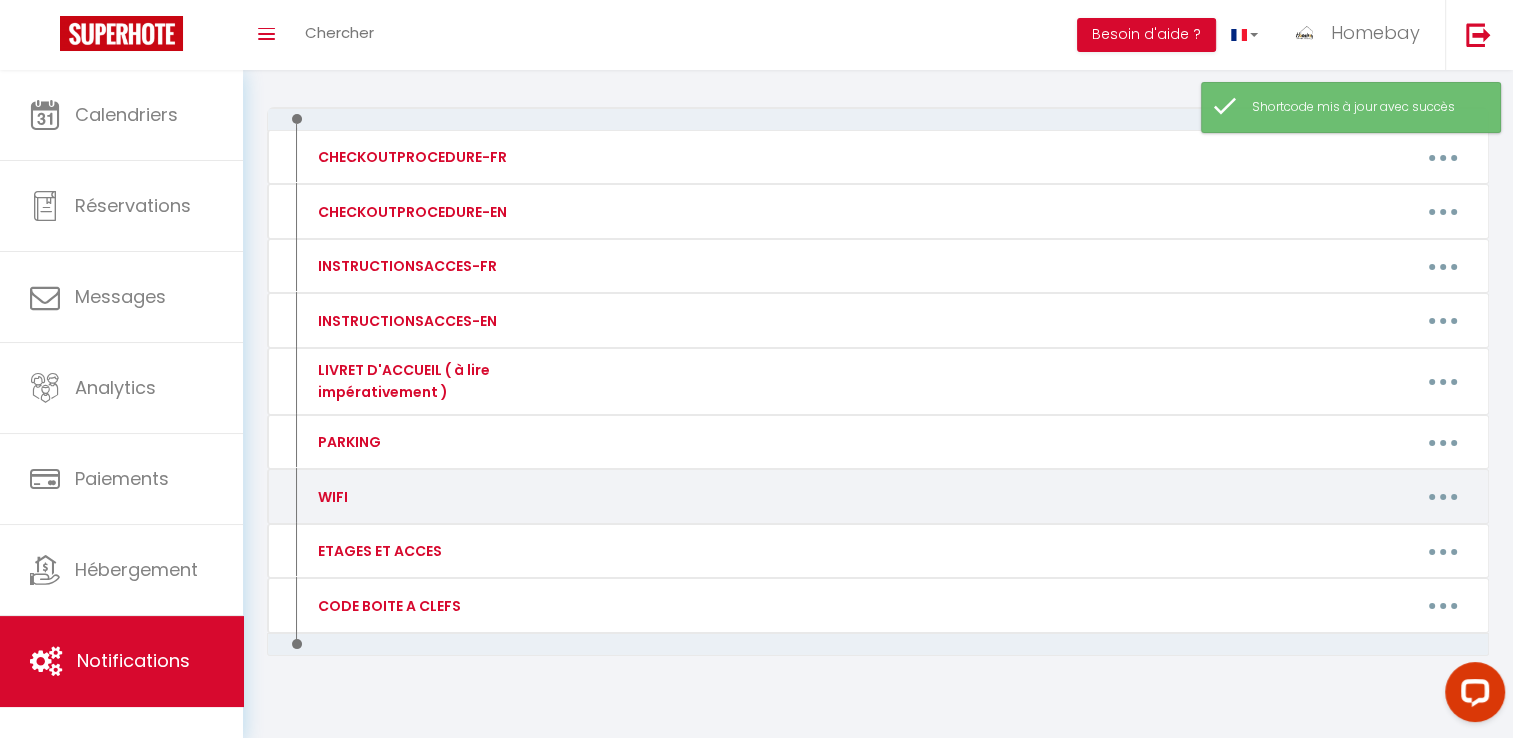 click at bounding box center [1443, 497] 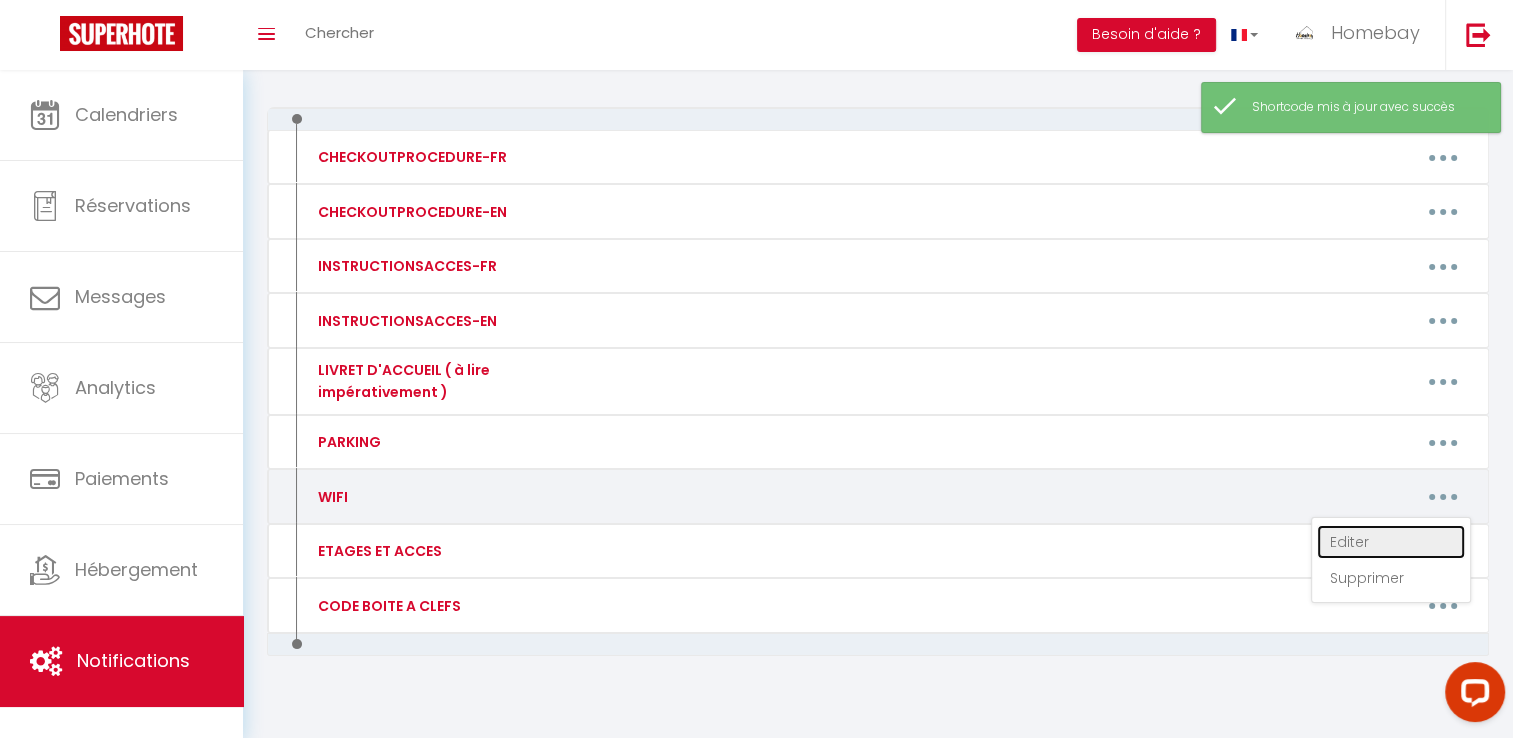 click on "Editer" at bounding box center (1391, 542) 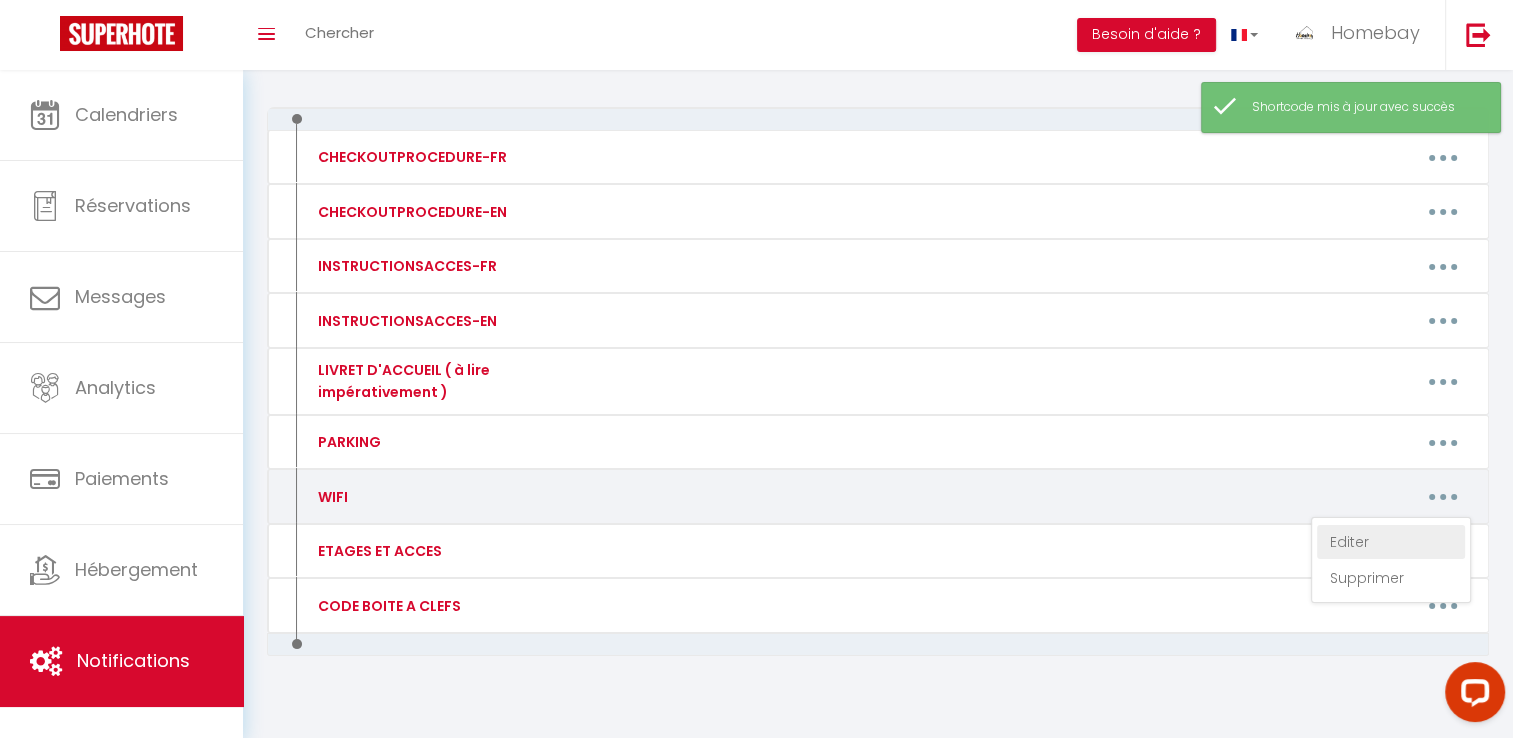 click on "Créer un code court personnalisé   ×   Nom   *       Contenu   *       Pour cet hébergement     Afficher les shortcodes   Autres   Le président     La Sérénade     Le Frais Jus     Azur Élégance,  piscine & plages     L’Eden House Villa with Pool     L'estivalière     Magnifique studio ★Hypercentre★Trains★Plages 🏖 ☀️ 🏝     La Perla     Le Deux Minutes Plage     Port Azur piscine plage à 1 minute a pied     Le Prestigieux - Plage     Villa Prestige – Hammam & Piscine     La Terrasse Méditerranéenne - Piscine     L'Open bord de mer     La Gloriette d’Azur , piscine sauna vue mer     Villa contemporaine Mougins     Luxueux grand 2 pièces vue mer panoramique clim     Le Beach Cannes plage 1 minute     Le Franklin       Annuler
Enregistrer" at bounding box center (0, 0) 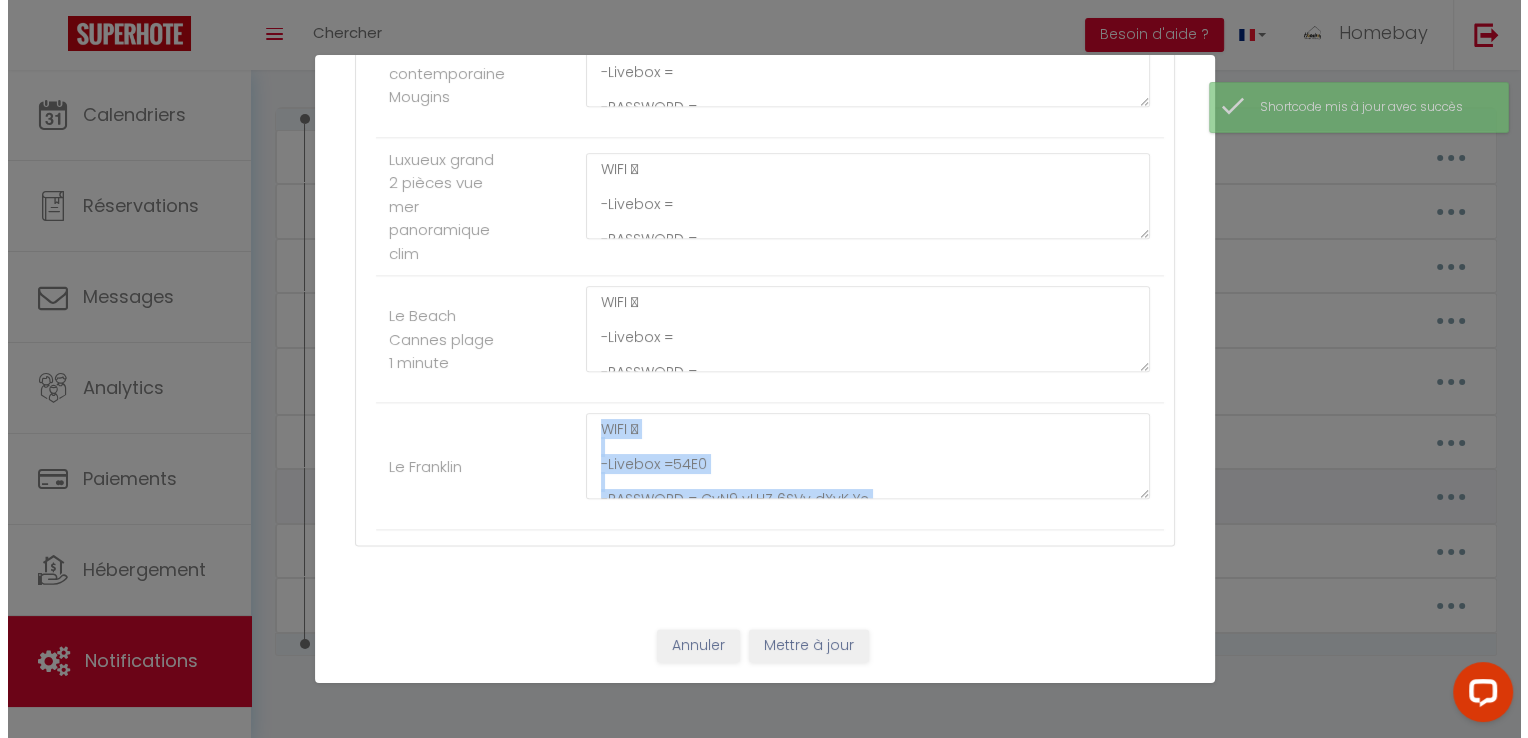 scroll, scrollTop: 0, scrollLeft: 0, axis: both 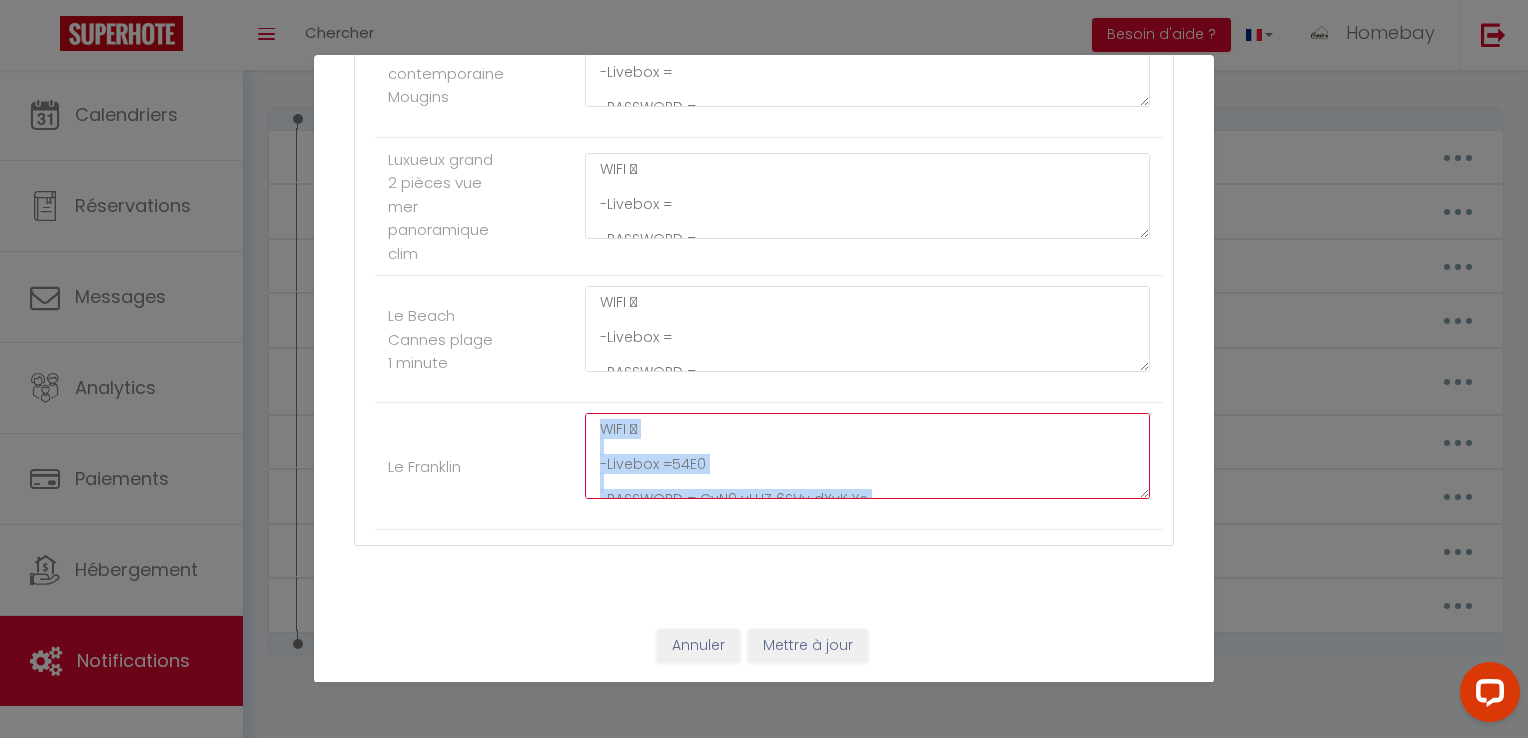 copy on "Annuler
Mettre à jour     Shortcodes   ×     Appartement   Voyageur   Demande   Réservation     Paiement Automatique                                                                                                                                         Annuler   Insérer
Importer les notifications
×     Toutes les notifications importées seront désactivées. Il faudra les activer manuellement. Es-tu sûr de vouloir continuer ?
Annuler
Oui, Importer
Vous y êtes presque !     Pour garder vos informations en sécurité, un  e-mail de vérification a été envoyée à :   contact@homebayconciergerie.com     E-mail de vérification non reçu ? Renvoyez un e-mail de vérification  or  Contacter le support   Affichage optimisé sur l'application mobile   ×         Une Question ?   Commencer avec ces outils ci-dessous ou consulter les nouveautés.   ×     Consulter le Help Center     Voir le Guide de démarrage     Envoyer un ..." 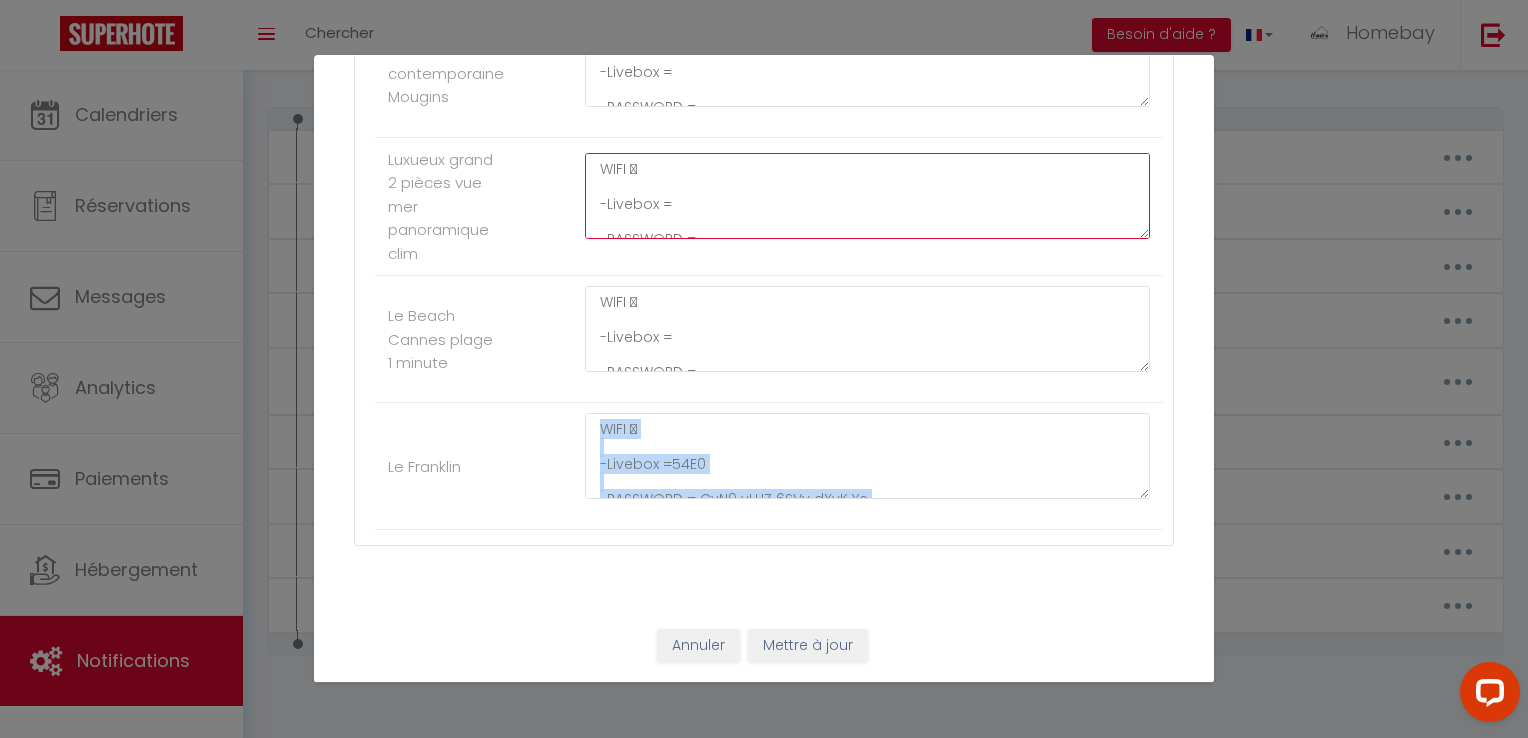 click on "WIFI 🛜
-Livebox =
-PASSWORD =" at bounding box center (867, 196) 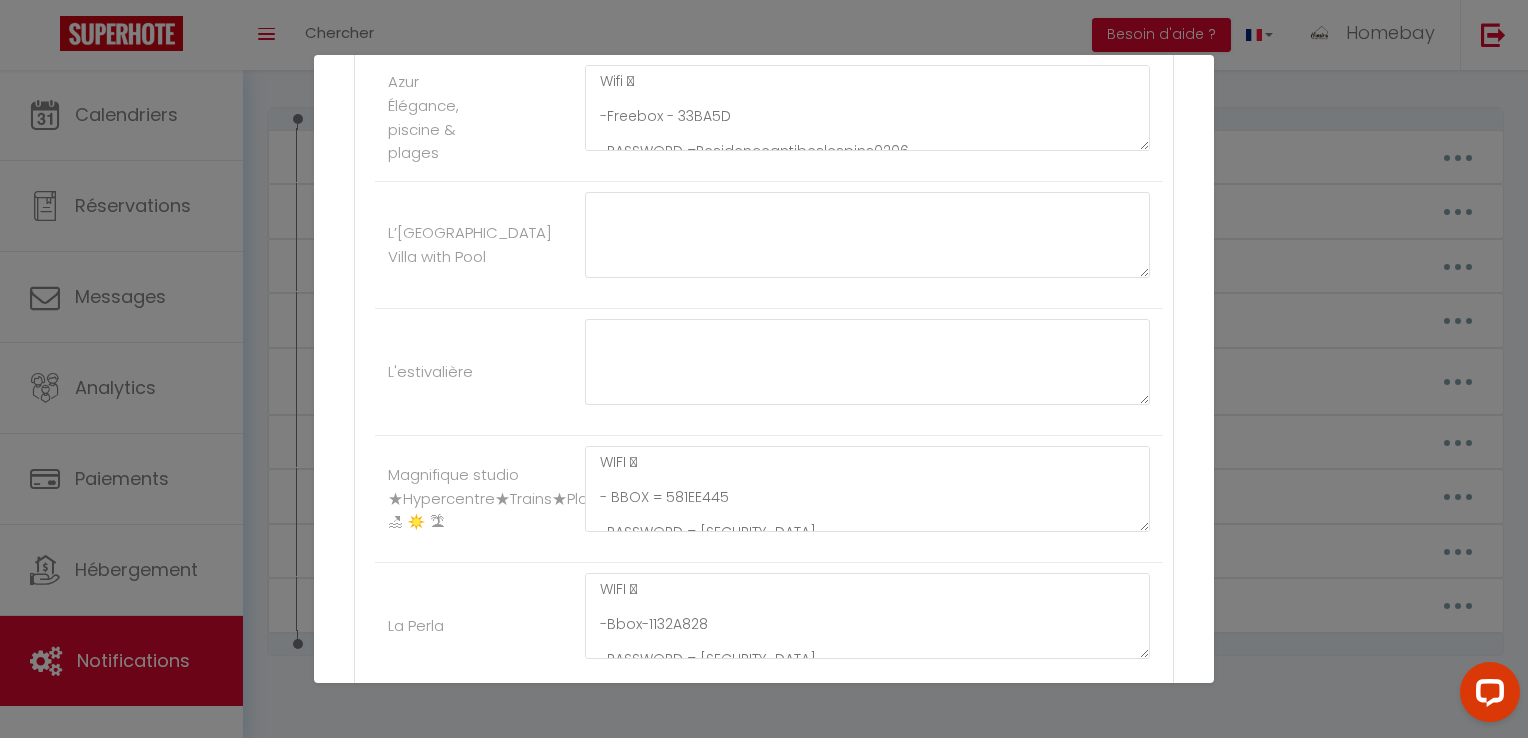 scroll, scrollTop: 813, scrollLeft: 0, axis: vertical 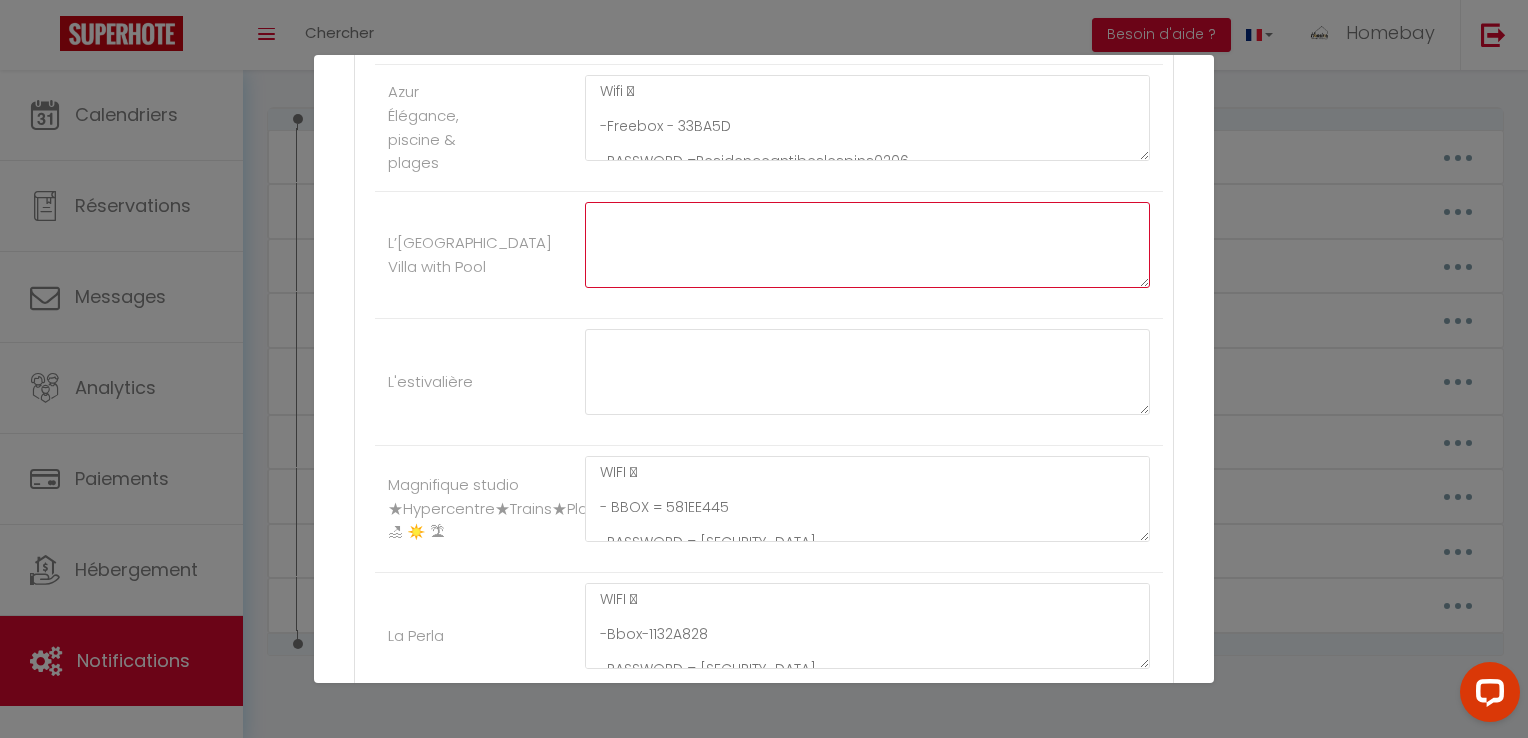 click at bounding box center (867, 245) 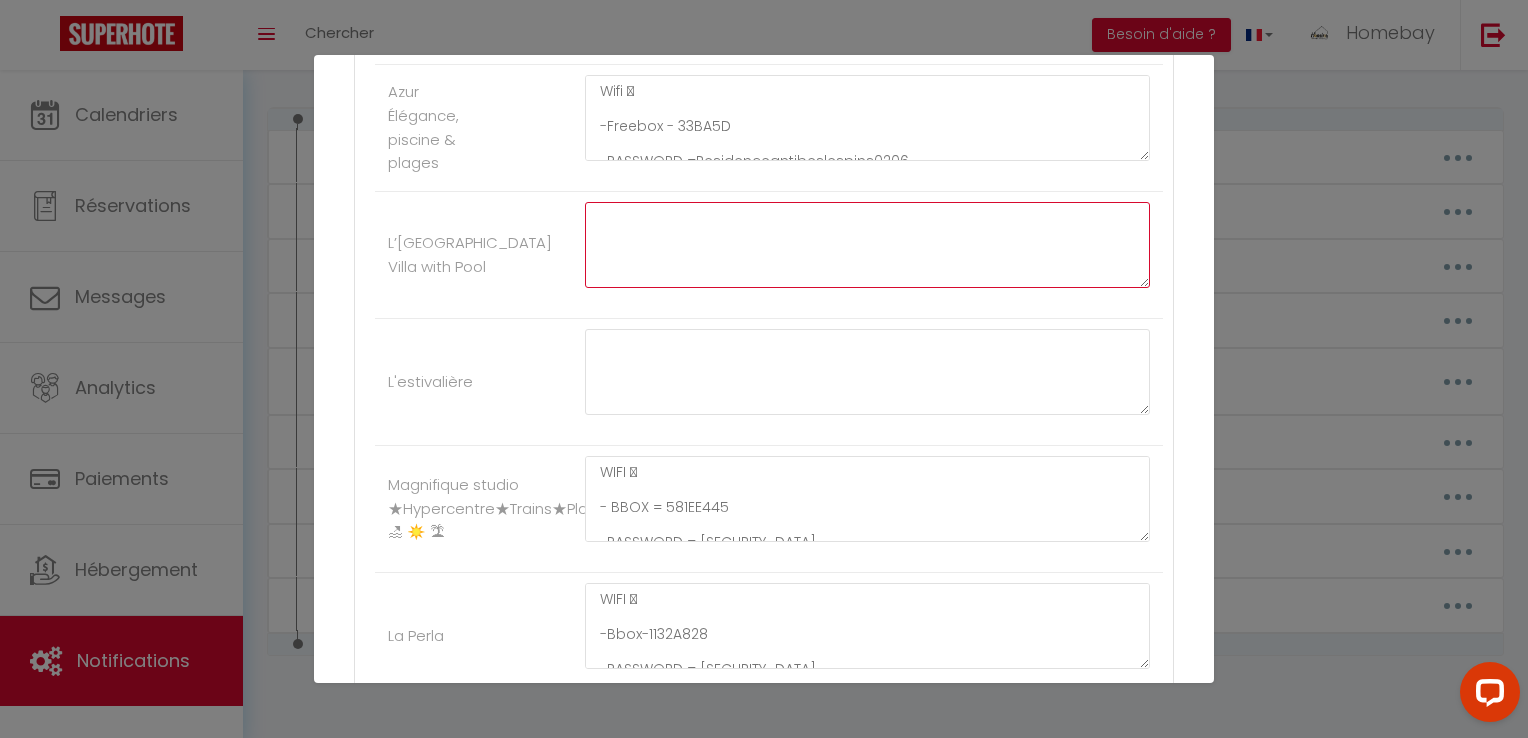 paste on "WIFI 🛜
-Livebox =54E0
-PASSWORD = CyN9 yLHZ 6SVv dXvK Ye" 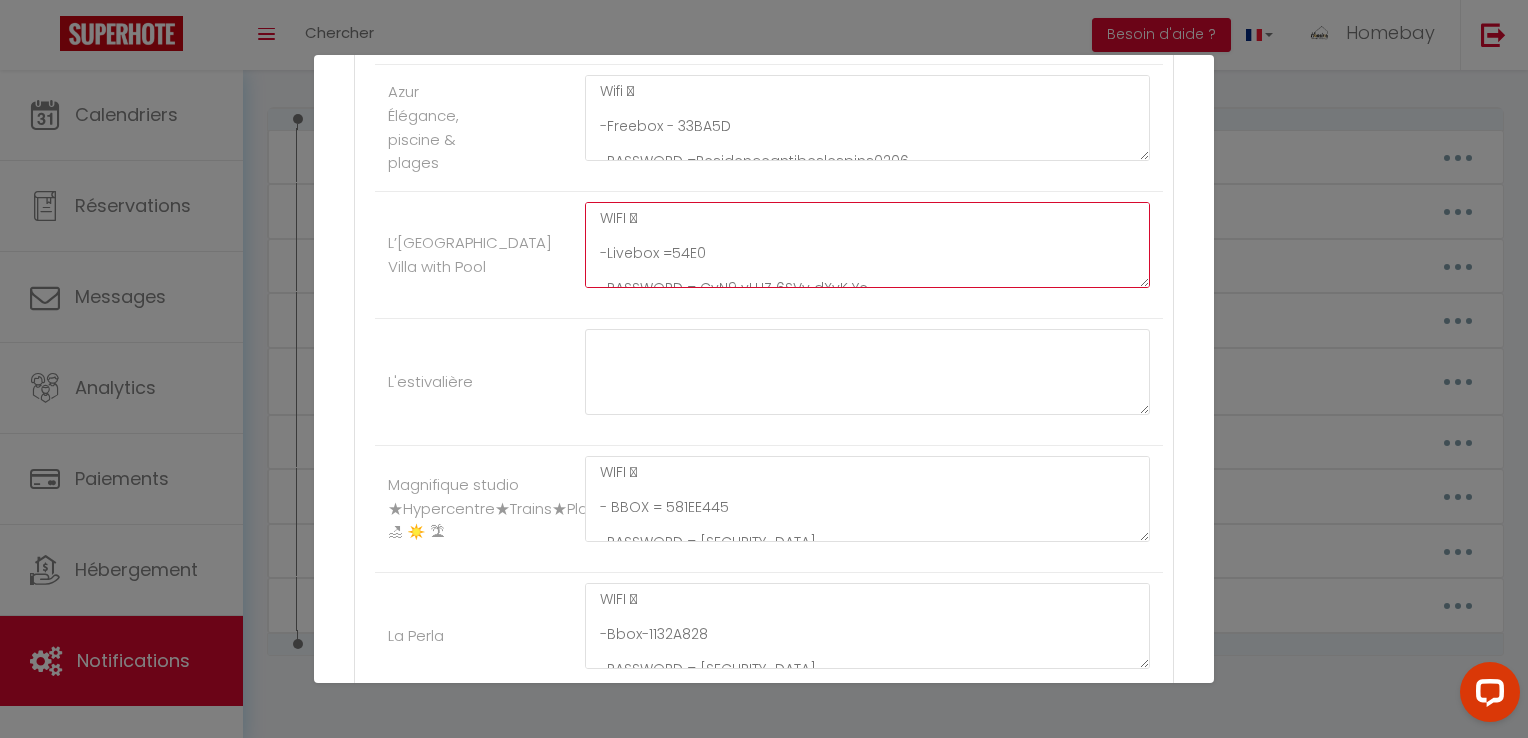 scroll, scrollTop: 45, scrollLeft: 0, axis: vertical 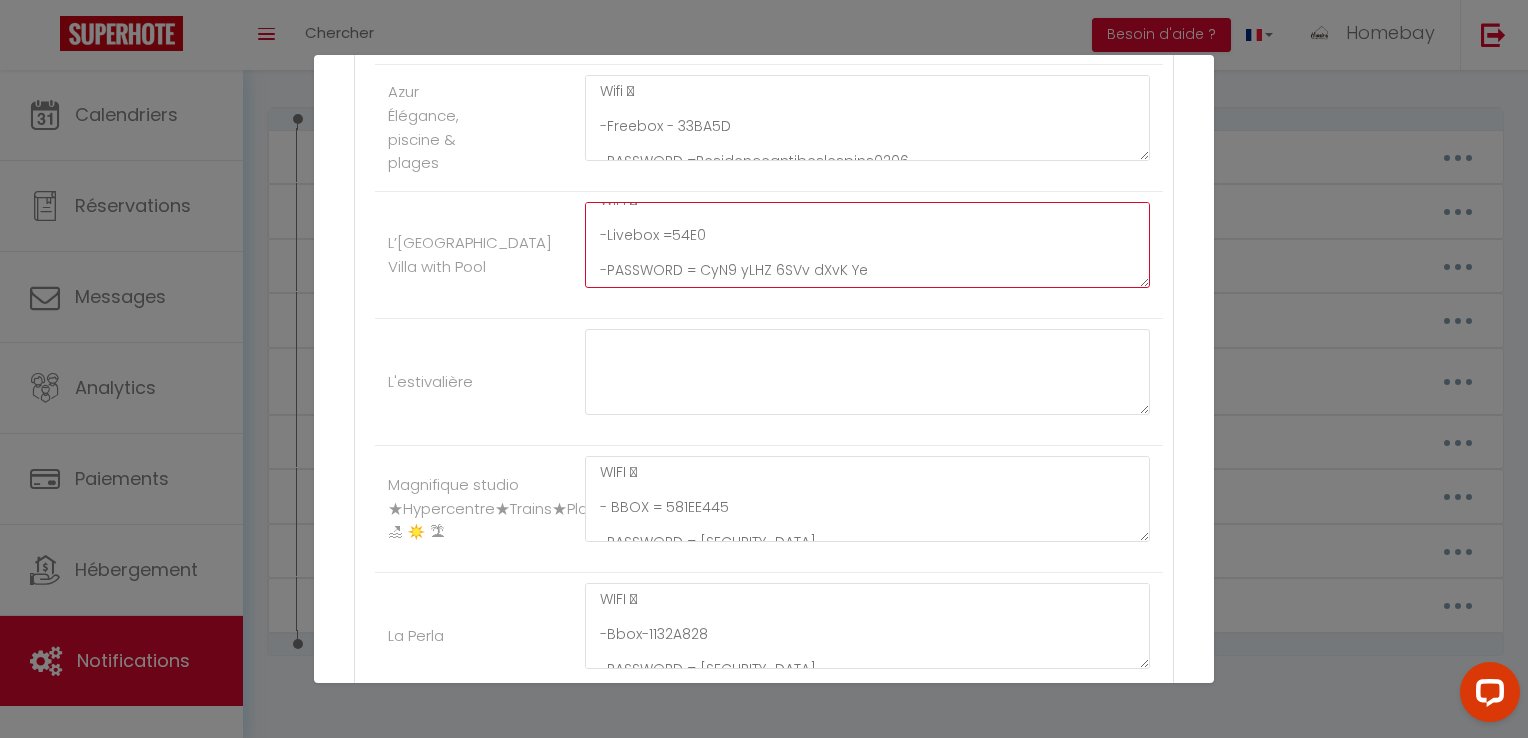 click on "WIFI 🛜
-Livebox =54E0
-PASSWORD = CyN9 yLHZ 6SVv dXvK Ye" at bounding box center [867, 245] 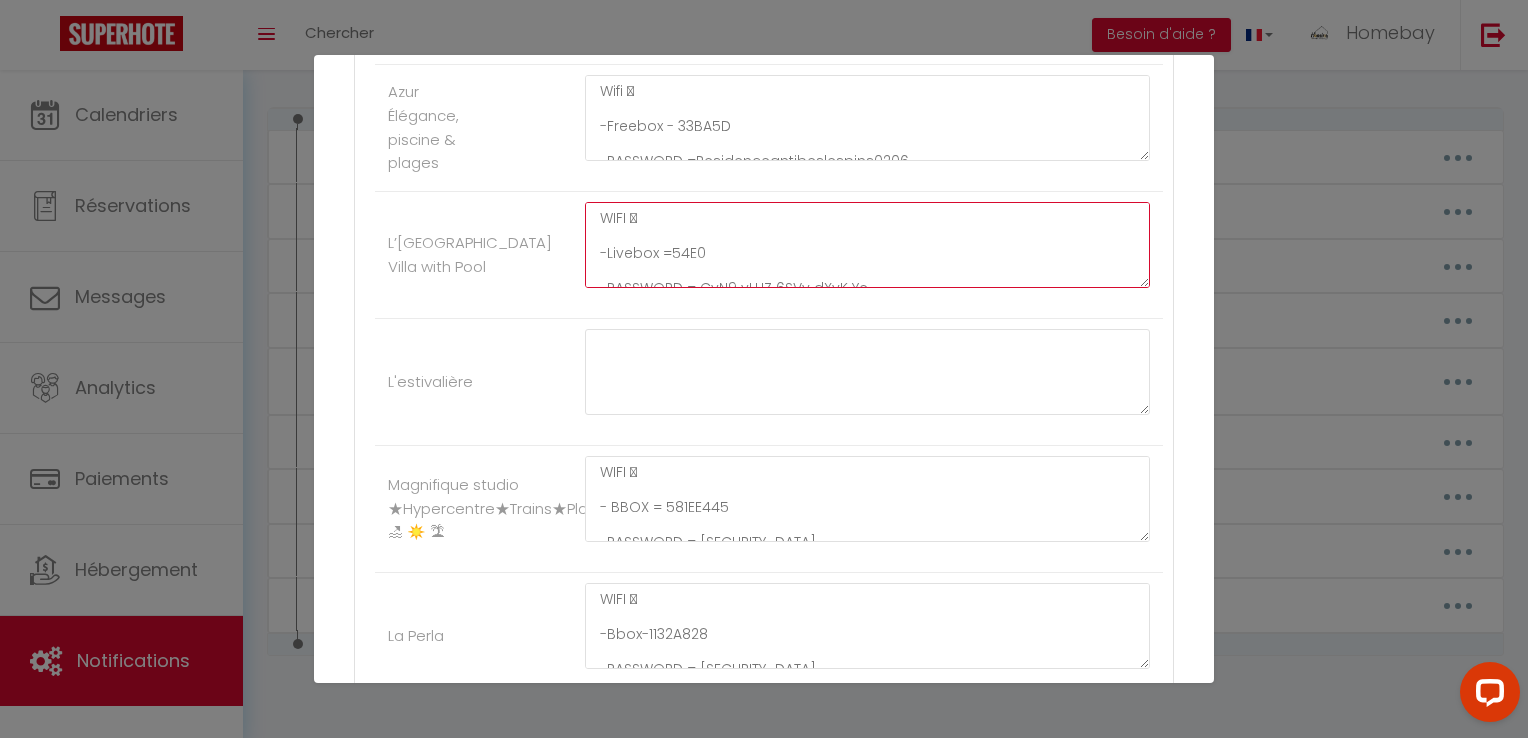 click on "WIFI 🛜
-Livebox =54E0
-PASSWORD = CyN9 yLHZ 6SVv dXvK Ye" at bounding box center [867, 245] 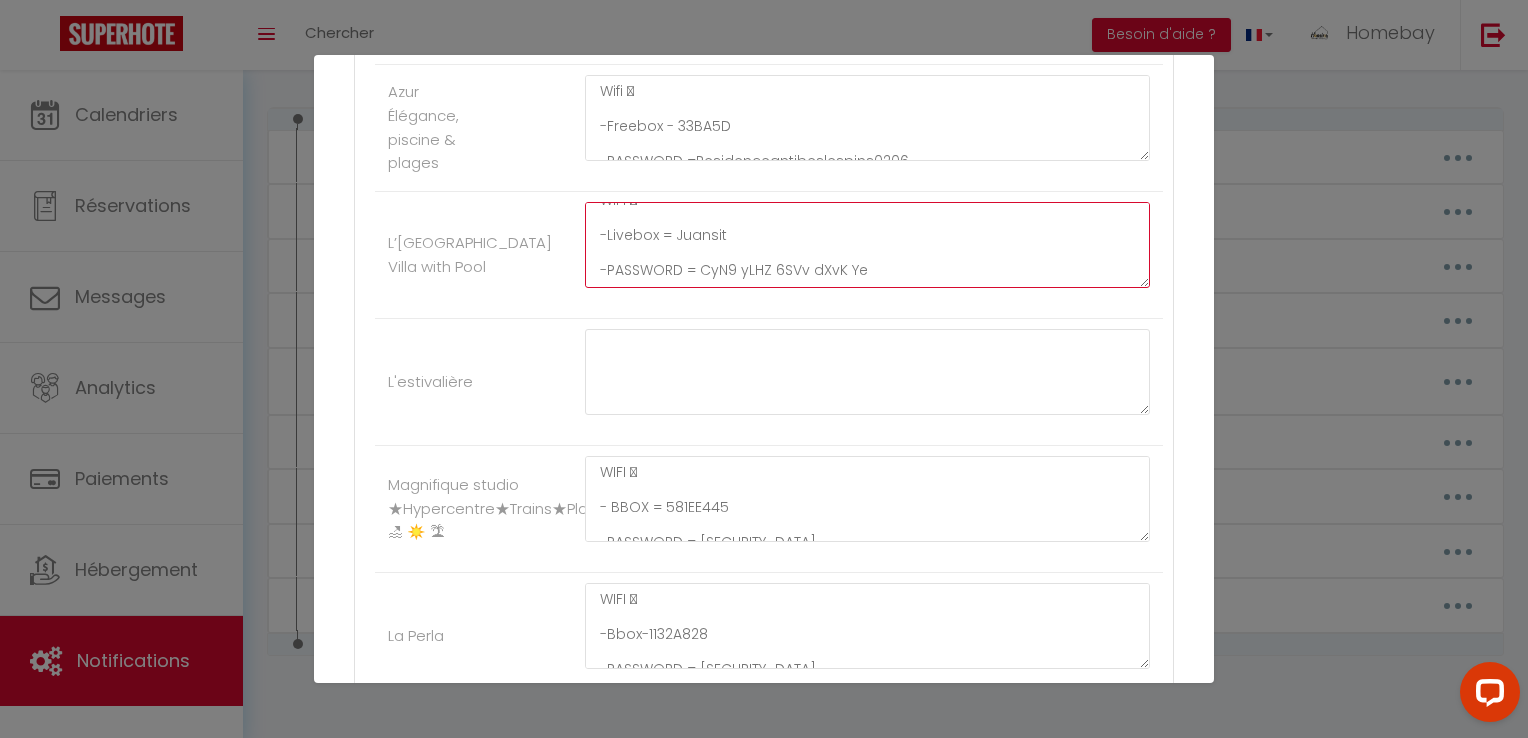 scroll, scrollTop: 52, scrollLeft: 0, axis: vertical 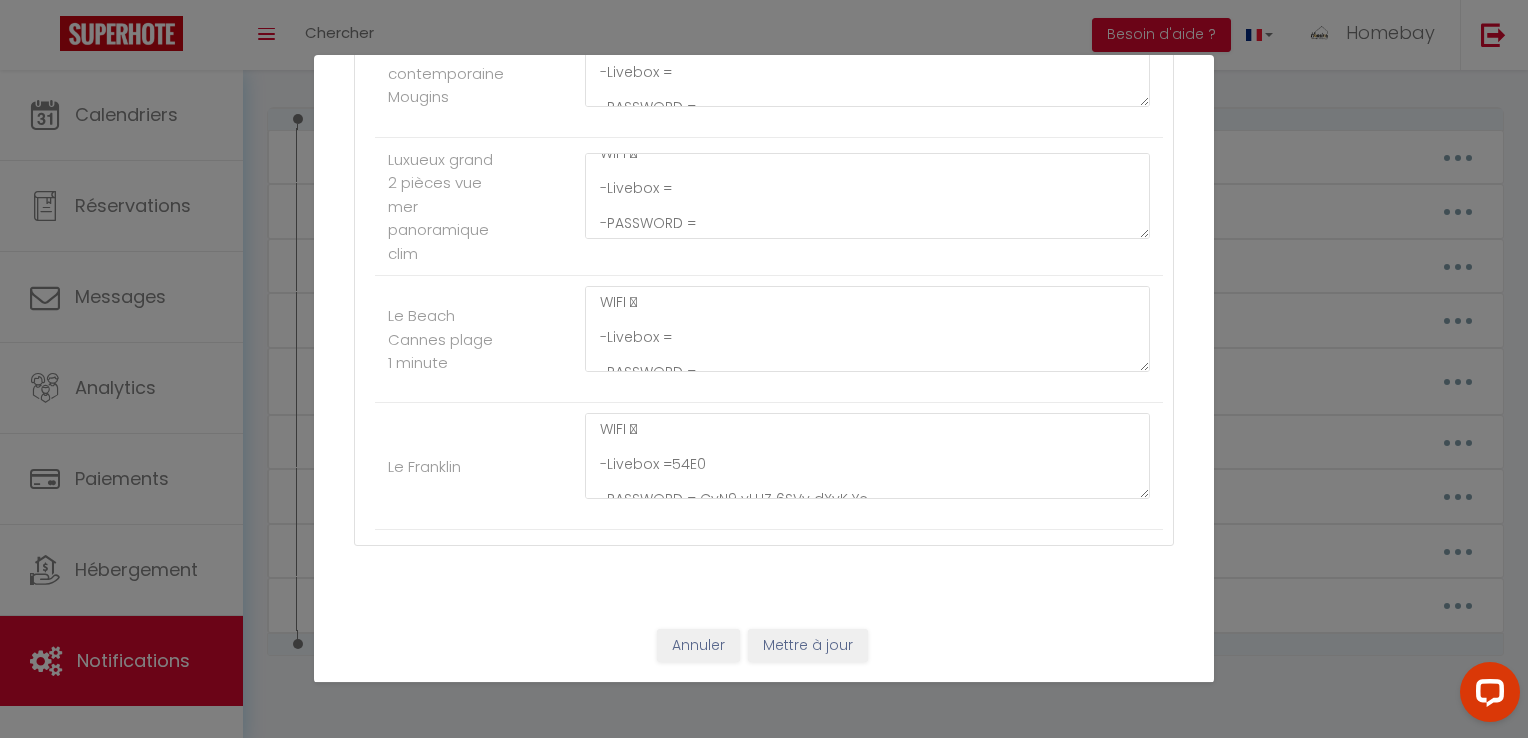 type on "WIFI 🛜
-Livebox = Juansit
-PASSWORD = camoensit55" 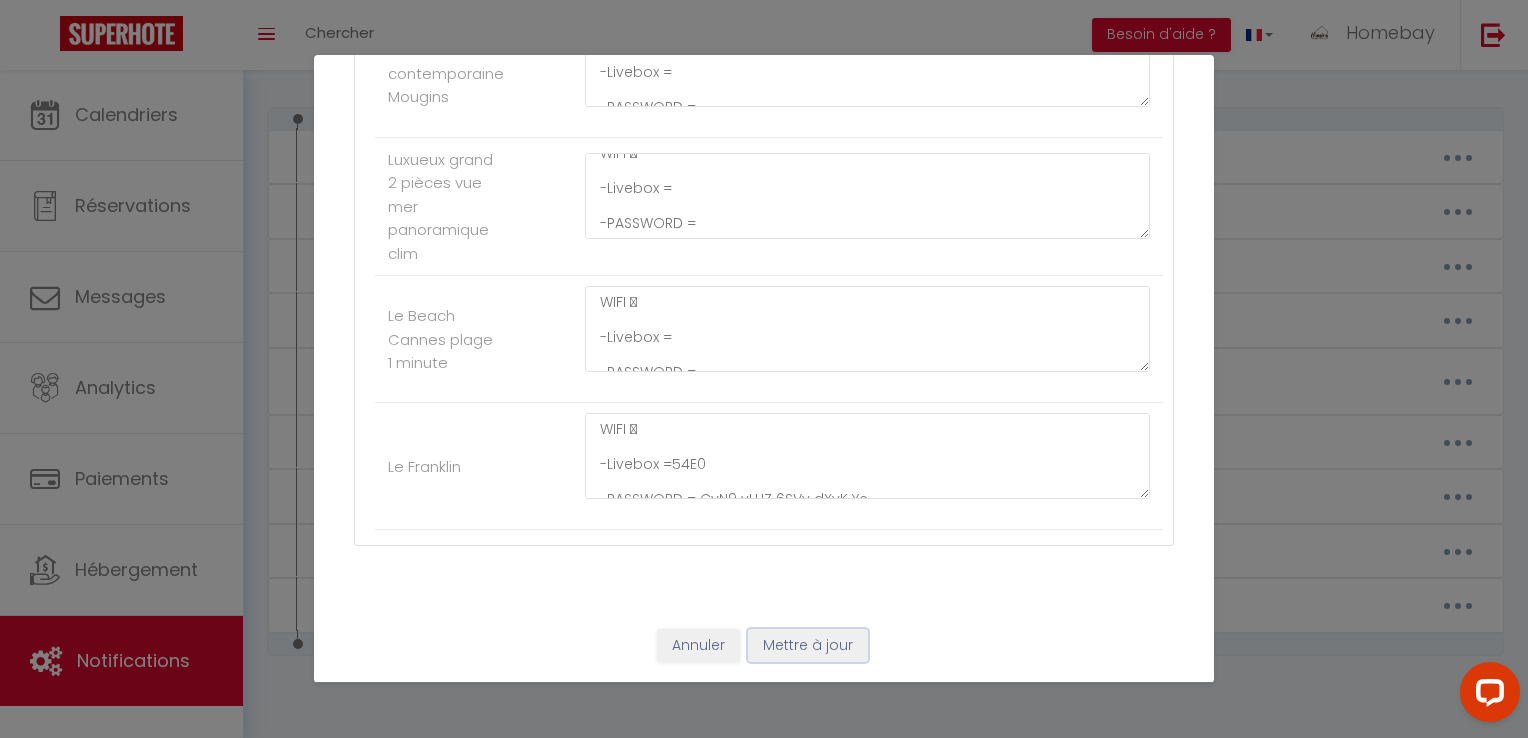 click on "Mettre à jour" at bounding box center (808, 646) 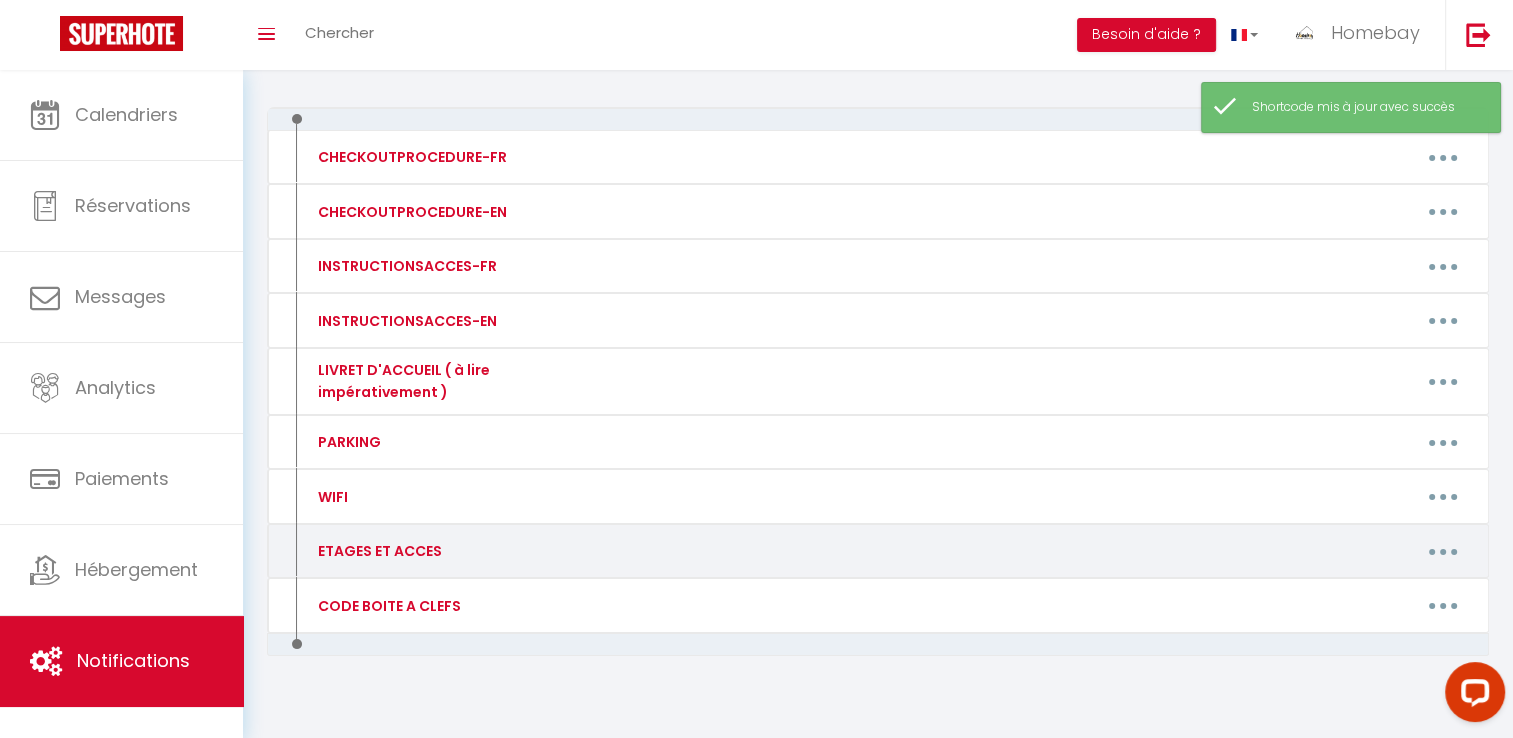 click at bounding box center (1443, 551) 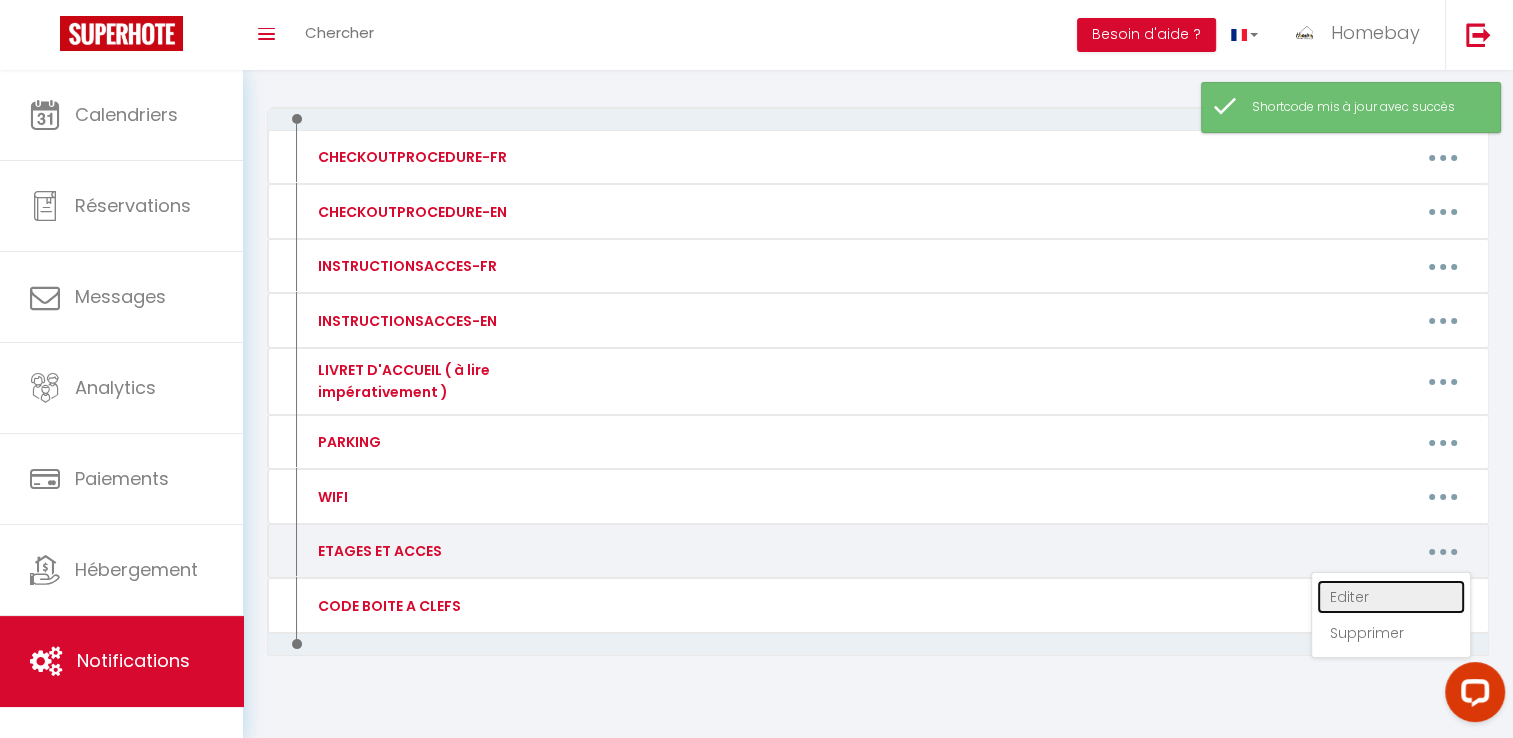 click on "Editer" at bounding box center [1391, 597] 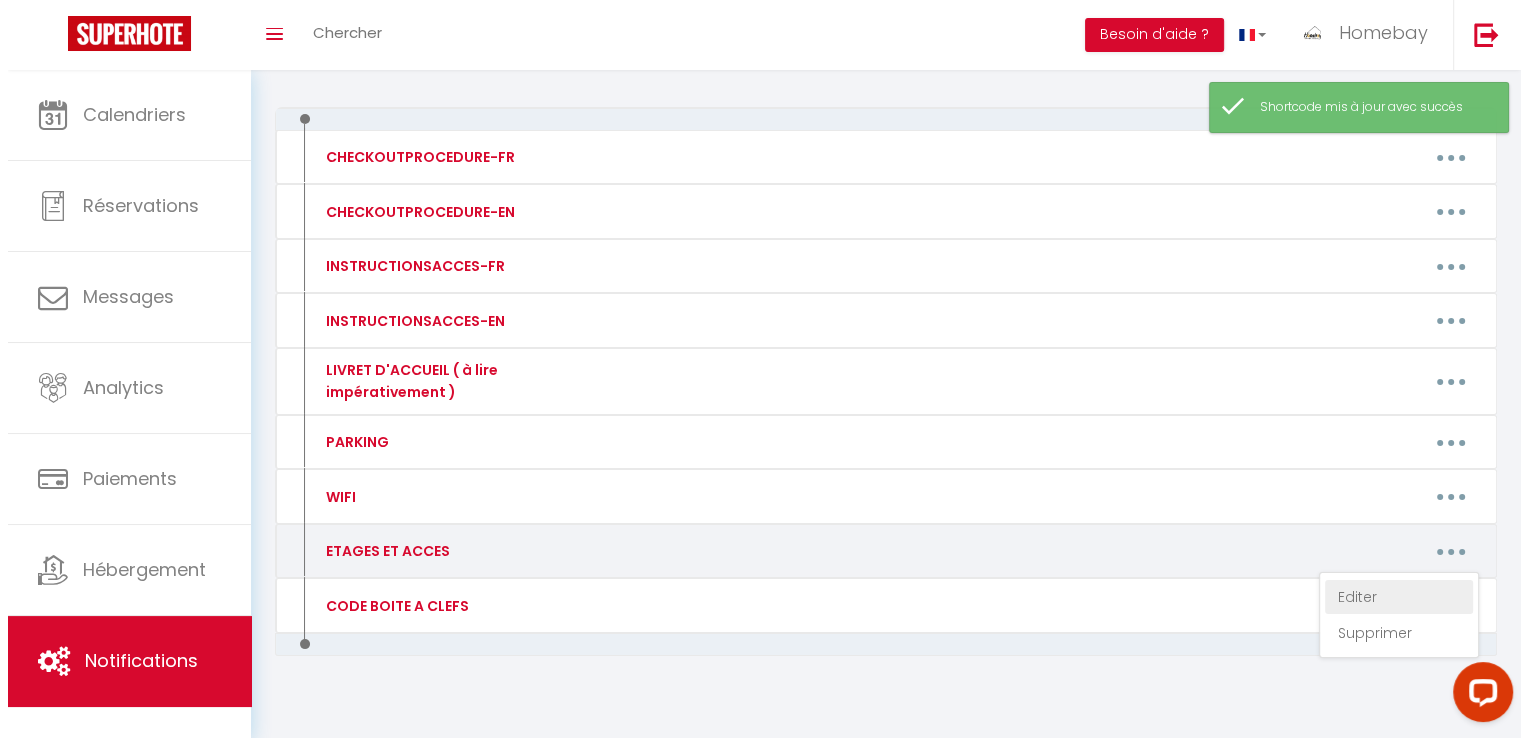 type on "ETAGES ET ACCES" 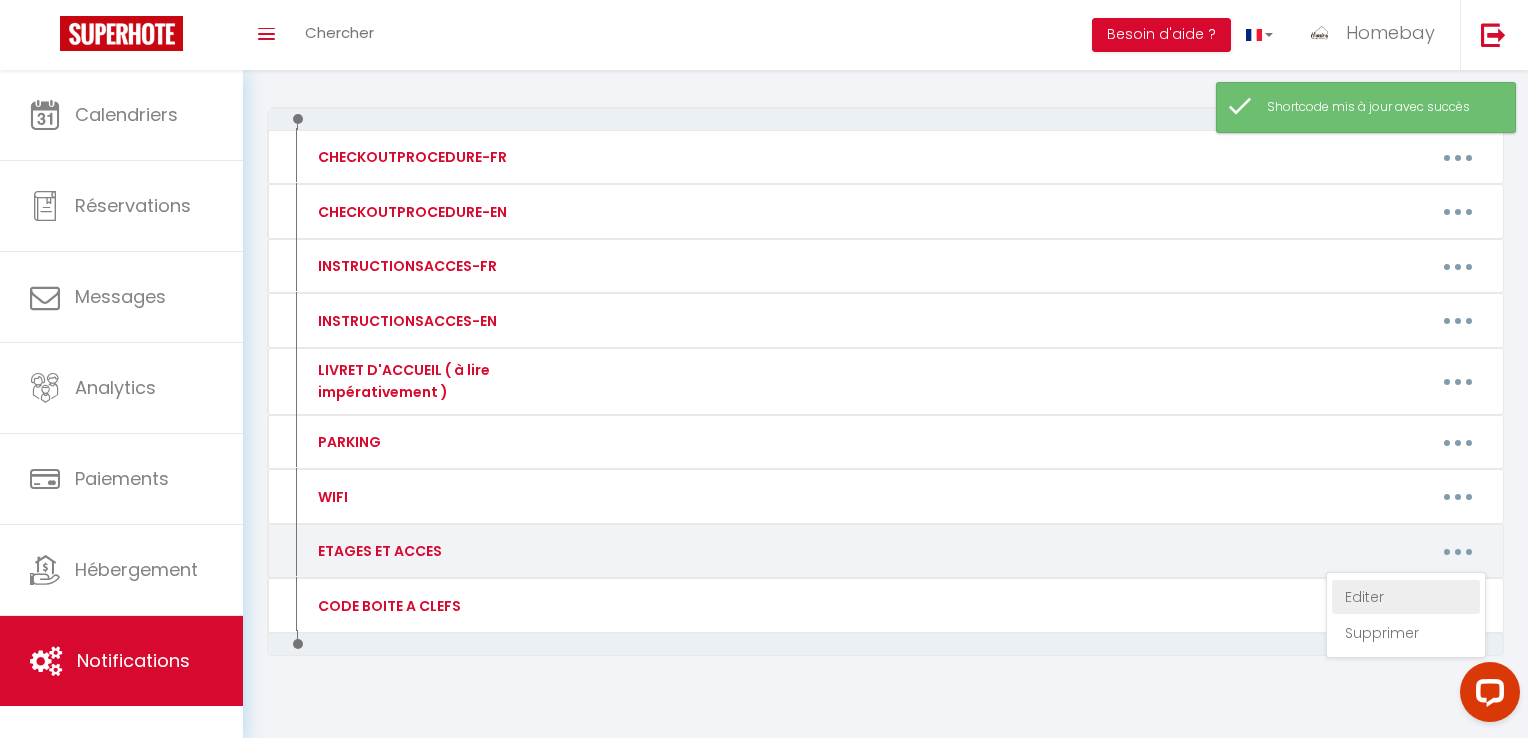 type on "Voici les informations précises pour accéder au logement en toute autonomie 🔑🏠🛗🅿️🔑
[RENTAL:ADDRESS]" 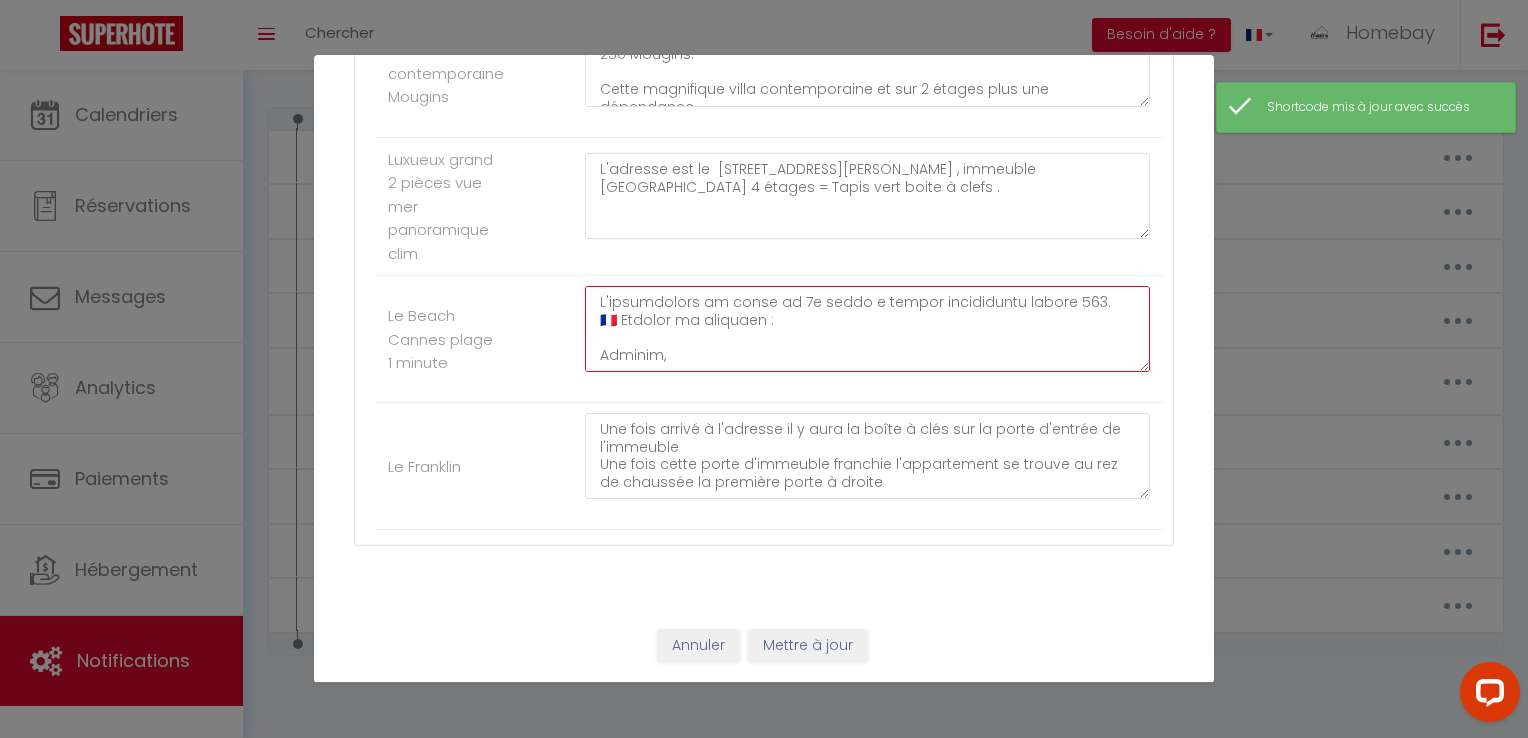 click at bounding box center [867, 329] 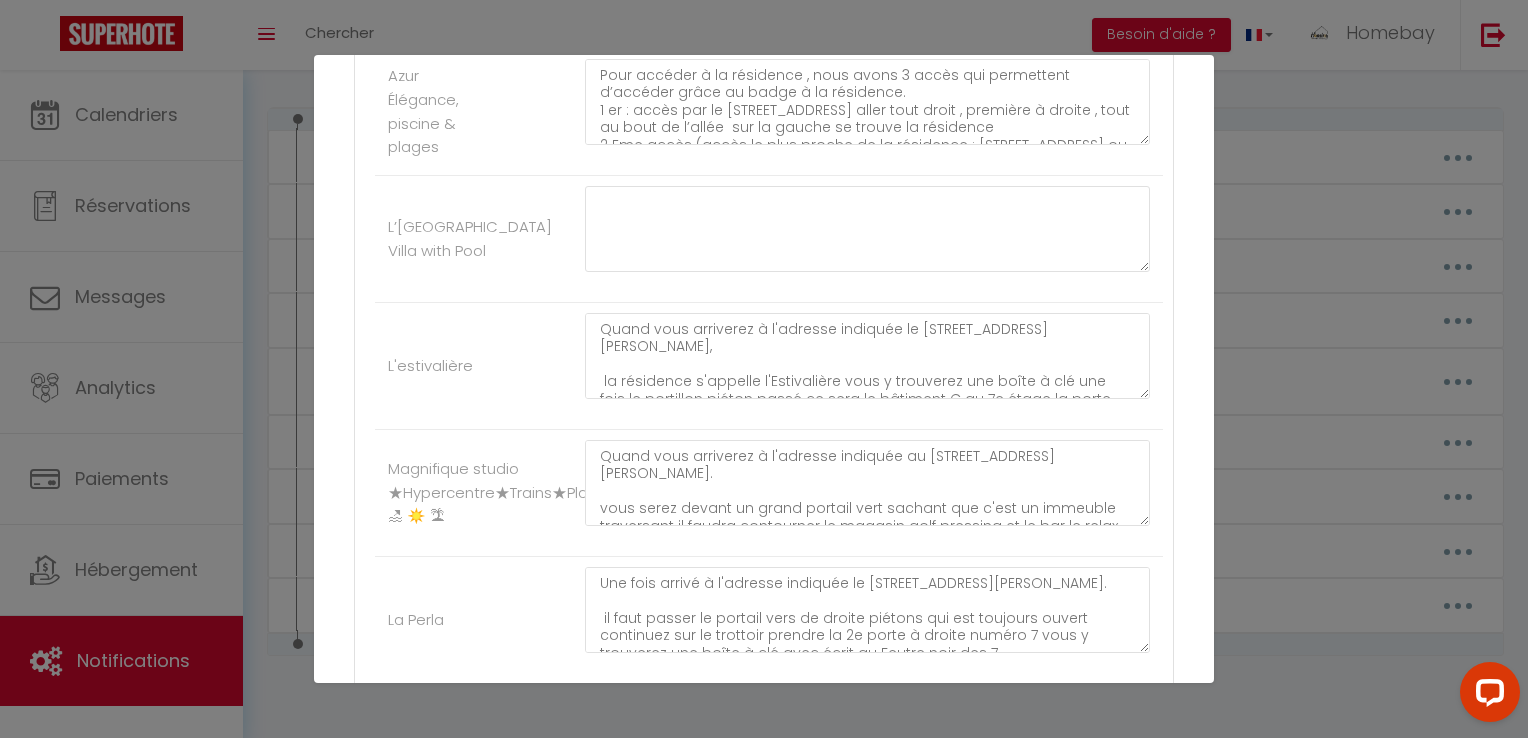 scroll, scrollTop: 713, scrollLeft: 0, axis: vertical 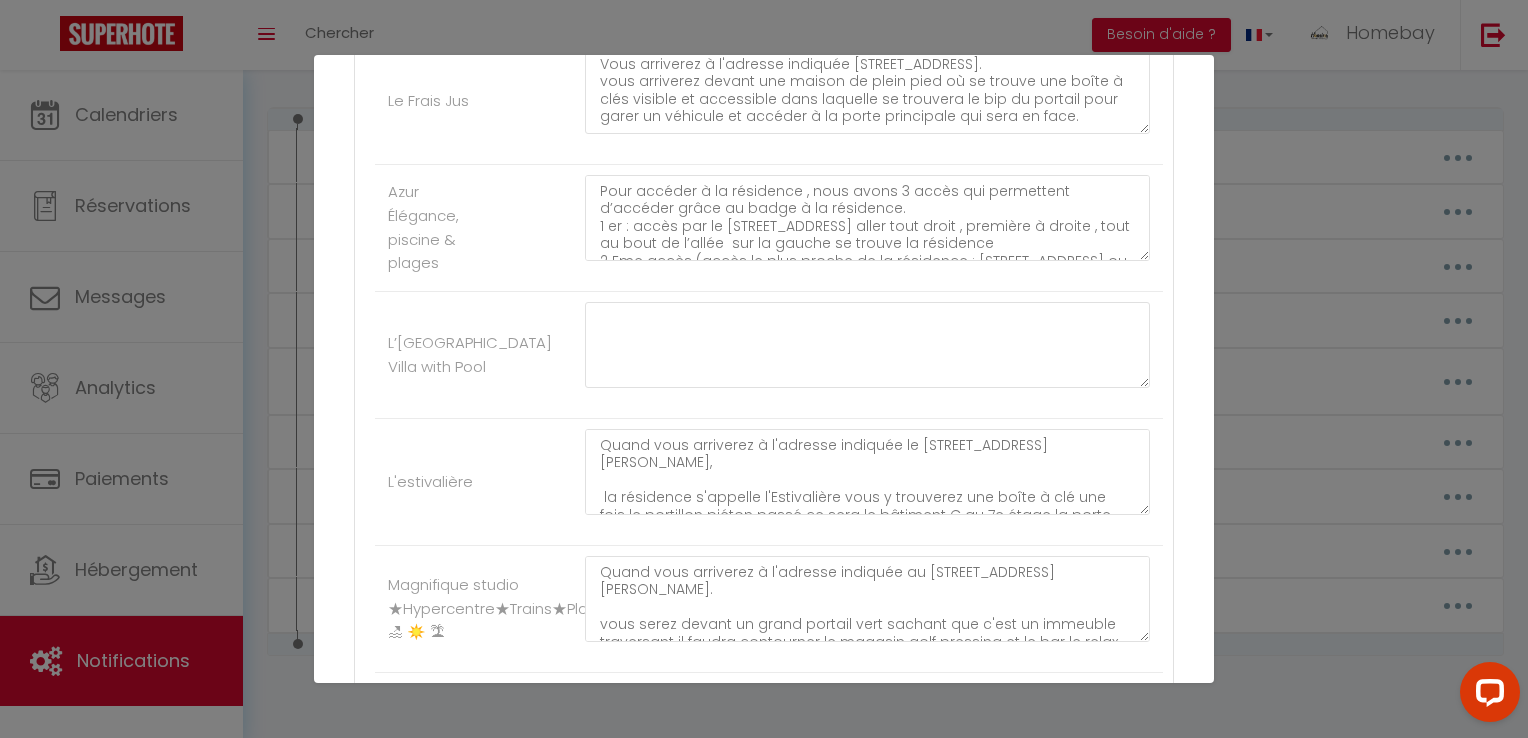 type on "L'appartement se situe au 2e étage à droite appartement numéro 280.
Message en français :
Bonjour,
L’adresse du logement est le 1 rue Marco del Ponte, 06150 Cannes-la-Bocca.
Vous allez arriver devant une grande résidence avec un portail en fer forgé. Le nom de la résidence est Cannes Beach.
➡️ Instructions d’accès :
• La boîte à clés se trouve devant l’immeuble, elle vous permettra de récupérer facilement les clés.
• Passez les deux portails à l’aide du badge automatique.
• Montez ensuite les escaliers et prenez la première à droite.
• Vous allez arriver devant un couloir nommé Aventure Comédie.
• Tournez à droite, prenez l’ascenseur, et allez au 2ᵉ étage.
• En sortant de l’ascenseur, prenez encore à droite jusqu’à arriver à la porte 280.
🏊 Pour accéder à la piscine, une carte d’accès est à votre disposition dans l’appartement
.🇫🇷 Français :
Le gardien est présent de 8h à 12h et de 14h à 17h.
La piscine est ouverte tous les jours de 10h à 19h.
👉 Fermeture de la piscine le 31 août.
🛎️ Je vous souhait..." 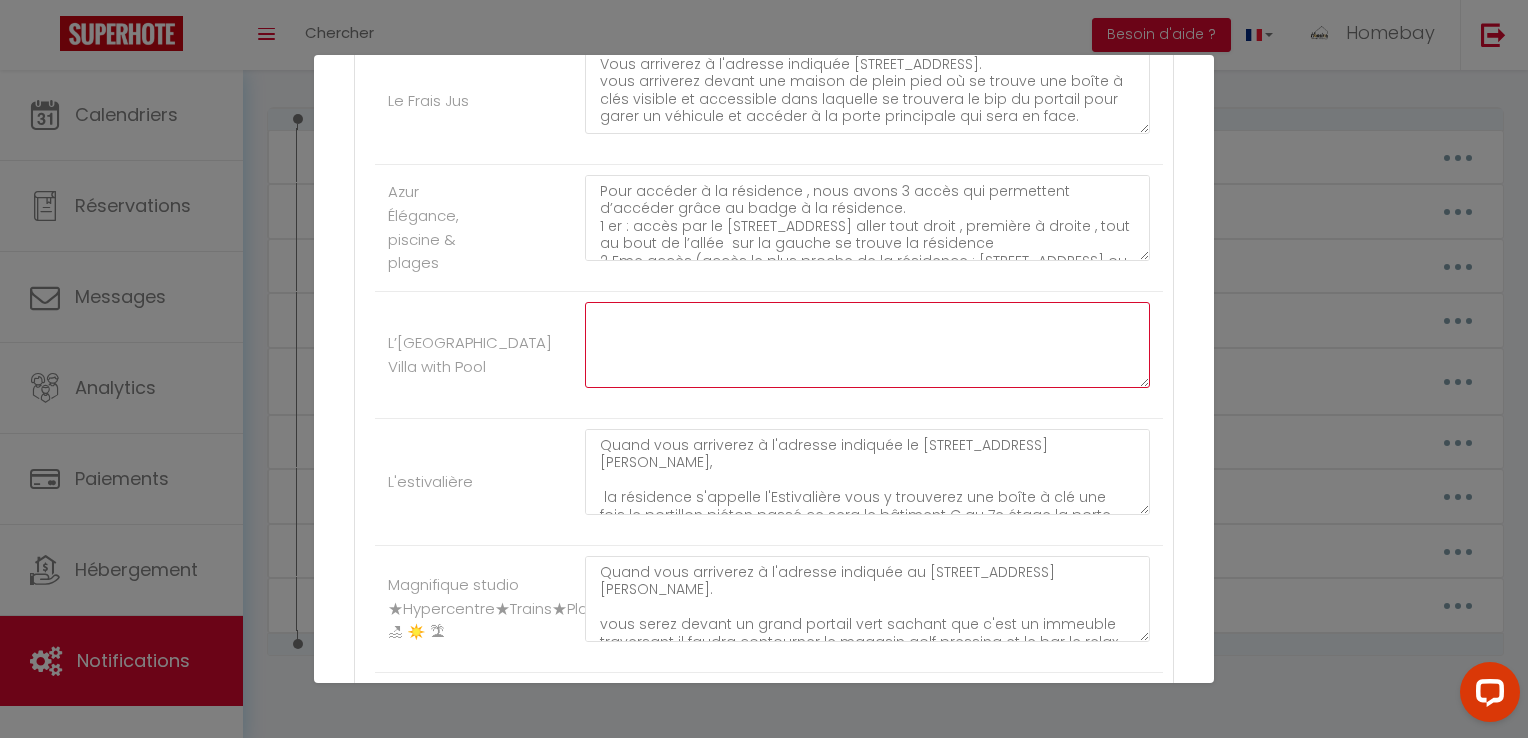 click at bounding box center [867, 345] 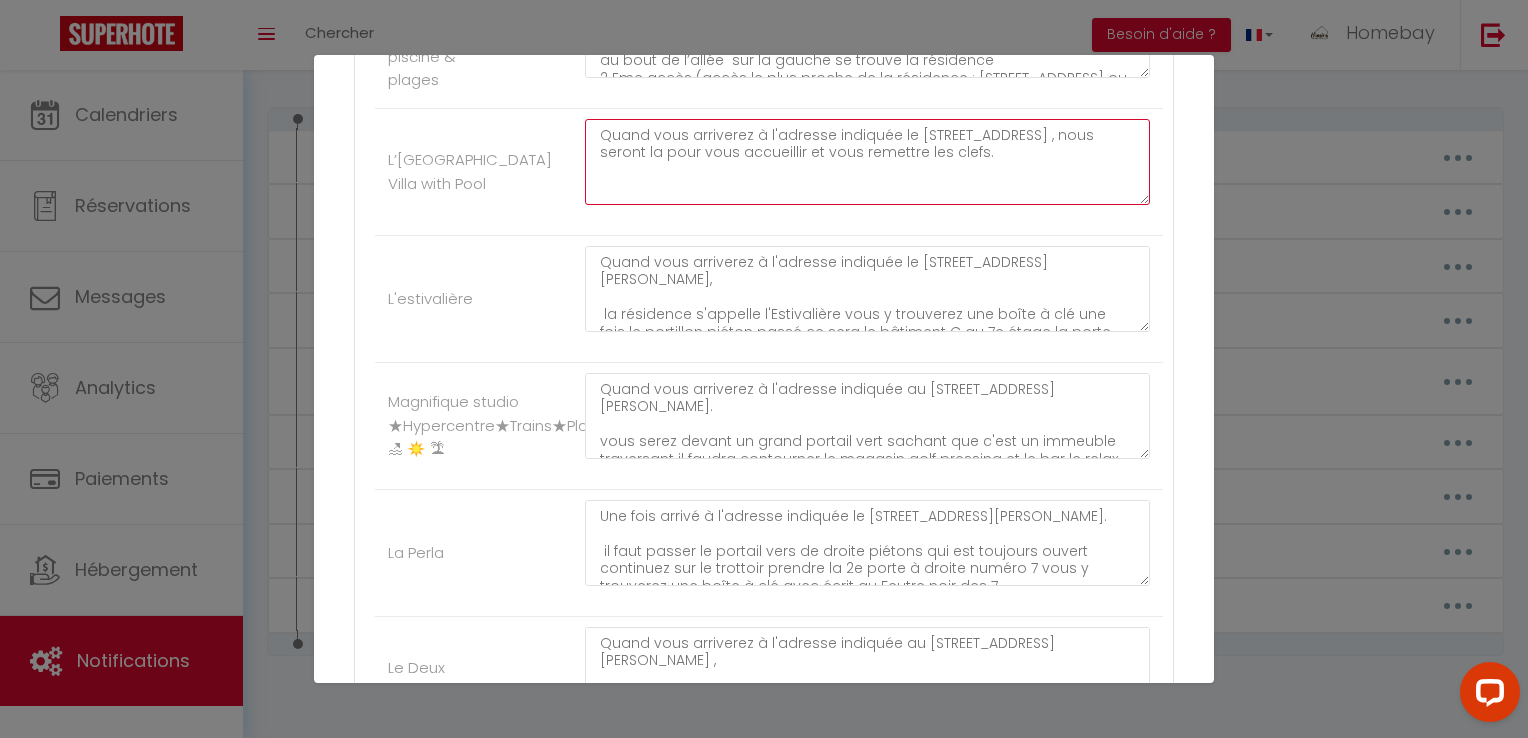 scroll, scrollTop: 913, scrollLeft: 0, axis: vertical 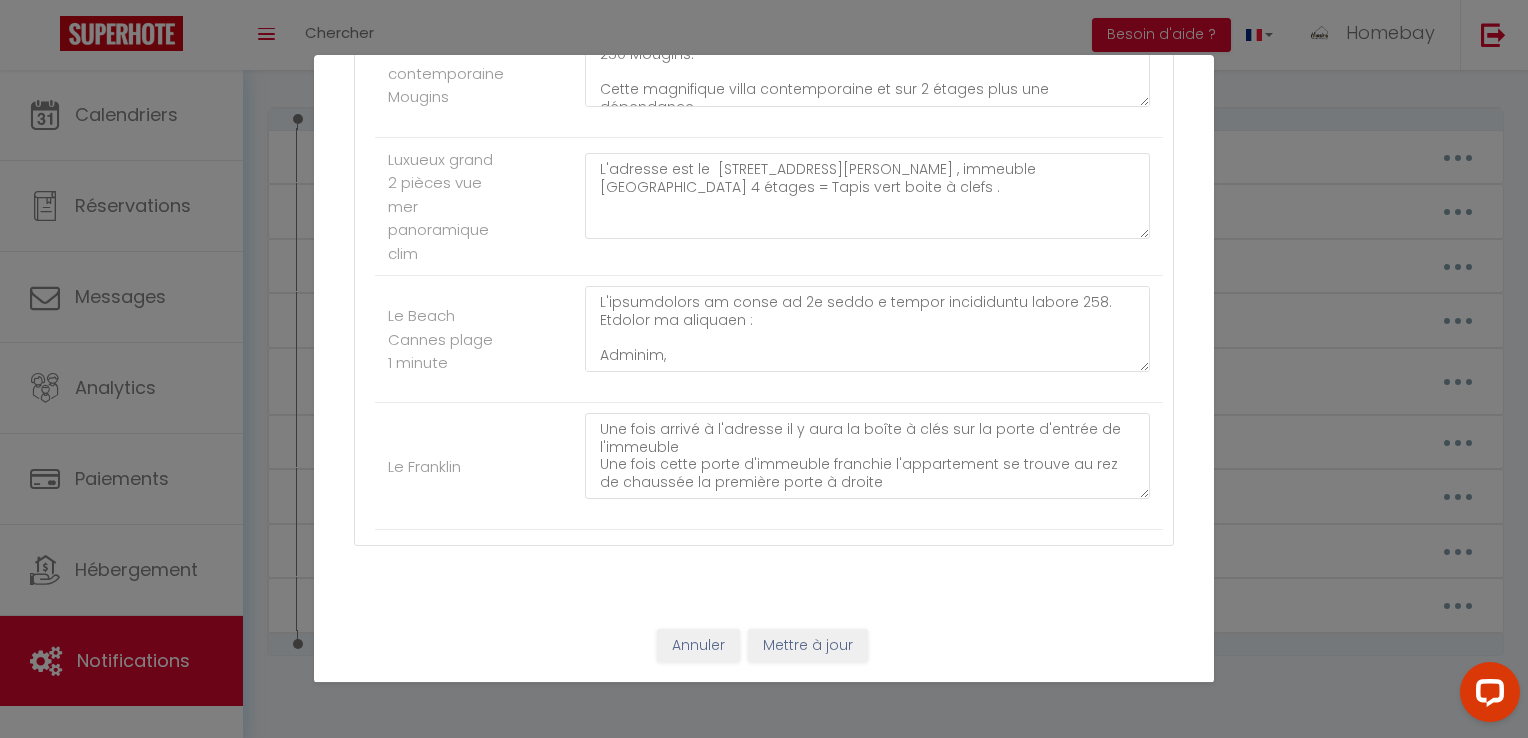 type on "Quand vous arriverez à l'adresse indiquée le 6 avenue villmorin 06150 Antibes , nous seront la pour vous accueillir et vous remettre les clefs." 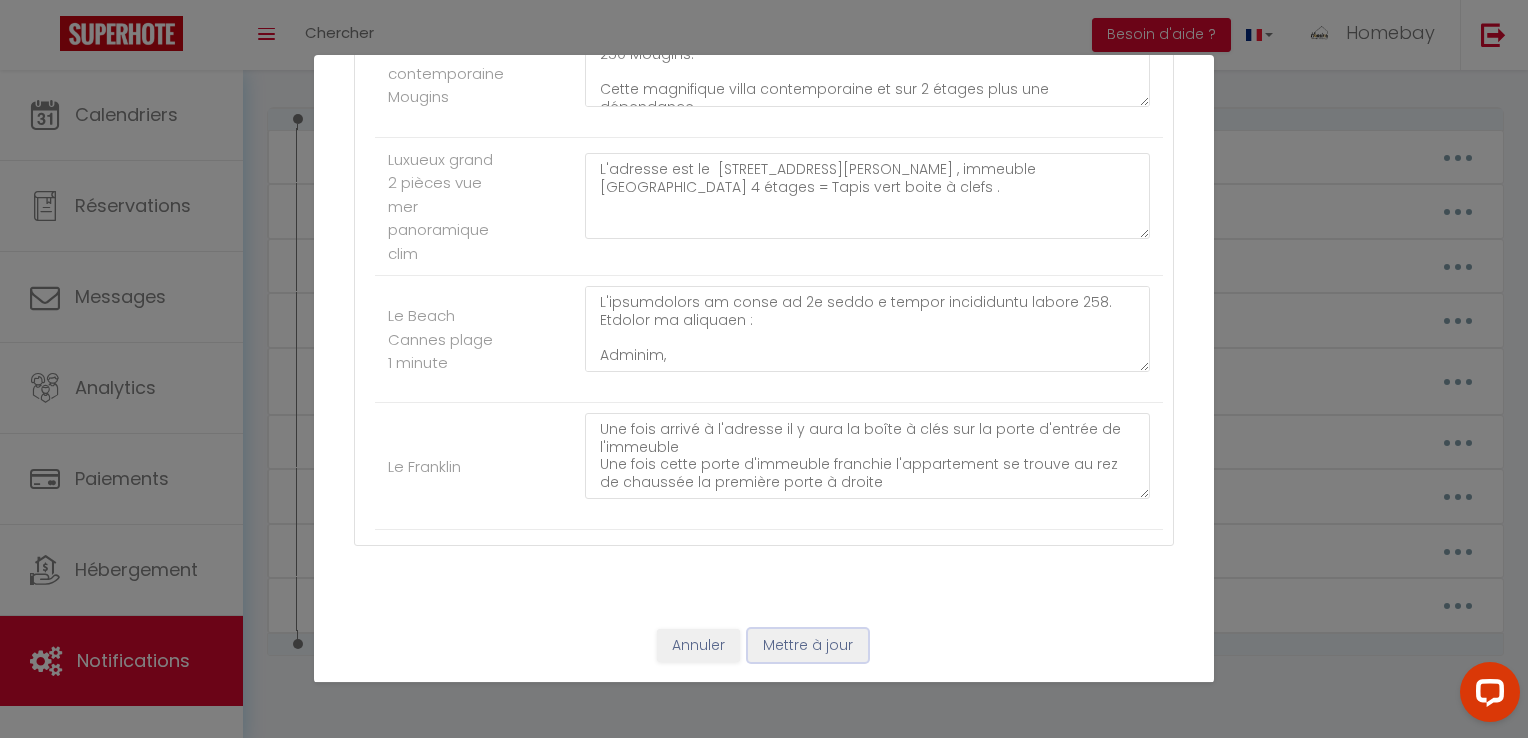 click on "Mettre à jour" at bounding box center (808, 646) 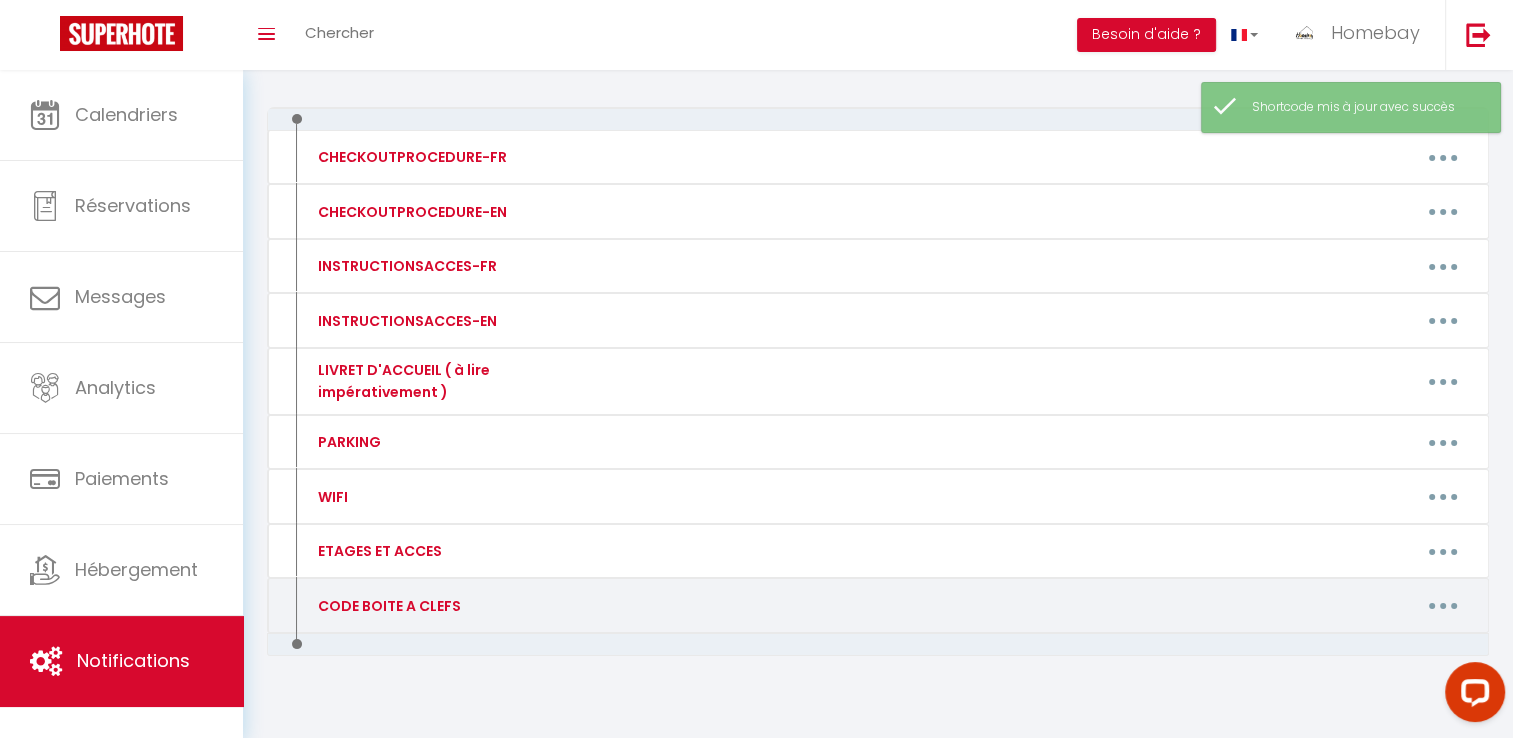 click at bounding box center (1443, 606) 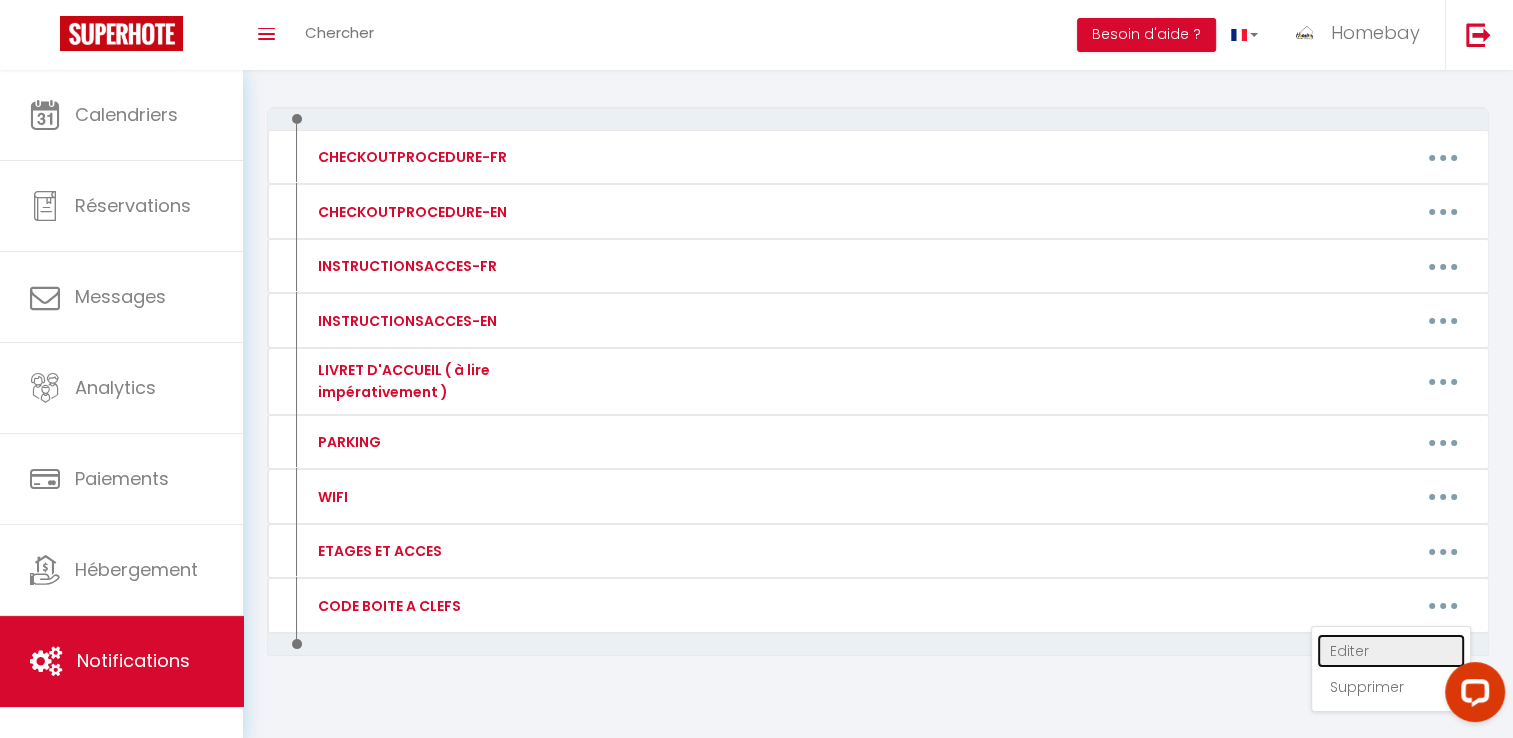 click on "Editer" at bounding box center [1391, 651] 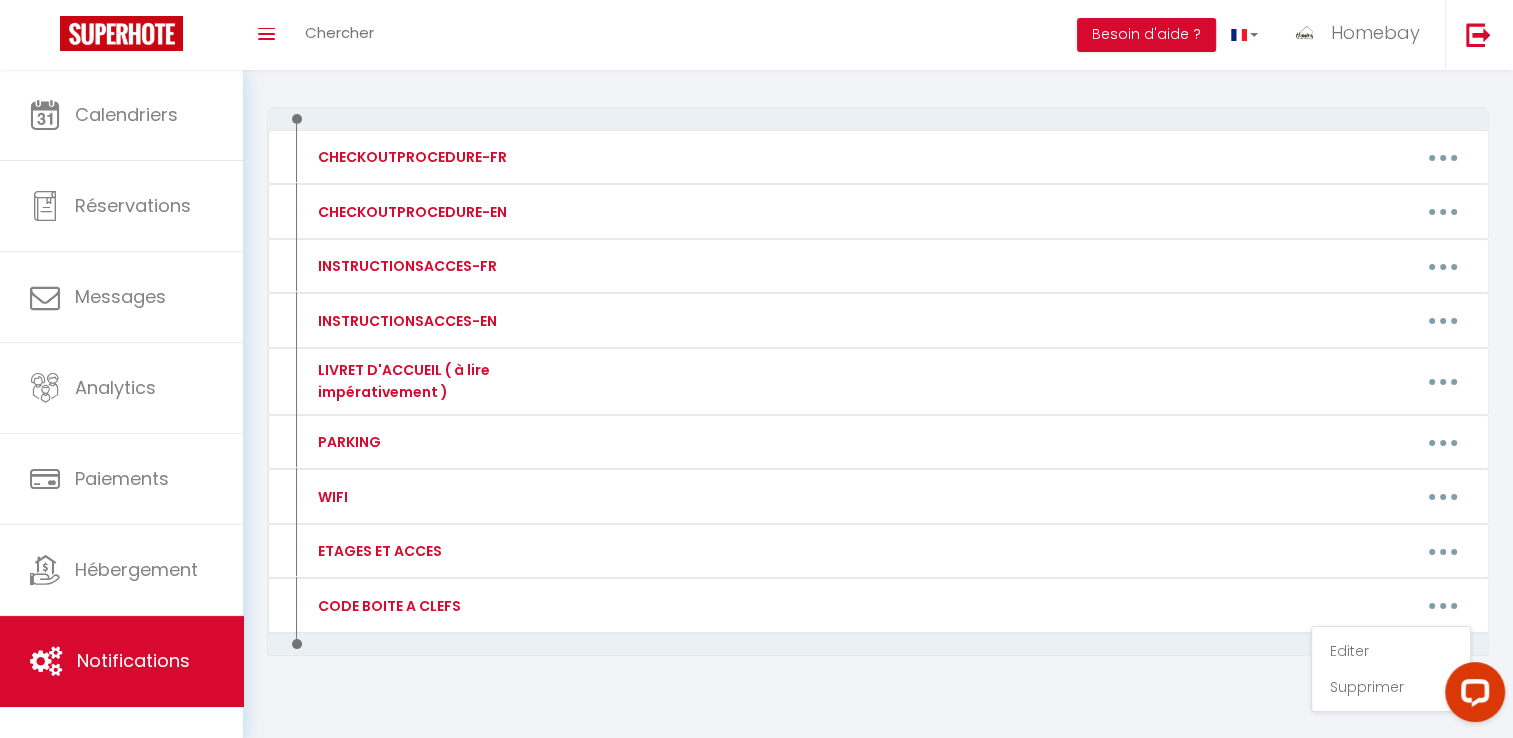 click on "Créer un code court personnalisé   ×   Nom   *       Contenu   *       Pour cet hébergement     Afficher les shortcodes   Autres   Le président     La Sérénade     Le Frais Jus     Azur Élégance,  piscine & plages     L’Eden House Villa with Pool     L'estivalière     Magnifique studio ★Hypercentre★Trains★Plages 🏖 ☀️ 🏝     La Perla     Le Deux Minutes Plage     Port Azur piscine plage à 1 minute a pied     Le Prestigieux - Plage     Villa Prestige – Hammam & Piscine     La Terrasse Méditerranéenne - Piscine     L'Open bord de mer     La Gloriette d’Azur , piscine sauna vue mer     Villa contemporaine Mougins     Luxueux grand 2 pièces vue mer panoramique clim     Le Beach Cannes plage 1 minute     Le Franklin       Annuler
Enregistrer" at bounding box center [0, 0] 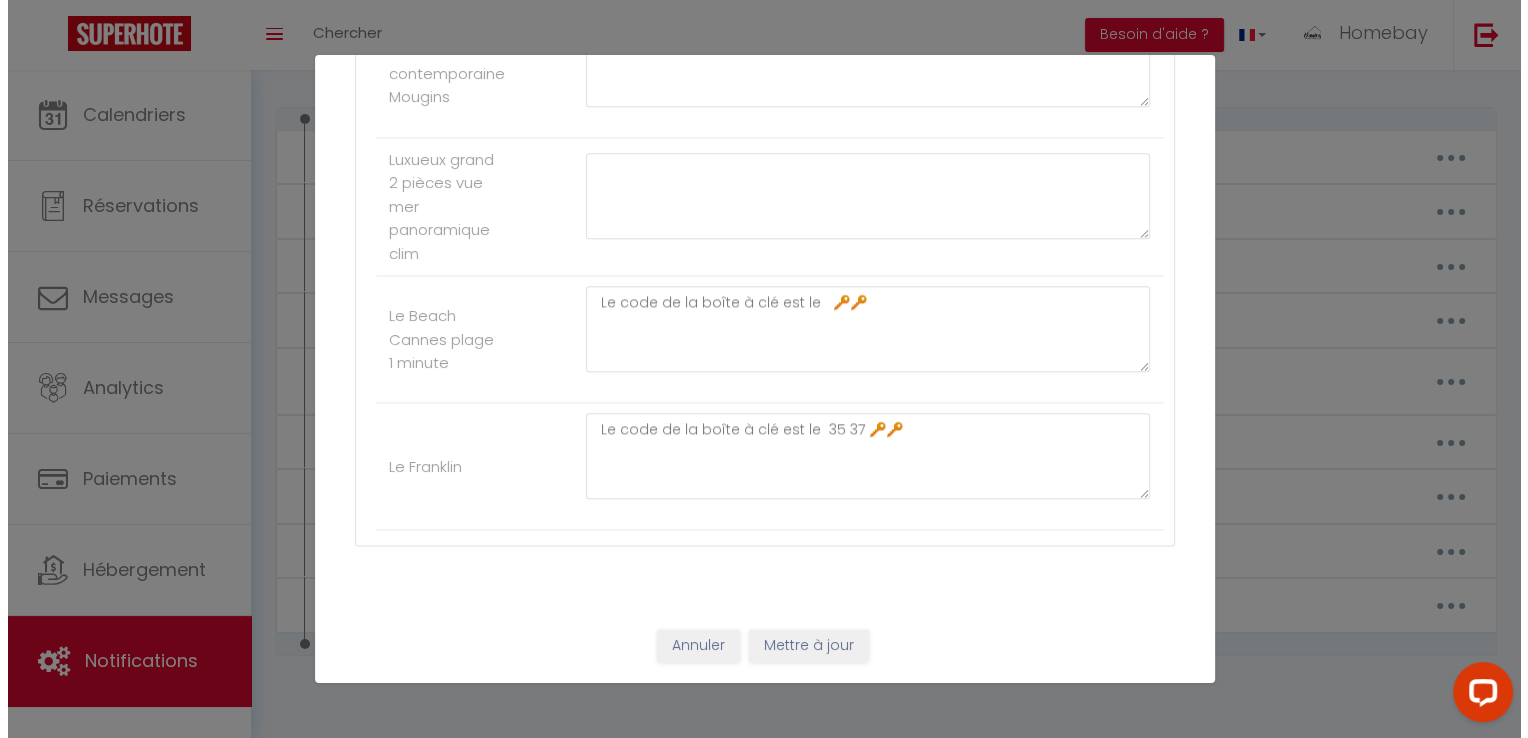 scroll, scrollTop: 0, scrollLeft: 0, axis: both 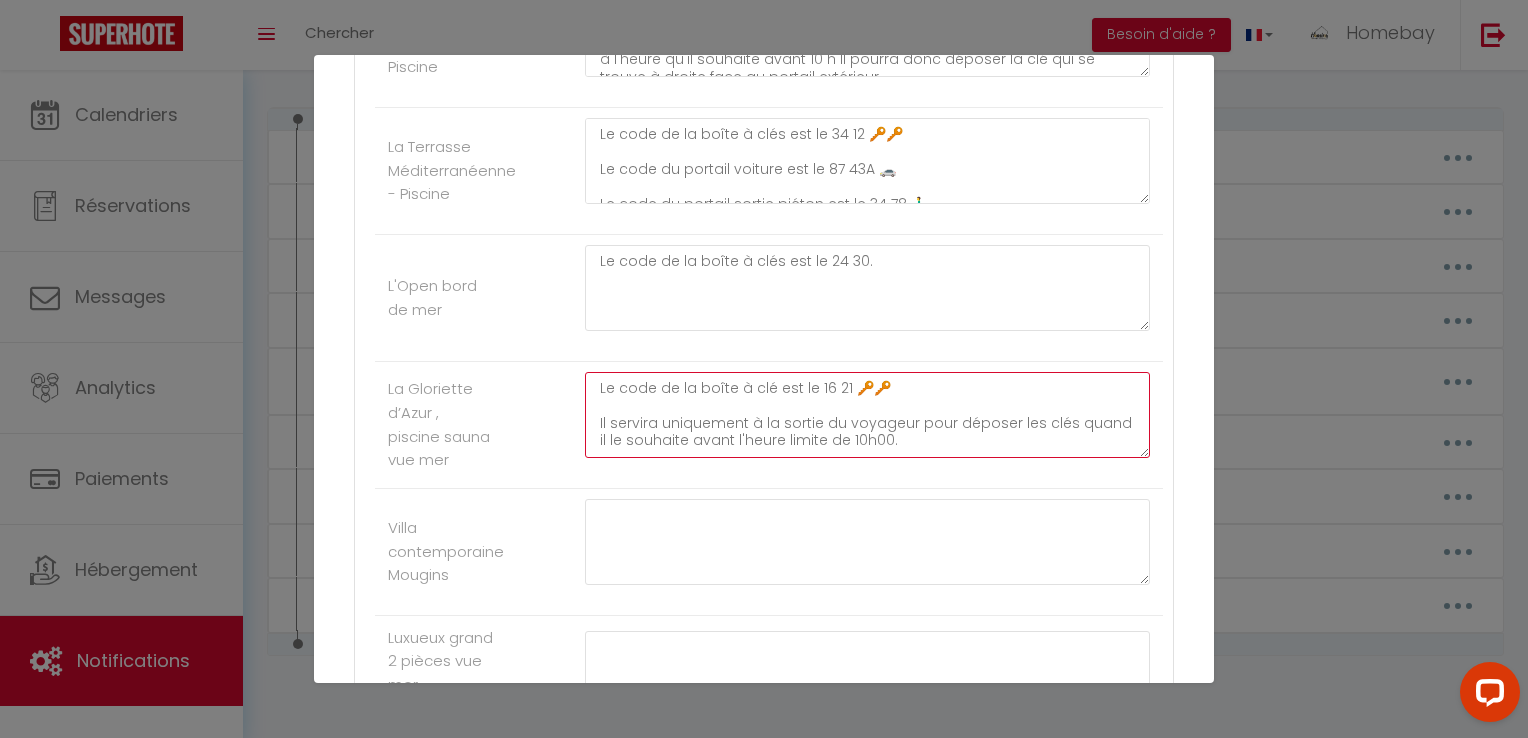 drag, startPoint x: 897, startPoint y: 390, endPoint x: 845, endPoint y: 385, distance: 52.23983 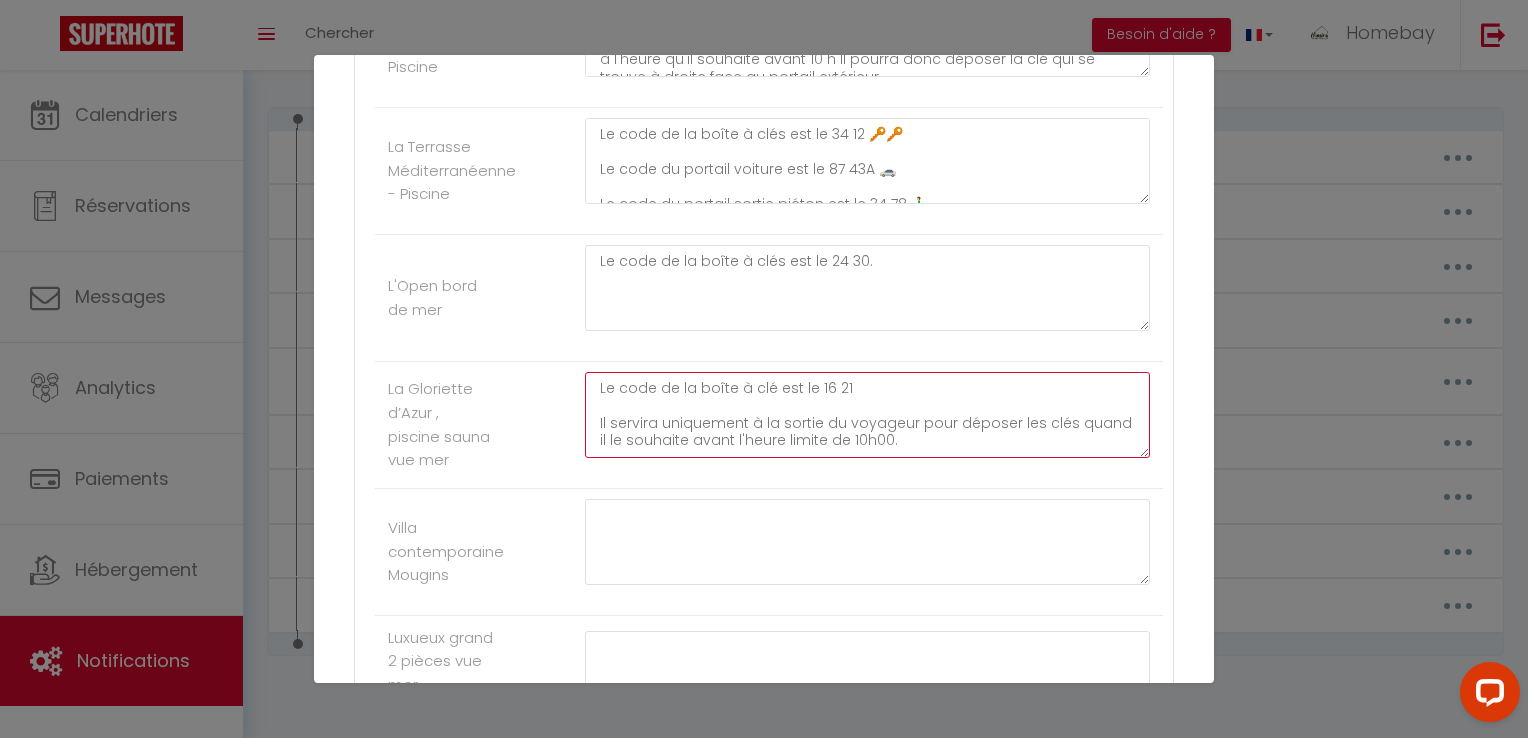 type on "Le code de la boîte à clé est le 16 21
Il servira uniquement à la sortie du voyageur pour déposer les clés quand il le souhaite avant l'heure limite de 10h00." 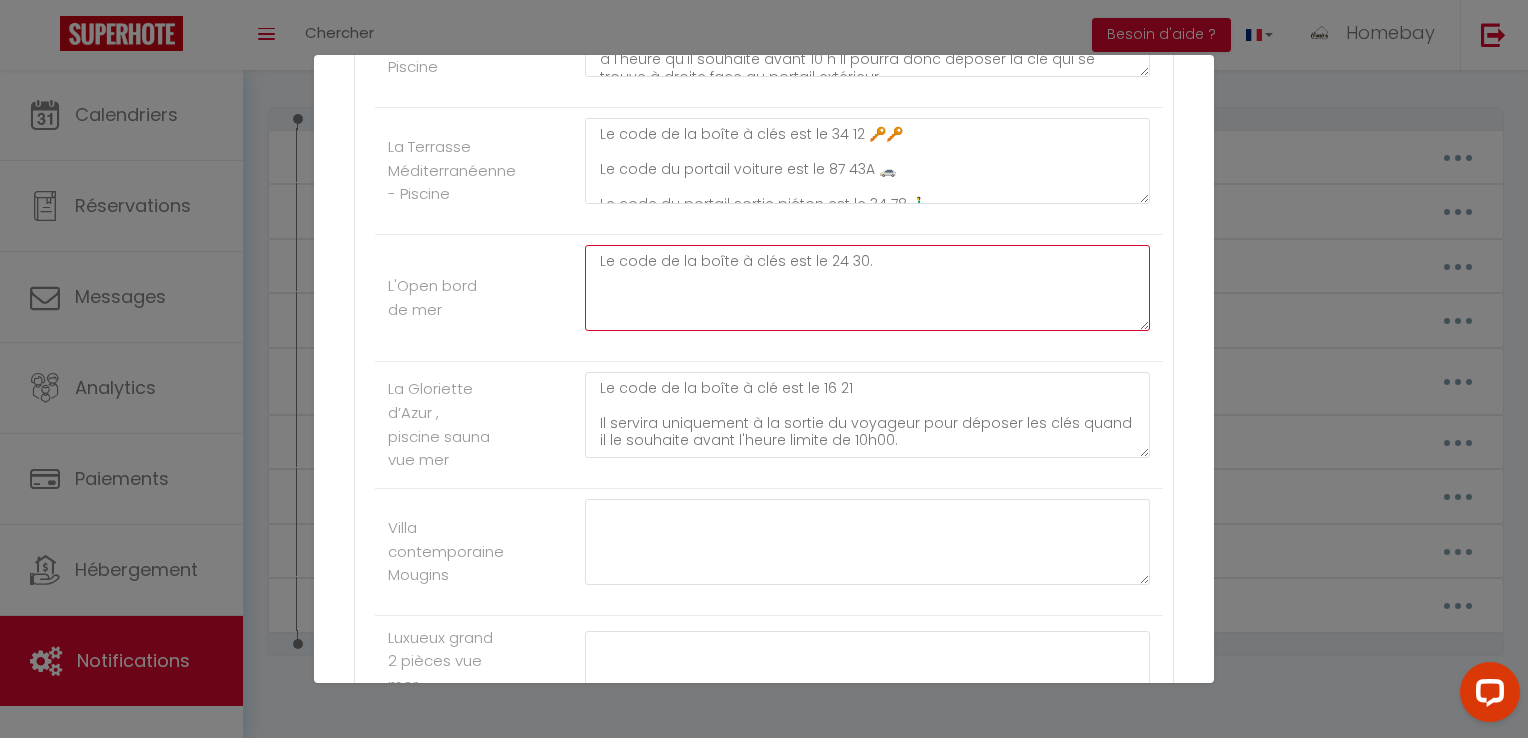 click on "Le code de la boîte à clés est le 24 30." at bounding box center [867, 288] 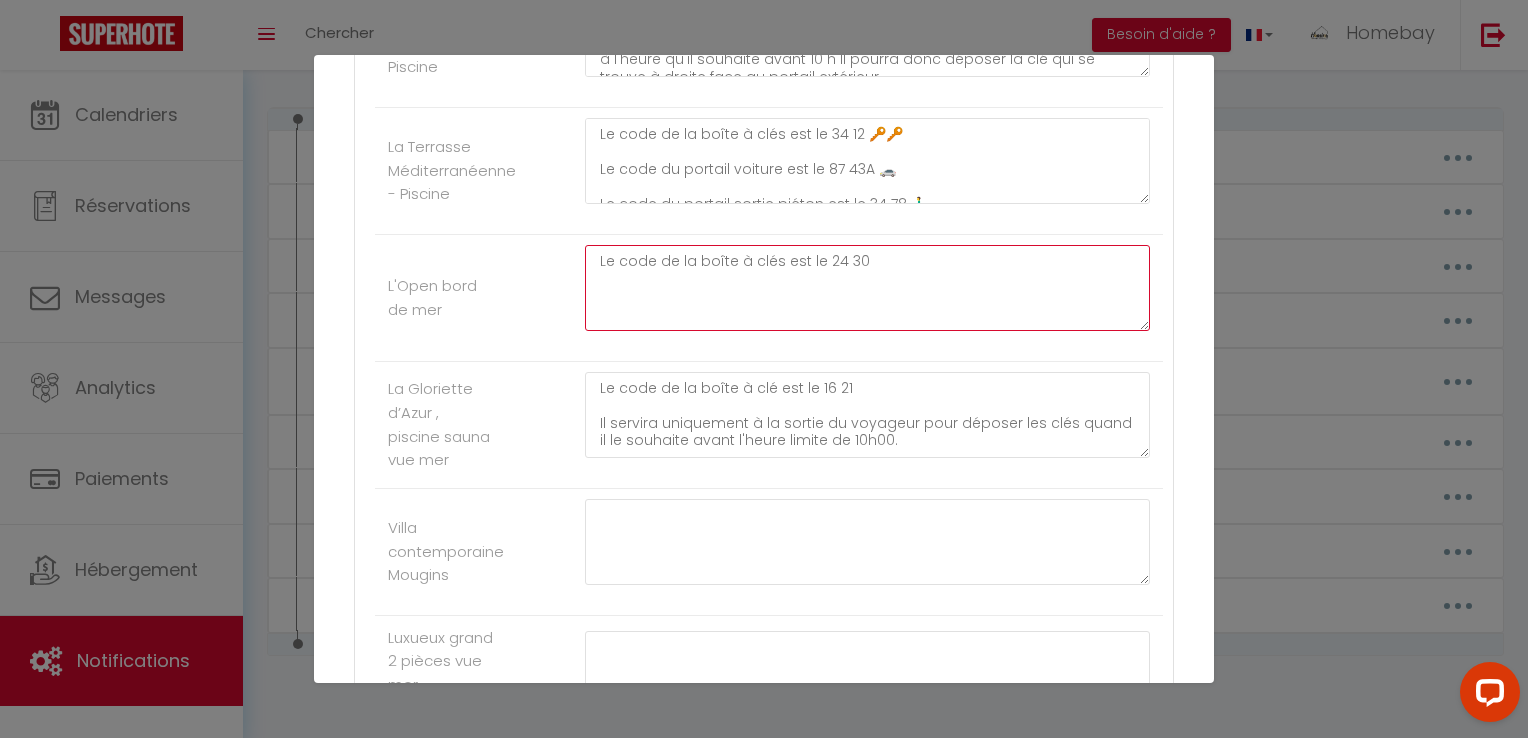 paste on "🔑🔑" 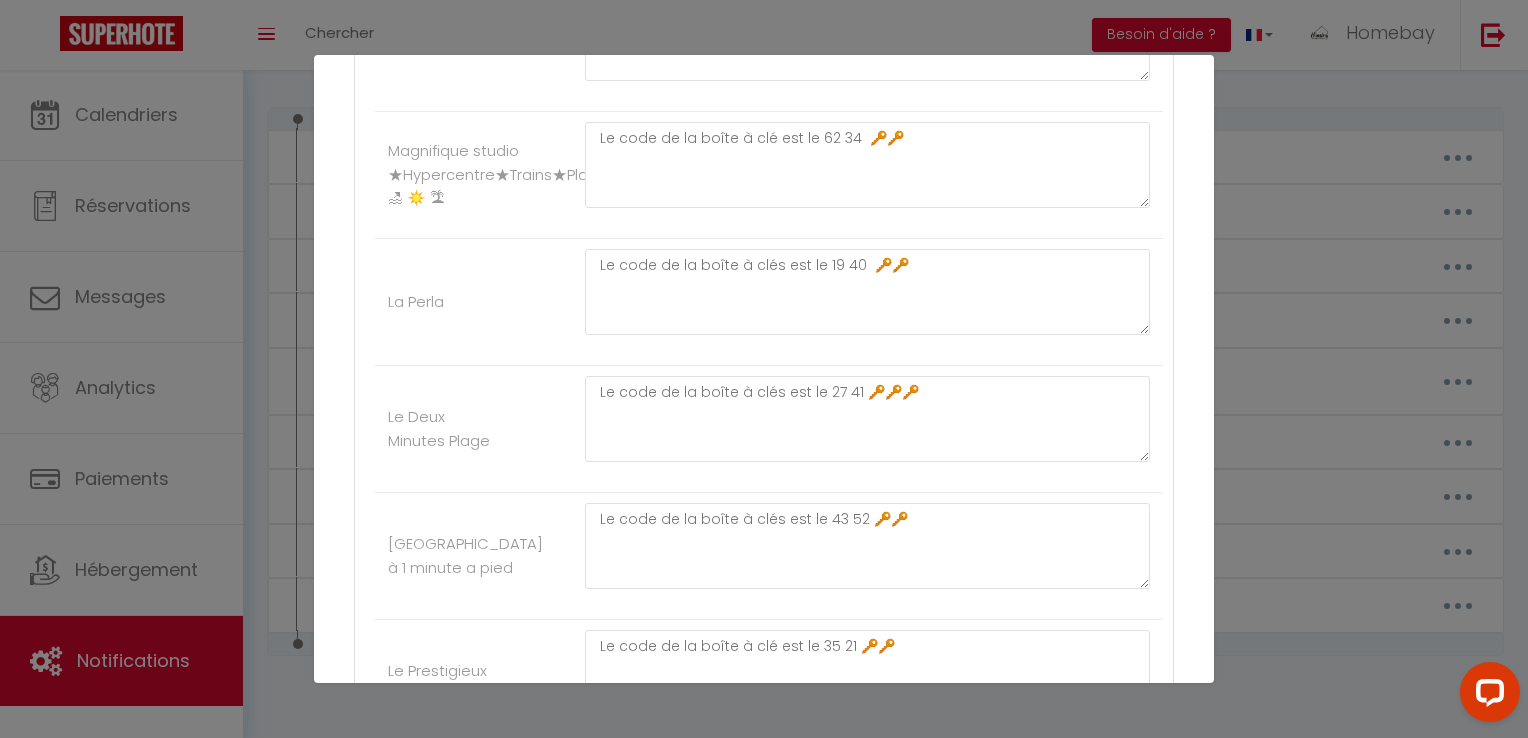 scroll, scrollTop: 913, scrollLeft: 0, axis: vertical 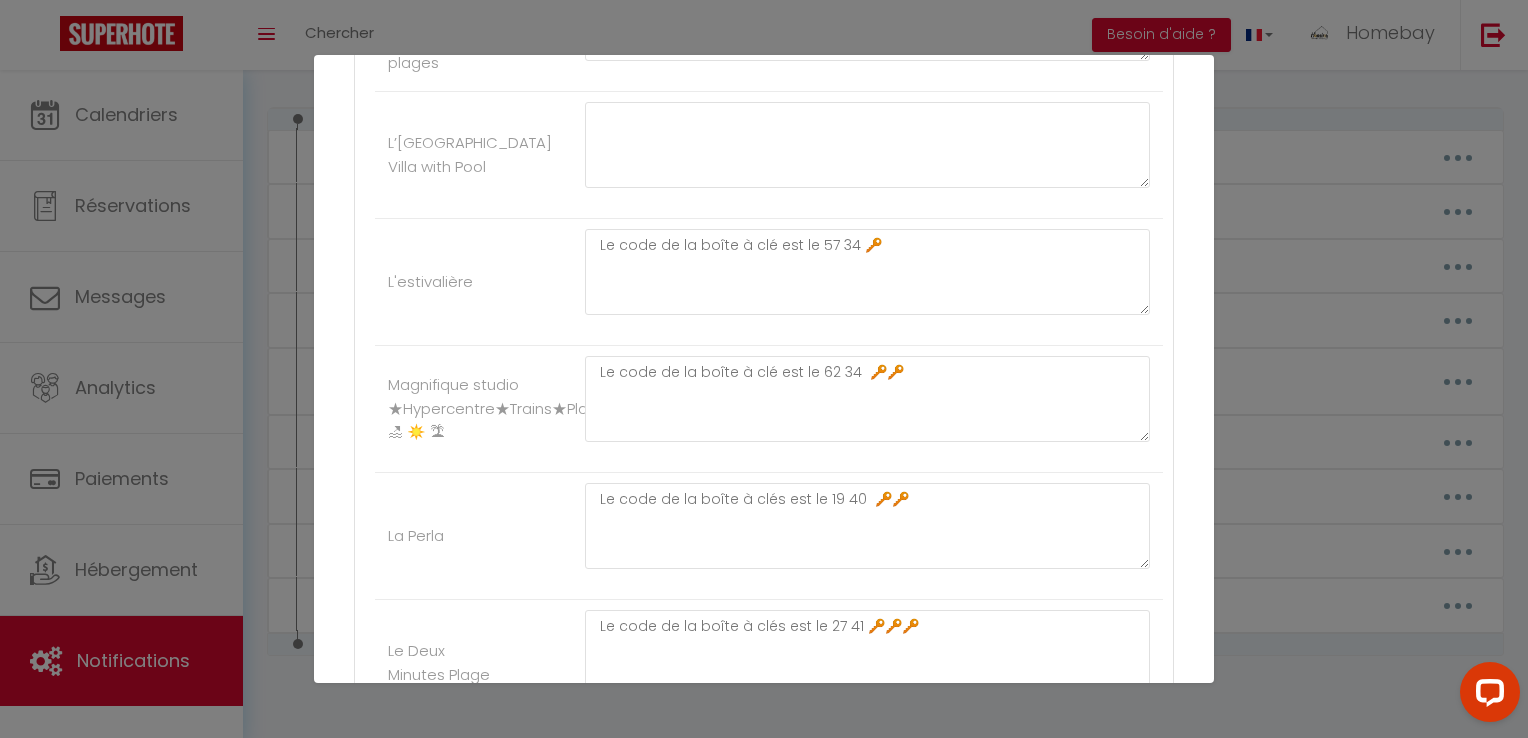type on "Le code de la boîte à clés est le 24 30 🔑🔑" 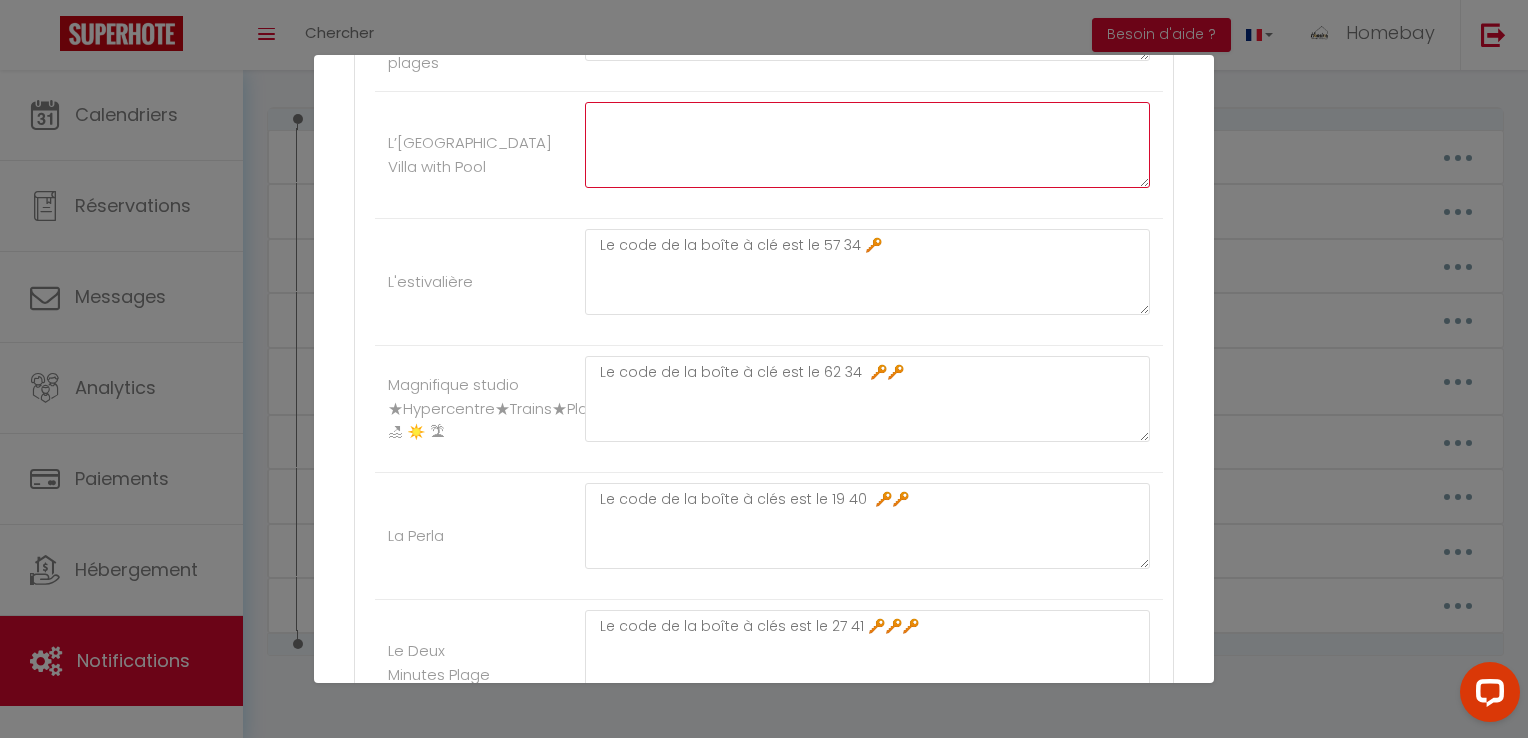 click at bounding box center (867, 145) 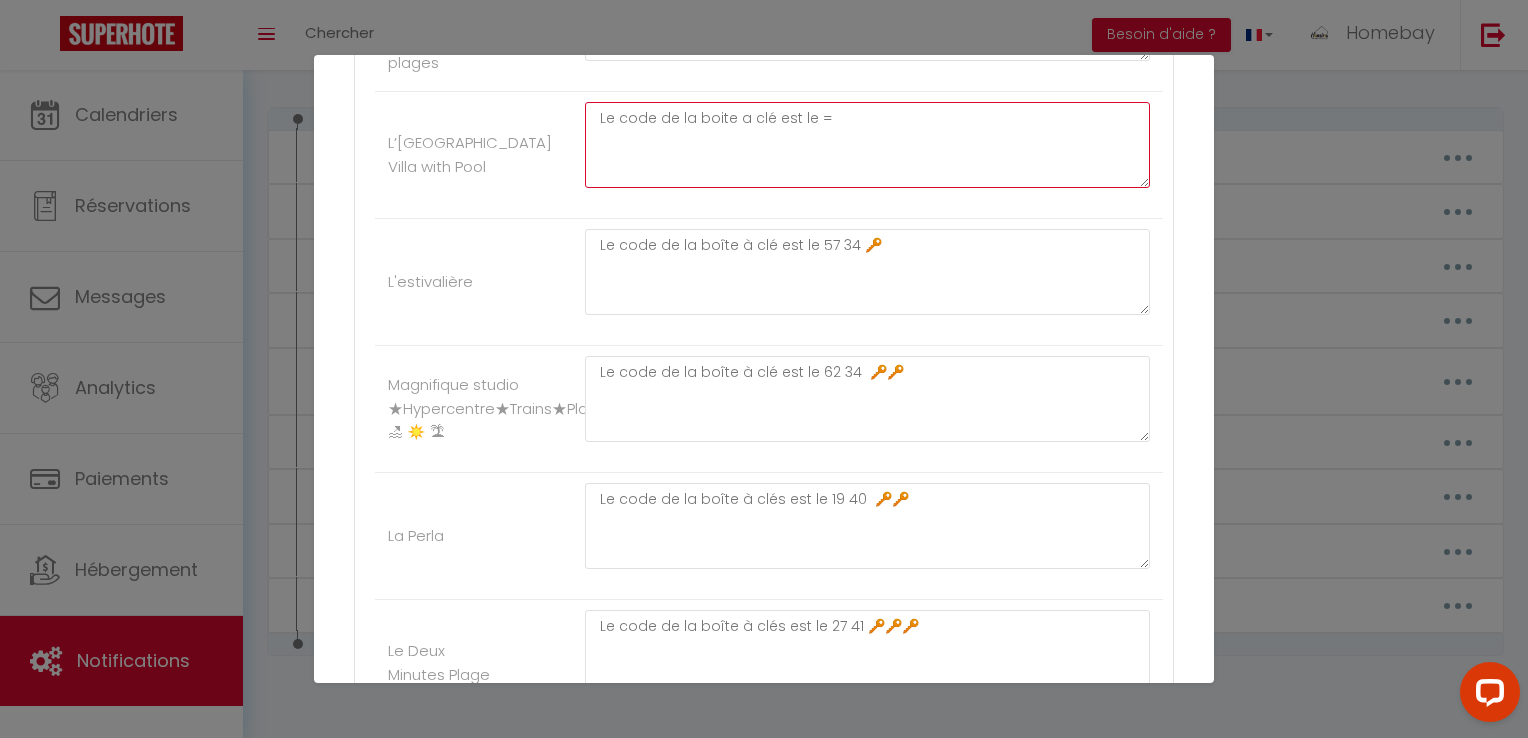 click on "Le code de la boite a clé est le =" at bounding box center (867, 145) 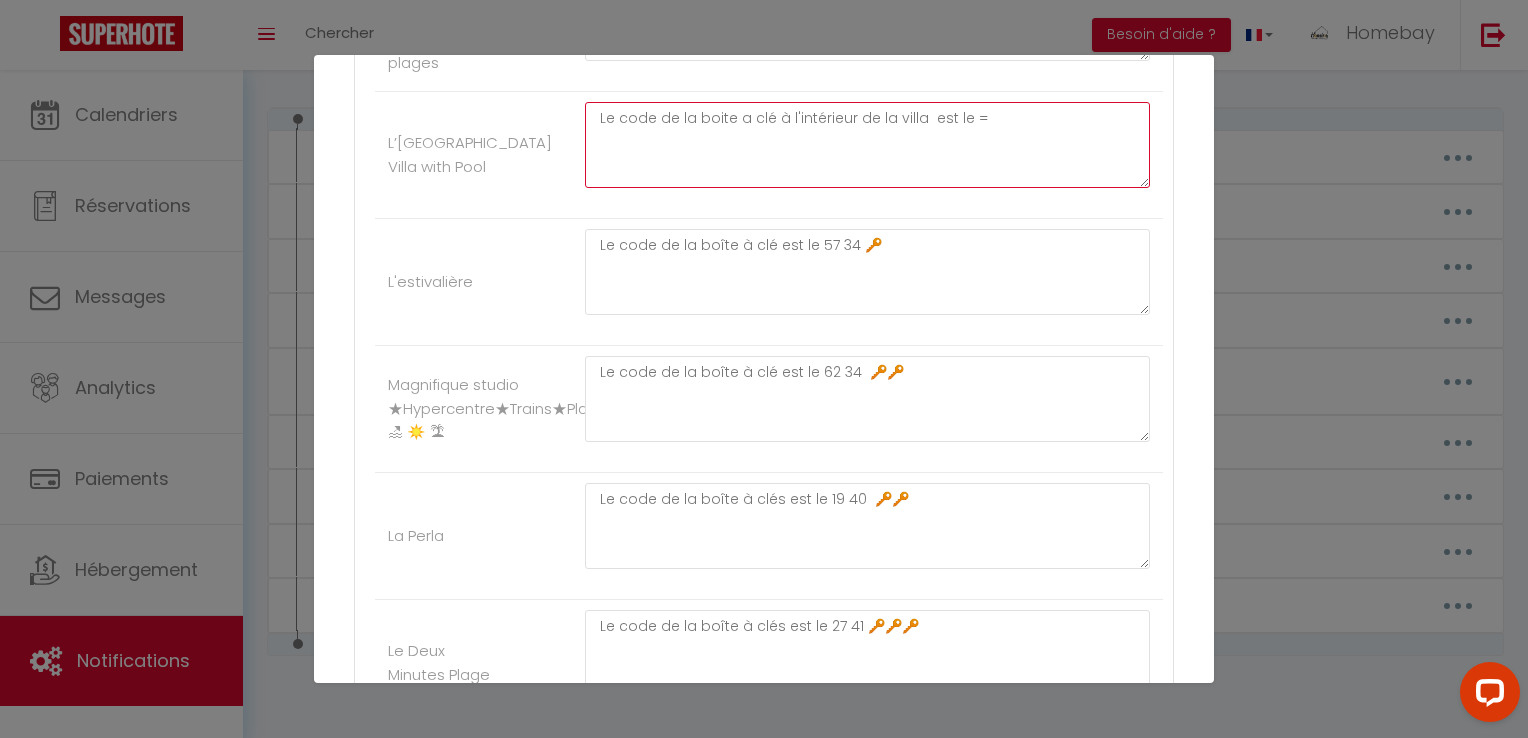 click on "Le code de la boite a clé à l'intérieur de la villa  est le =" at bounding box center [867, 145] 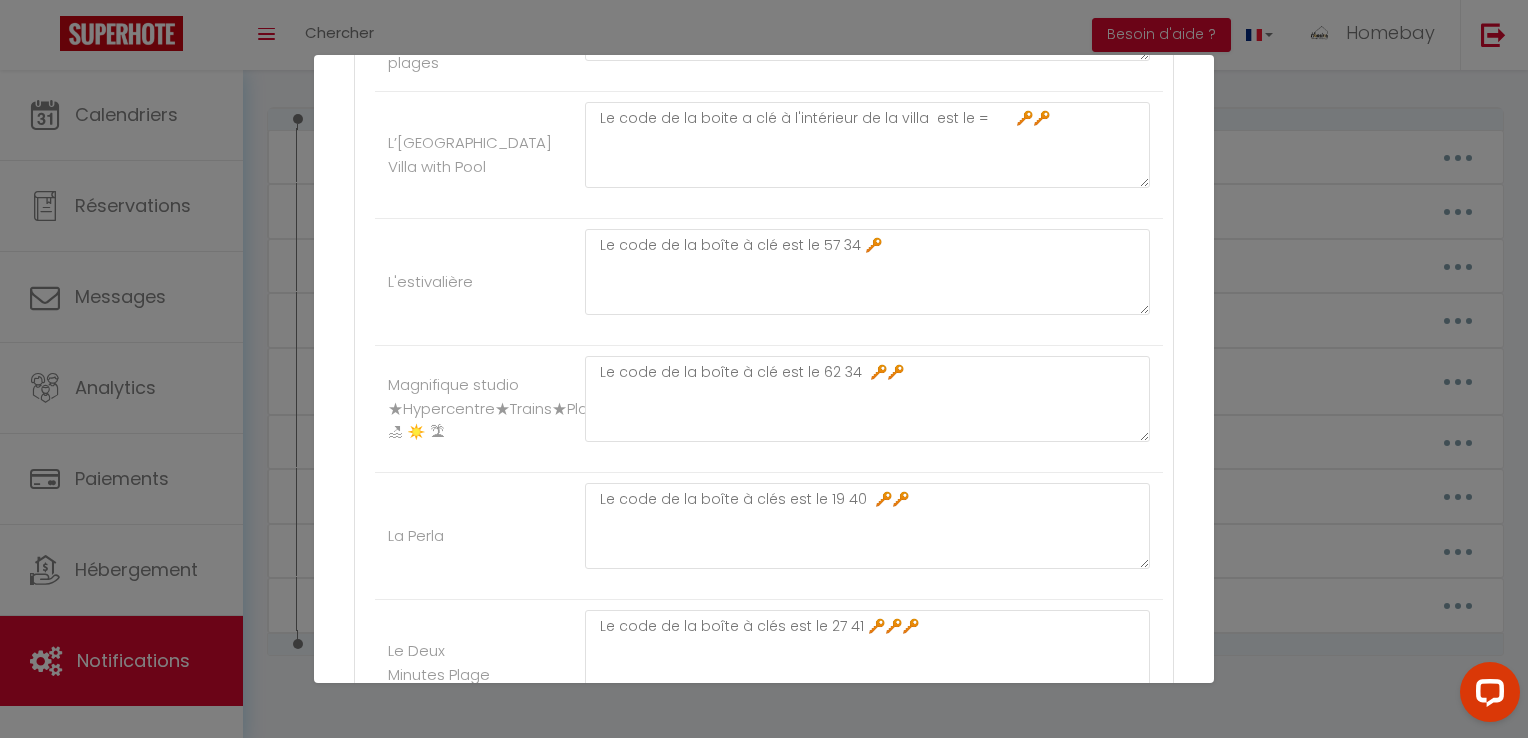 drag, startPoint x: 1040, startPoint y: 127, endPoint x: 1136, endPoint y: 331, distance: 225.45953 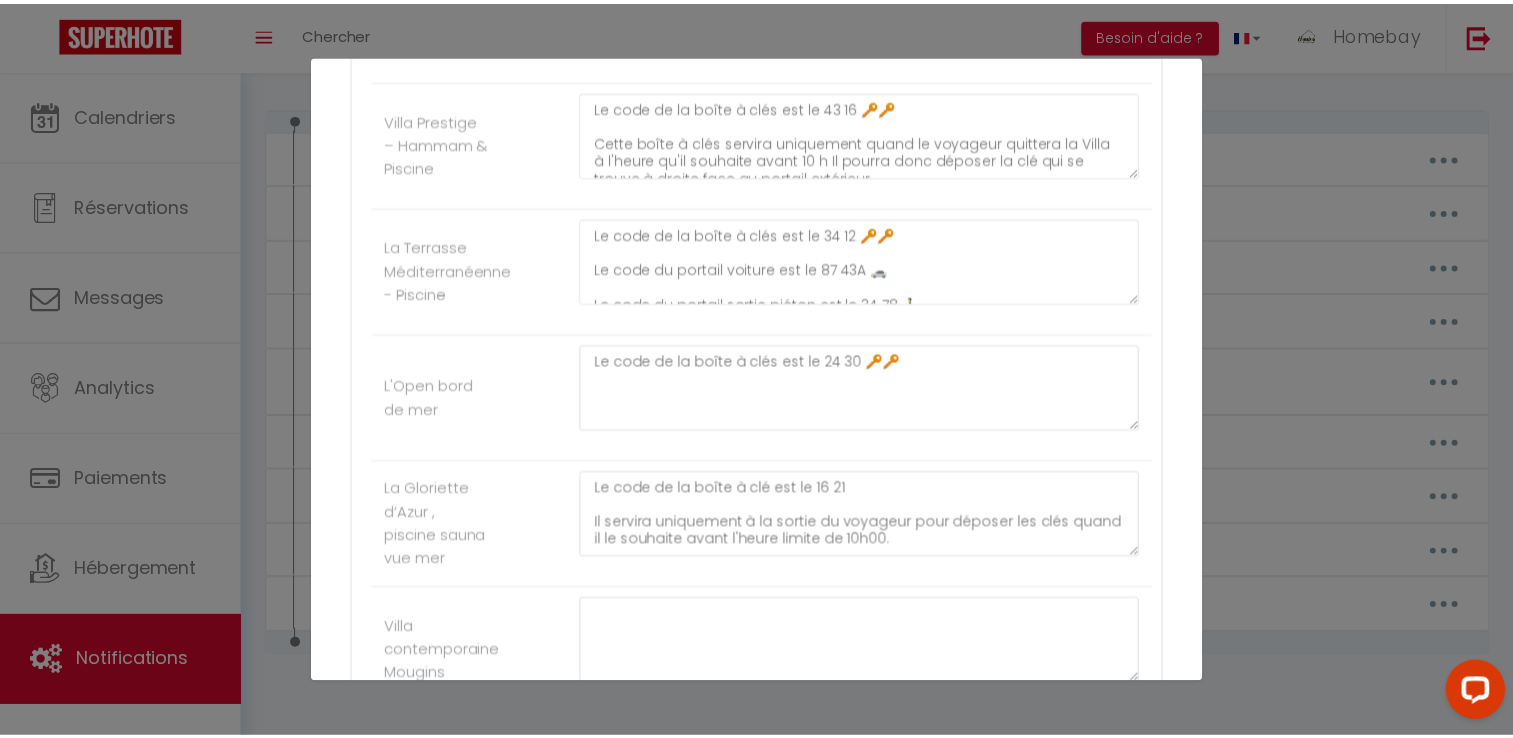 scroll, scrollTop: 2413, scrollLeft: 0, axis: vertical 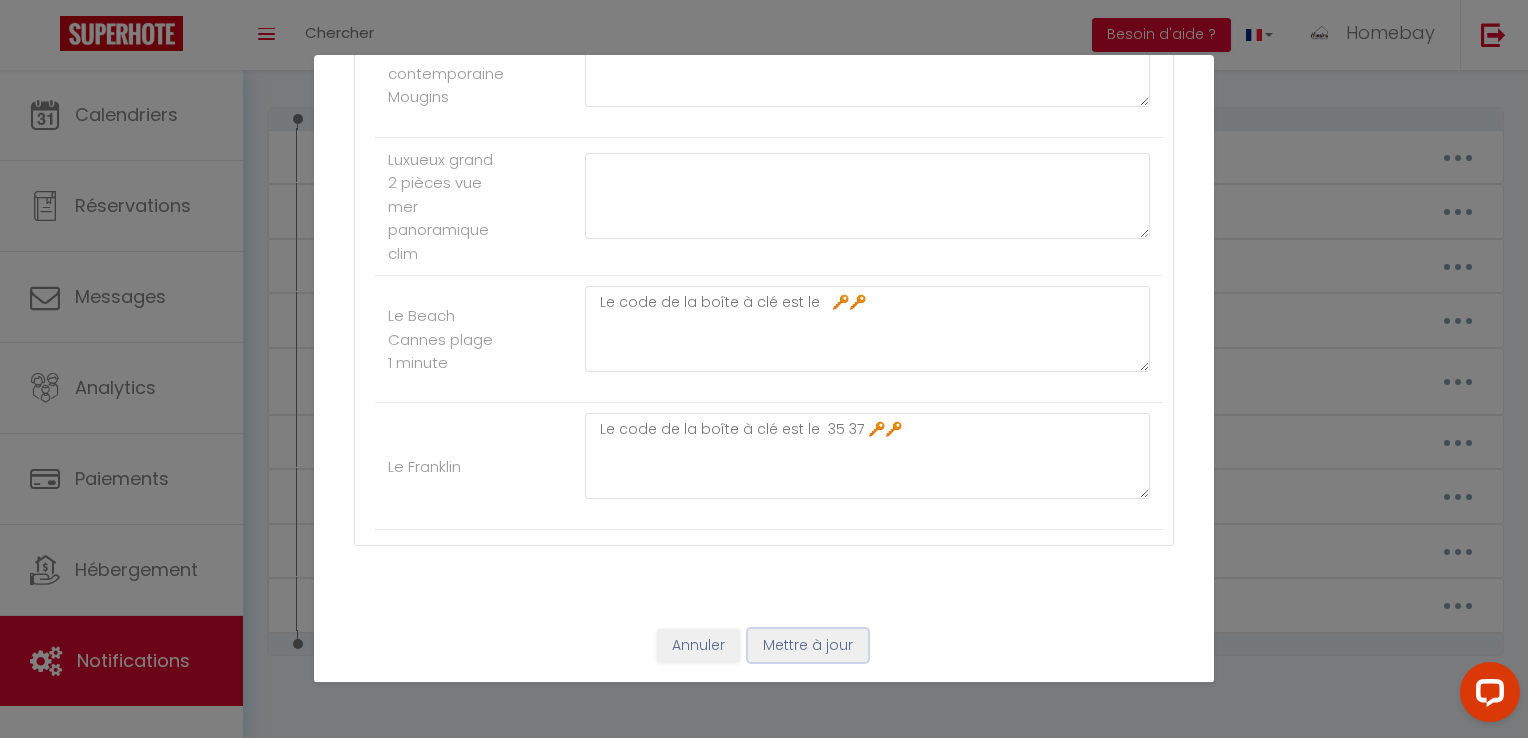 click on "Mettre à jour" at bounding box center [808, 646] 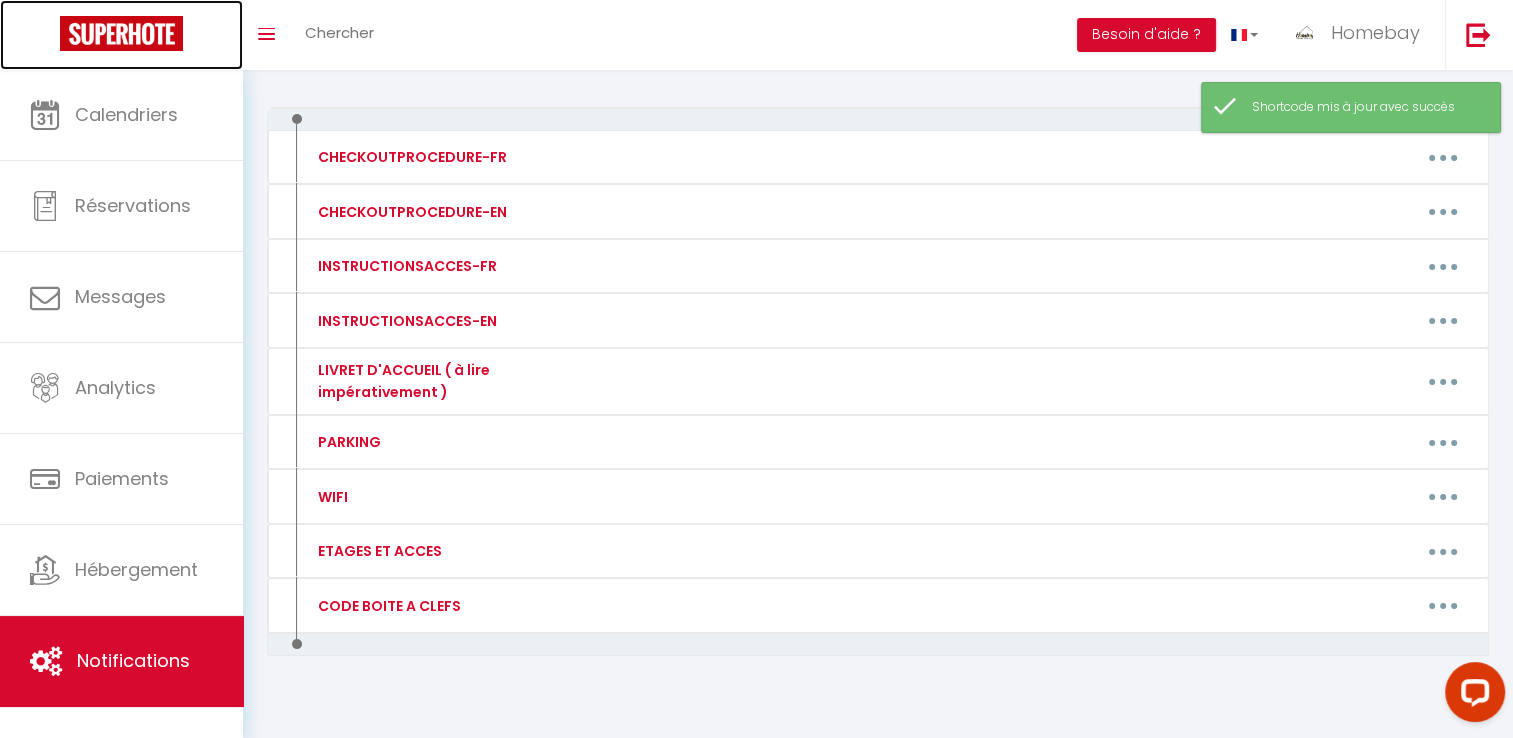 click at bounding box center [121, 33] 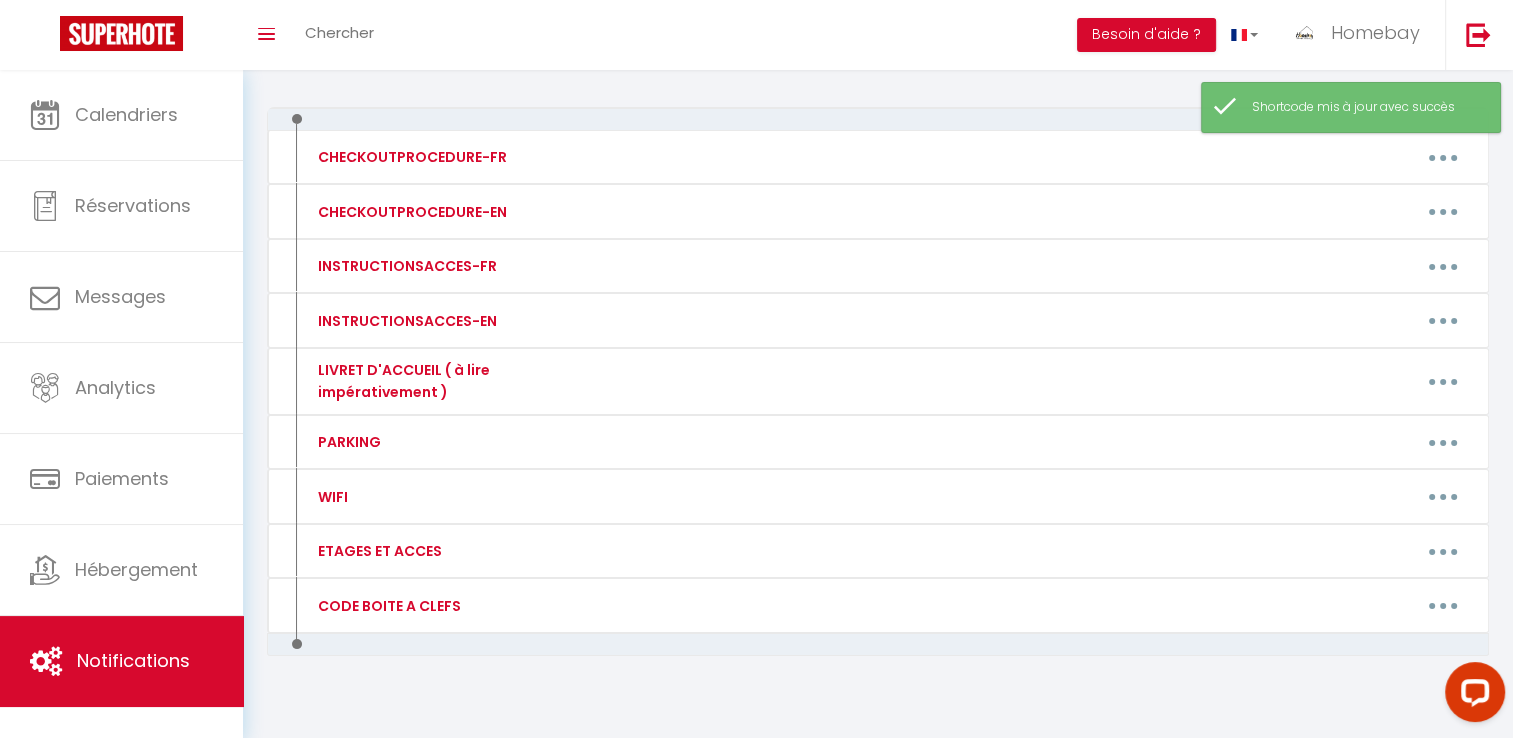 scroll, scrollTop: 0, scrollLeft: 0, axis: both 